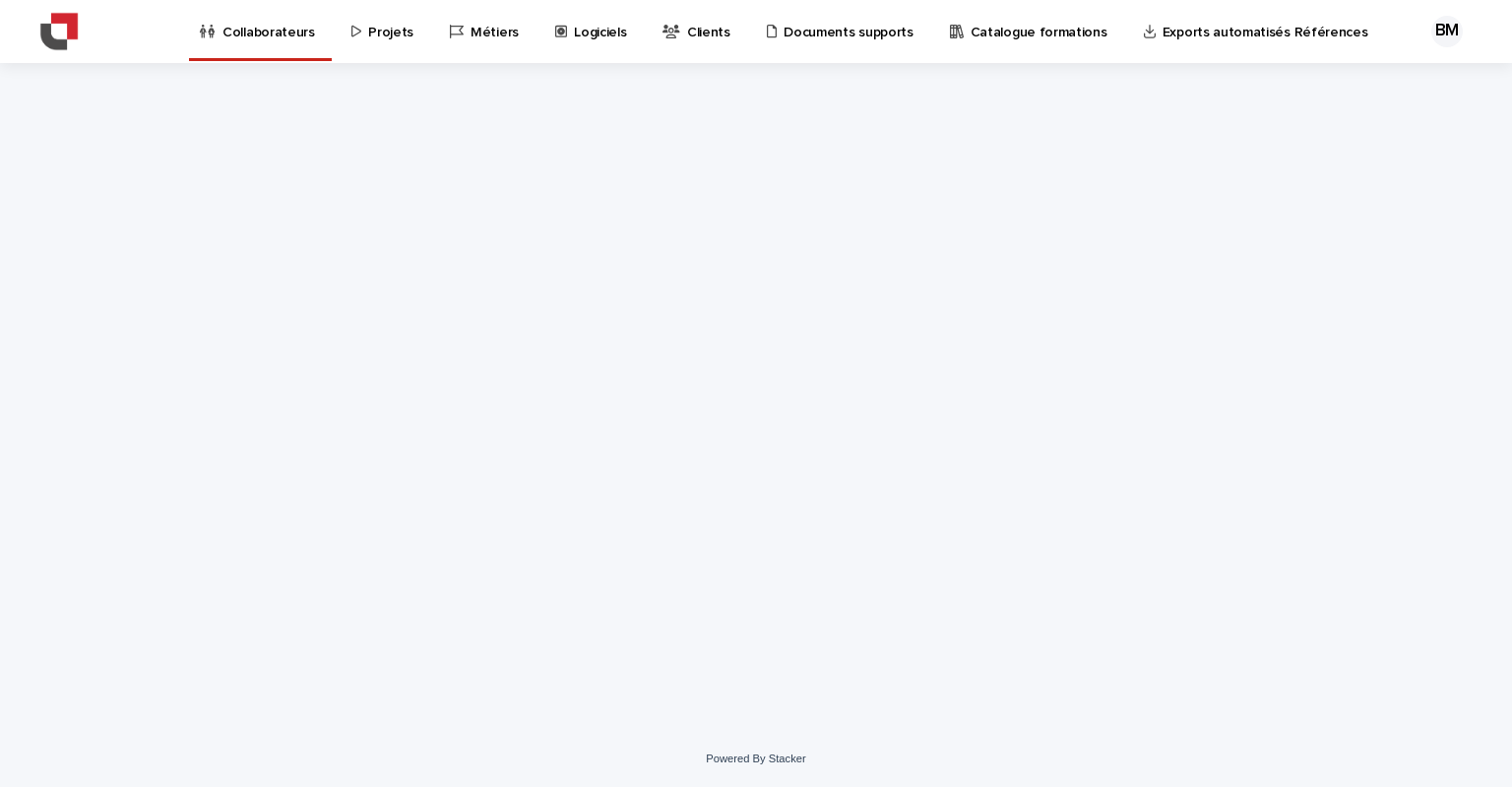 scroll, scrollTop: 0, scrollLeft: 0, axis: both 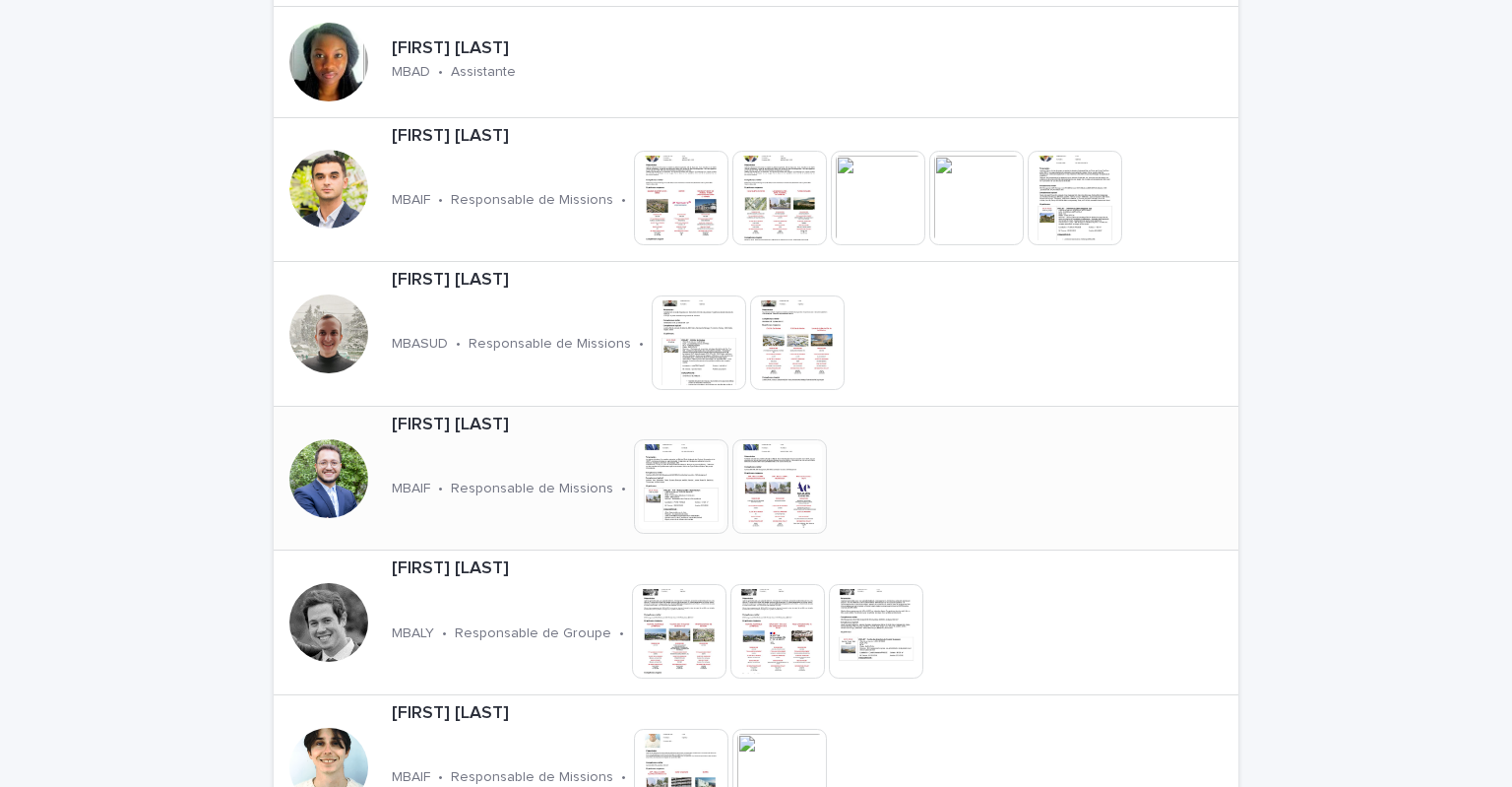 click on "[FIRST] [LAST]" at bounding box center (669, 426) 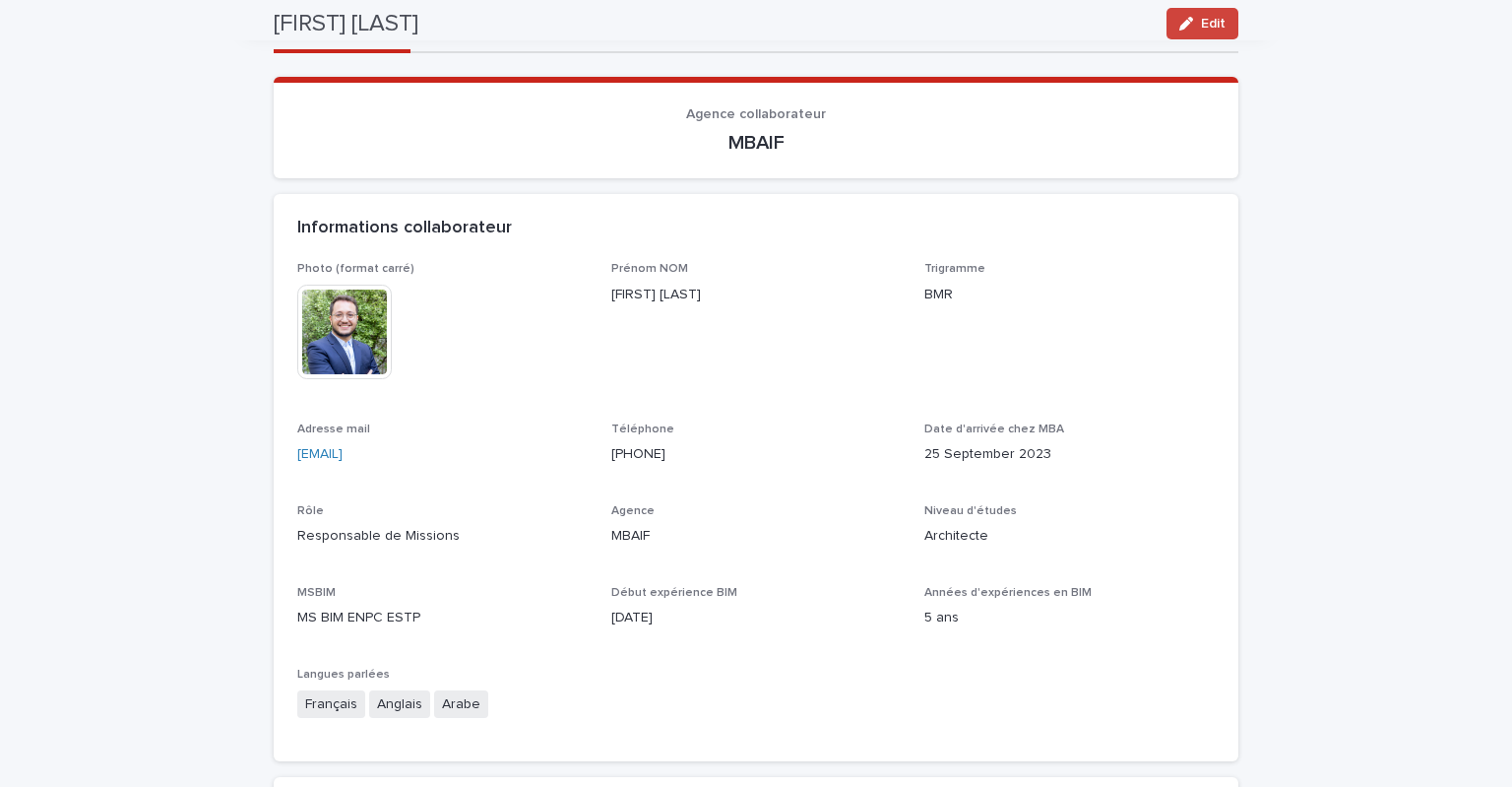 scroll, scrollTop: 0, scrollLeft: 0, axis: both 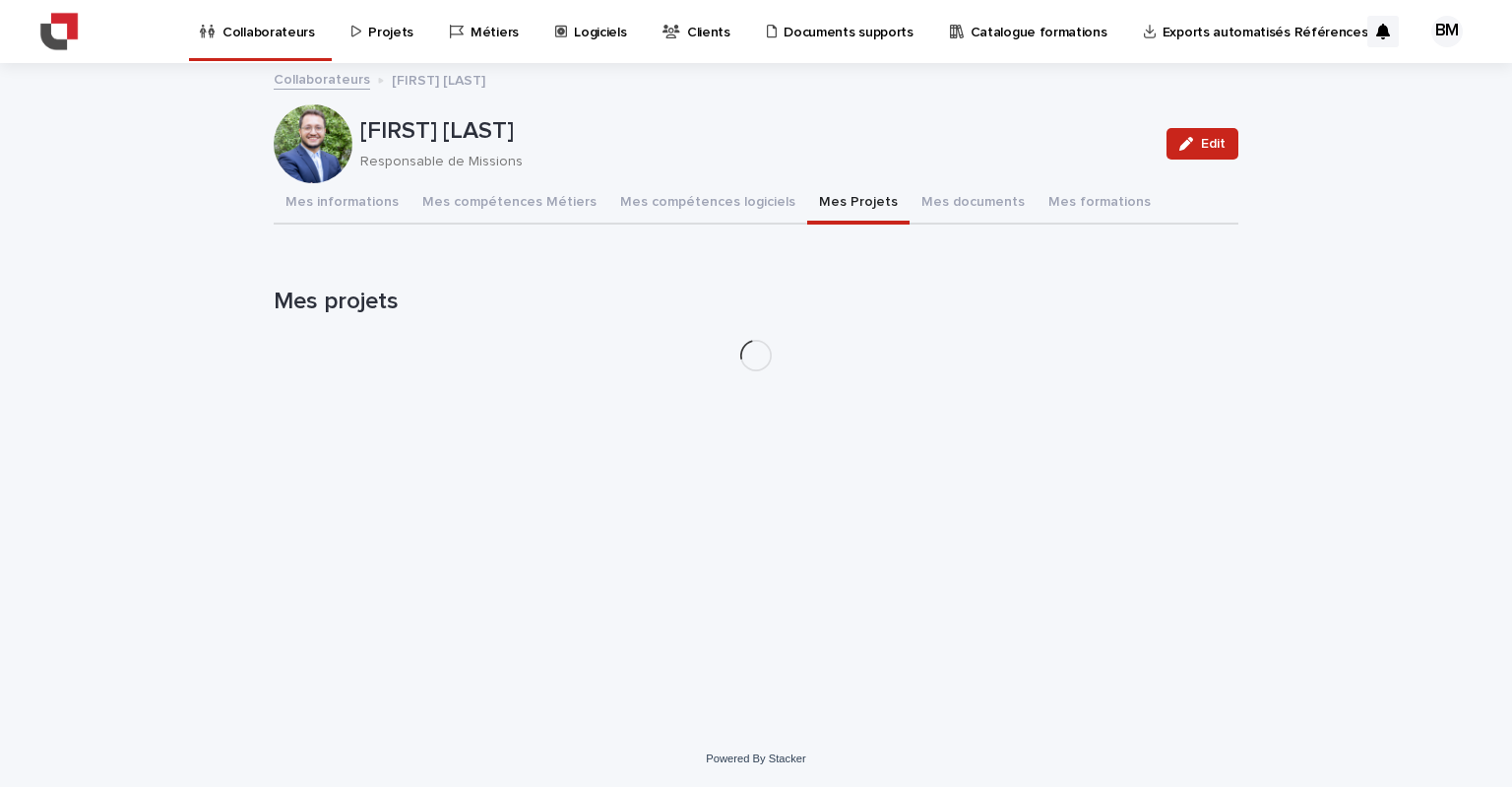 click on "Mes Projets" at bounding box center (858, 204) 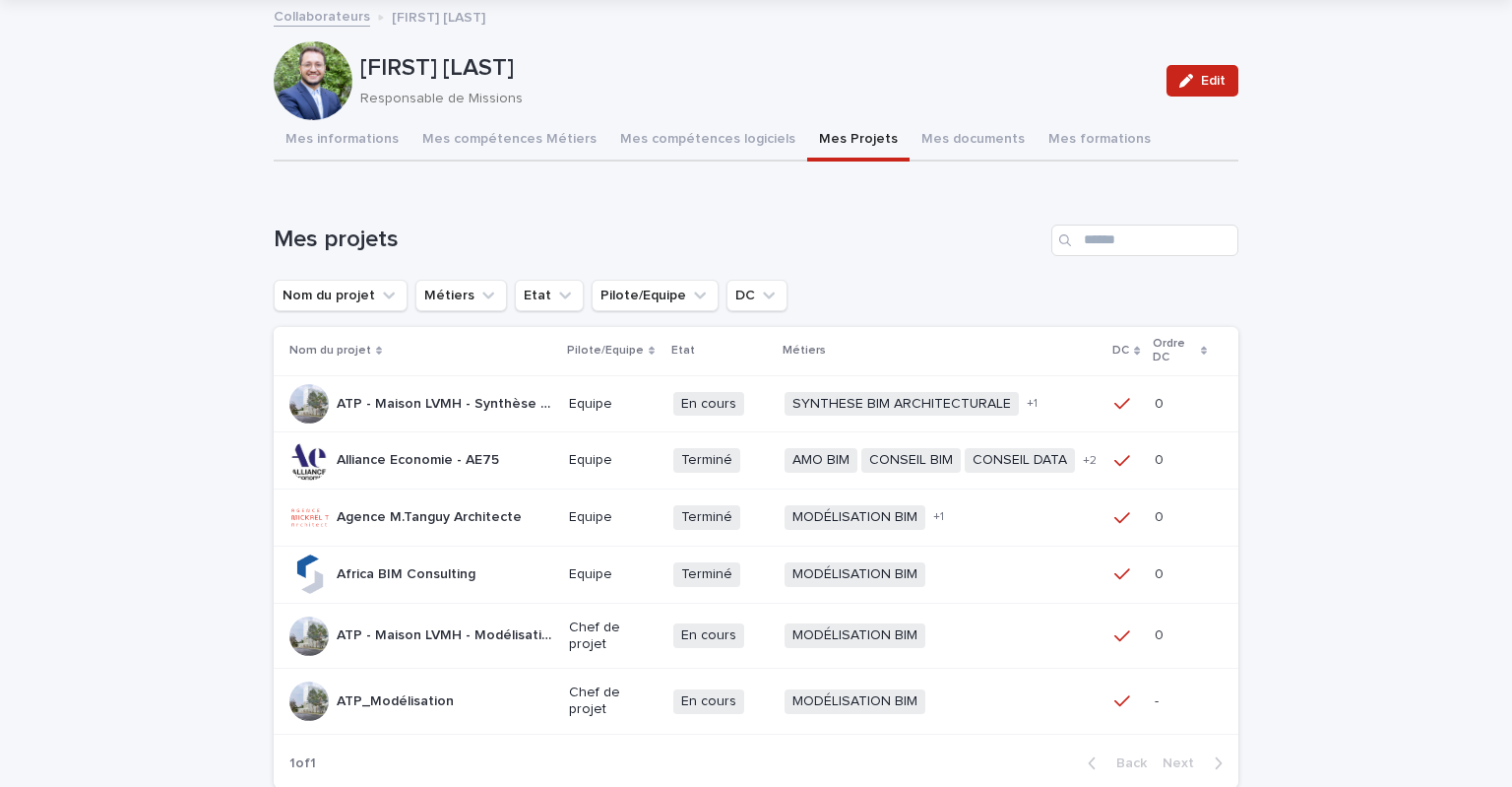 scroll, scrollTop: 98, scrollLeft: 0, axis: vertical 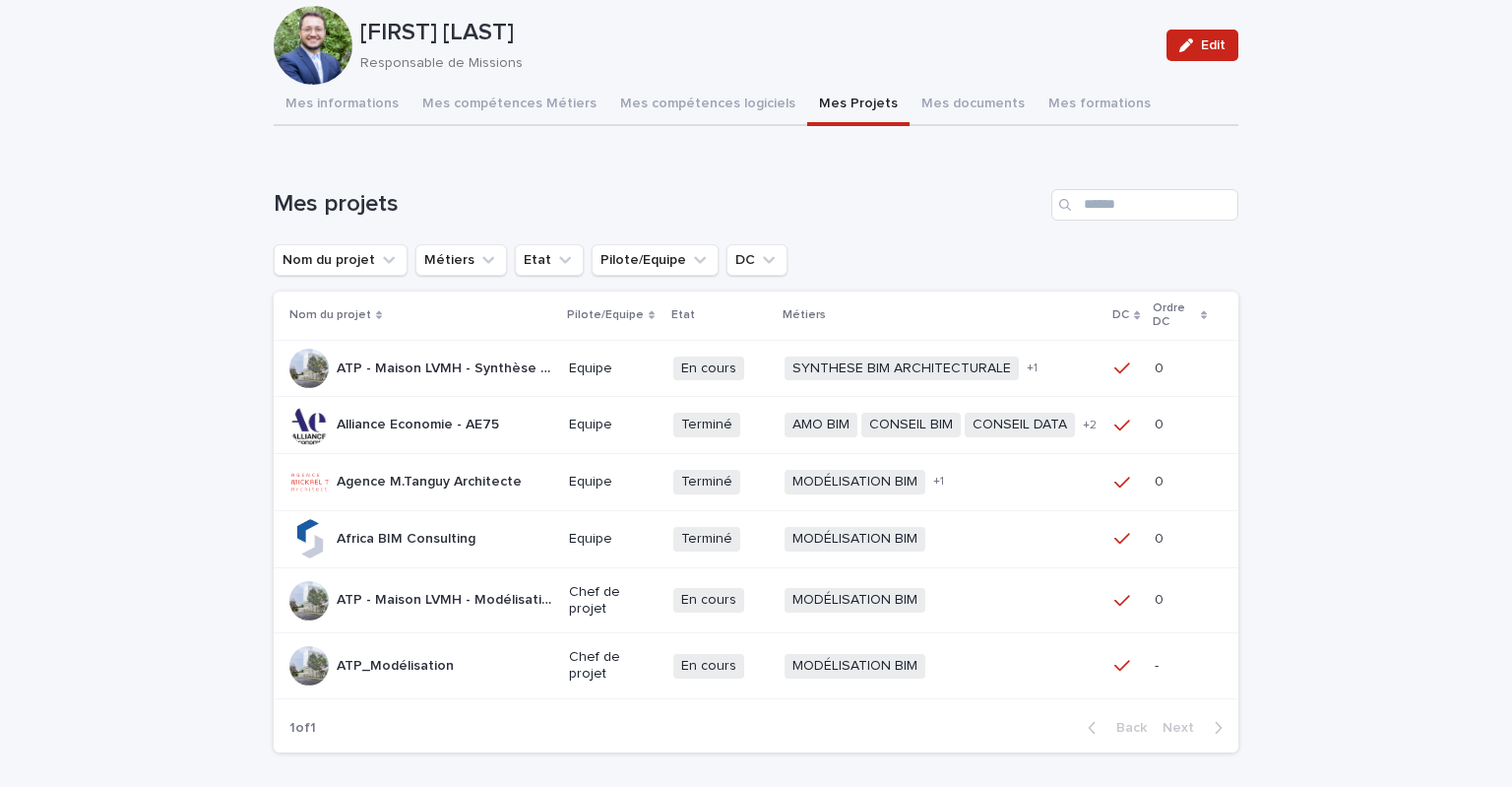 click on "ATP - Maison LVMH - Modélisation" at bounding box center (447, 598) 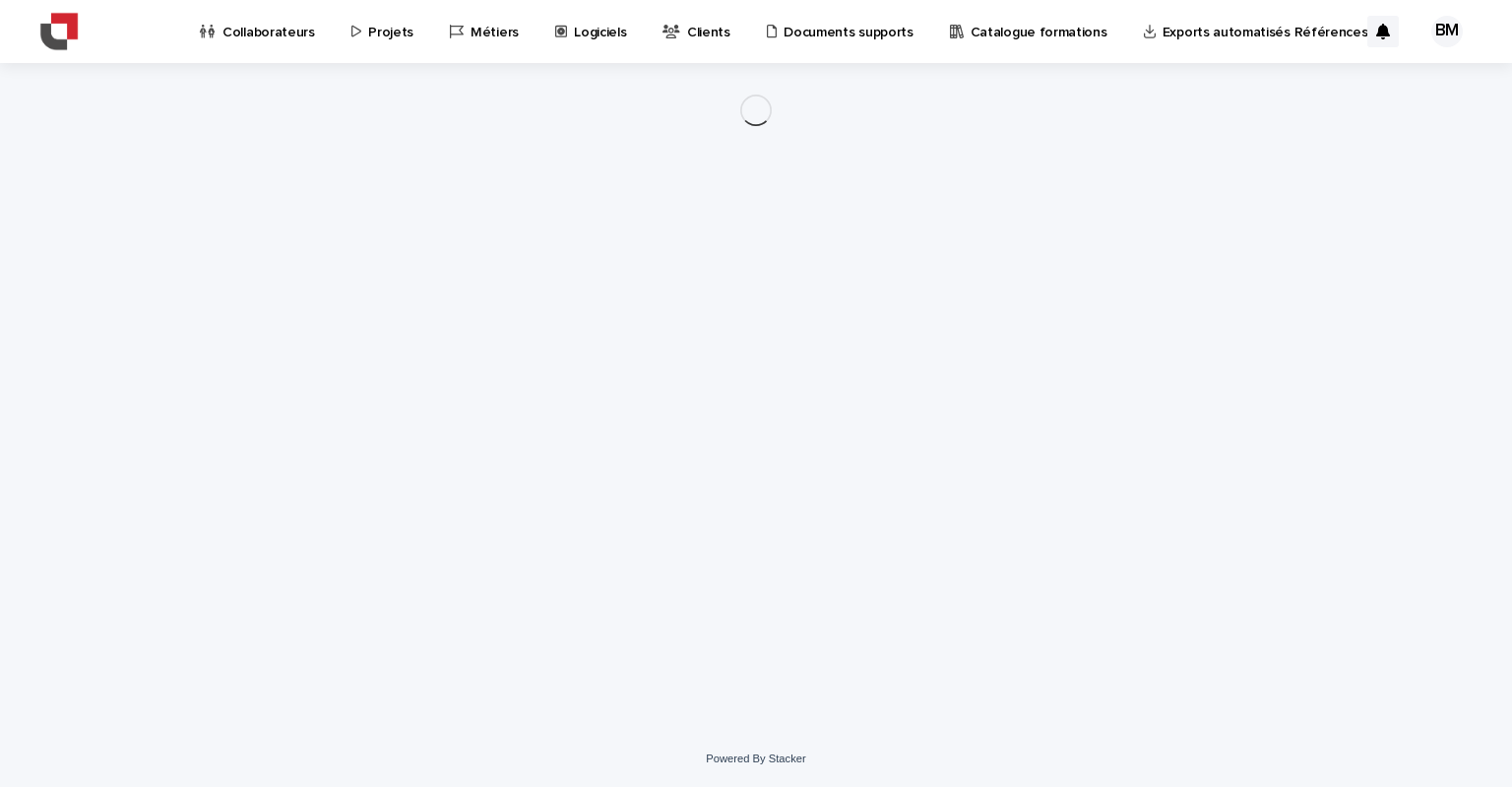 scroll, scrollTop: 0, scrollLeft: 0, axis: both 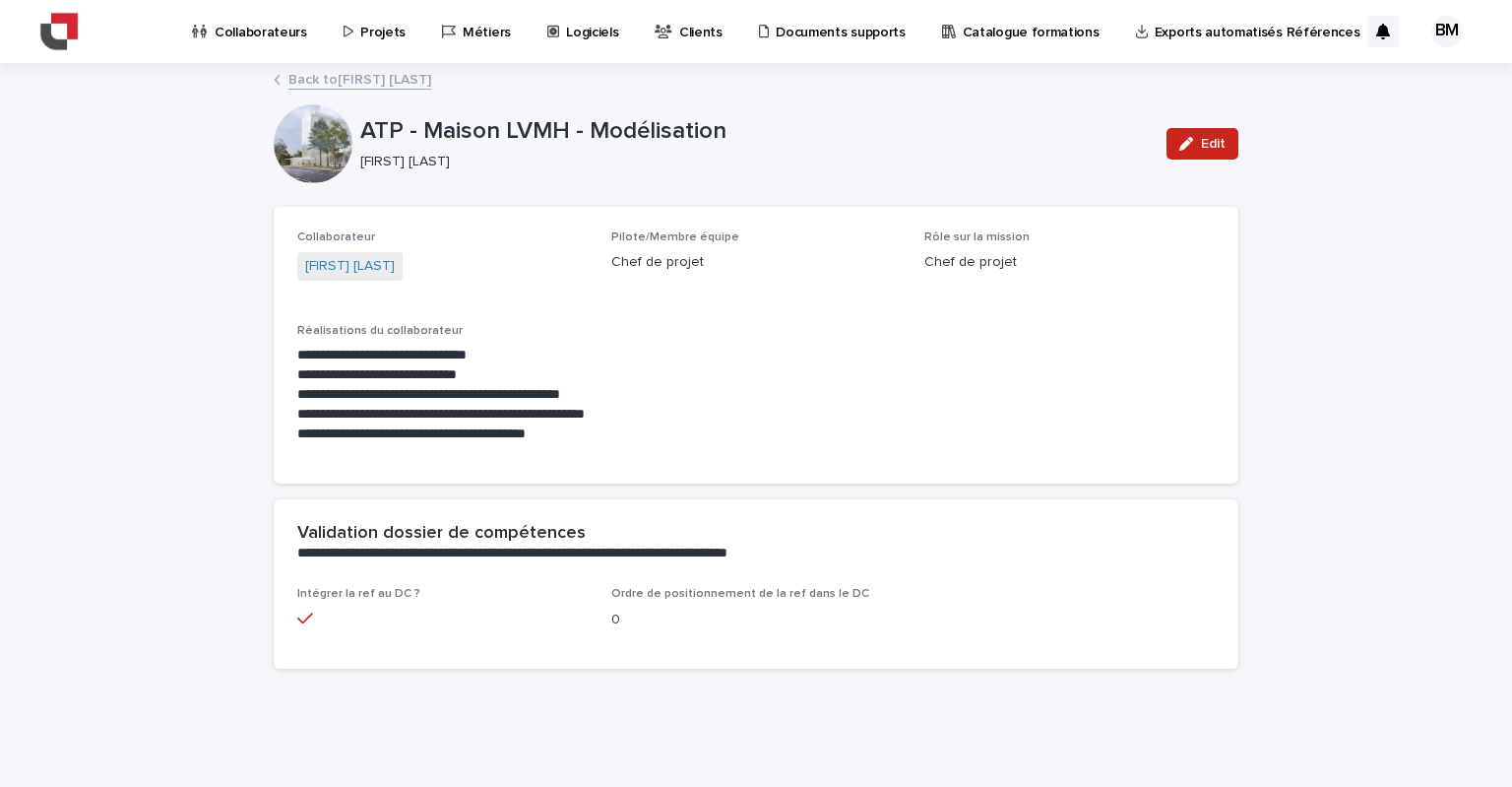 click on "Projets" at bounding box center [383, 21] 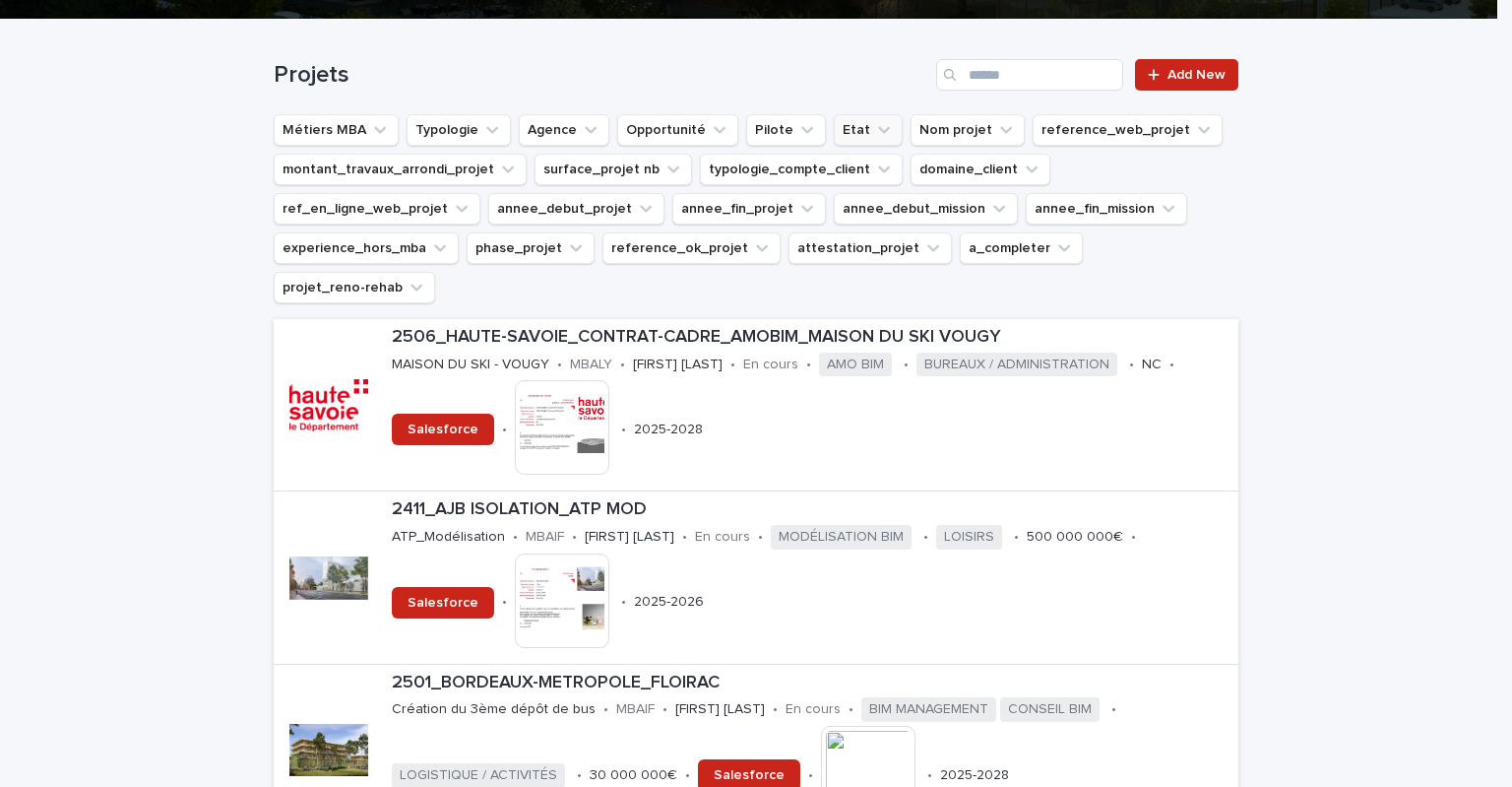 scroll, scrollTop: 492, scrollLeft: 0, axis: vertical 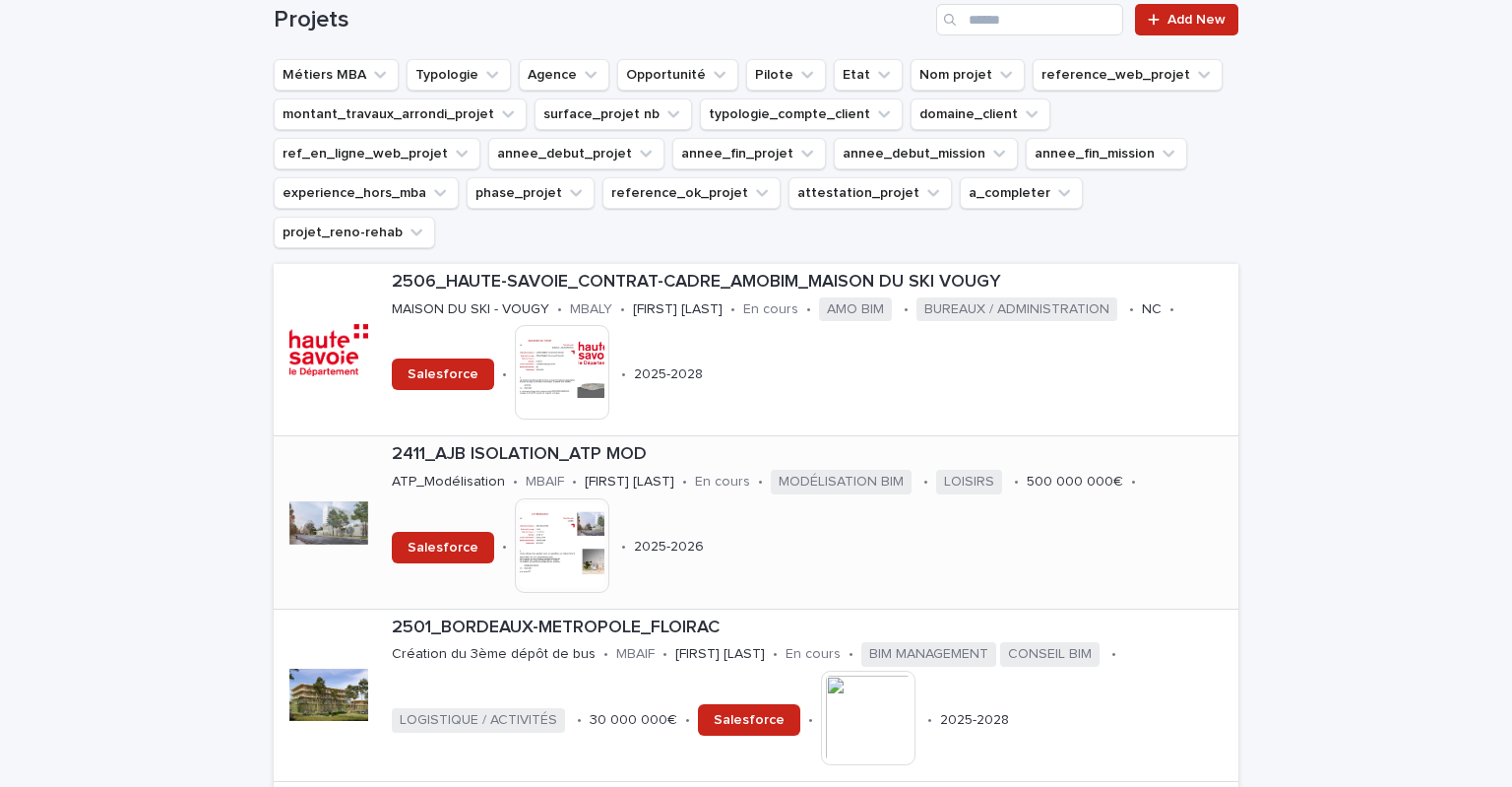 click on "2411_AJB ISOLATION_ATP MOD" at bounding box center (811, 455) 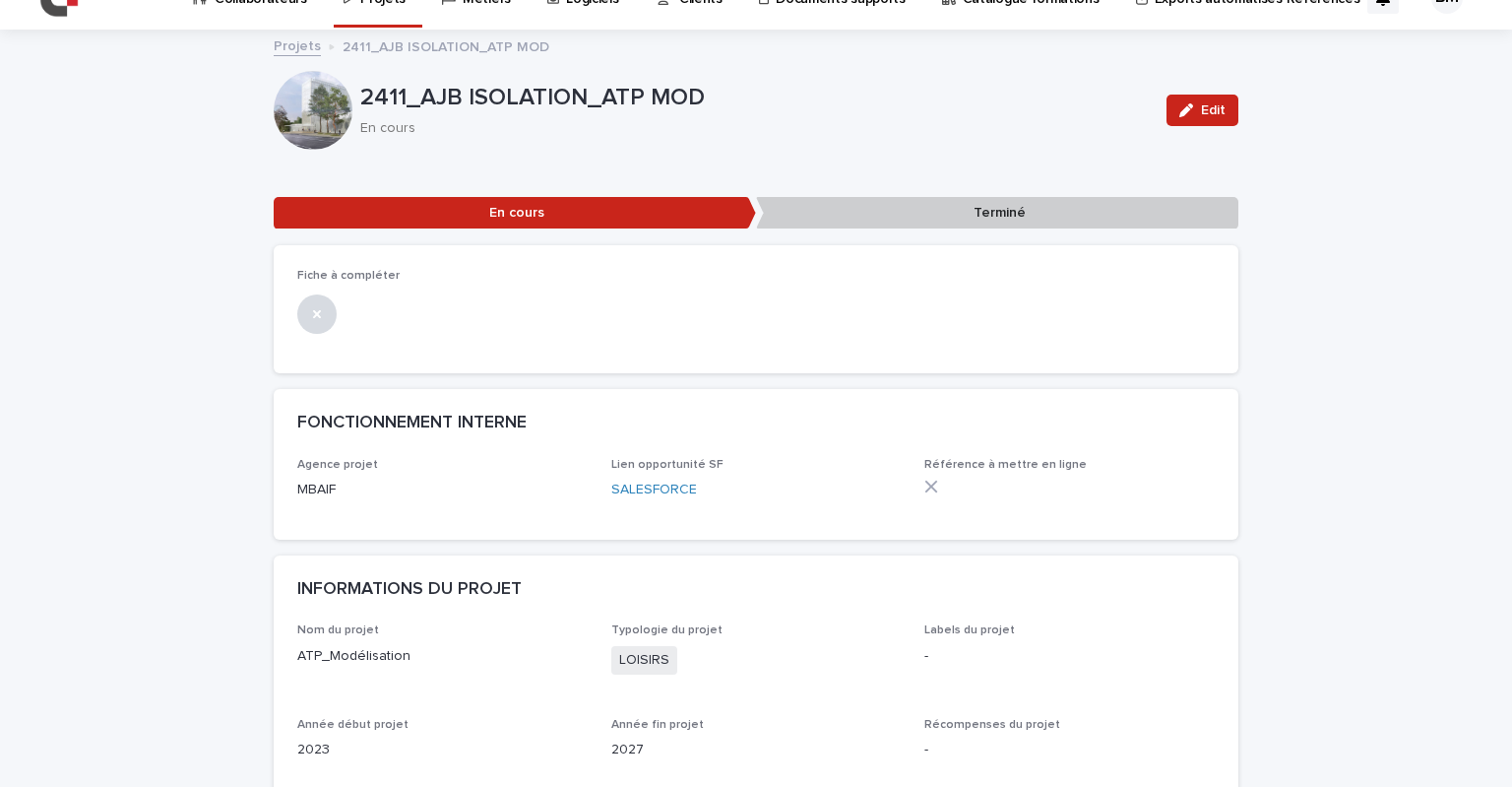 scroll, scrollTop: 0, scrollLeft: 0, axis: both 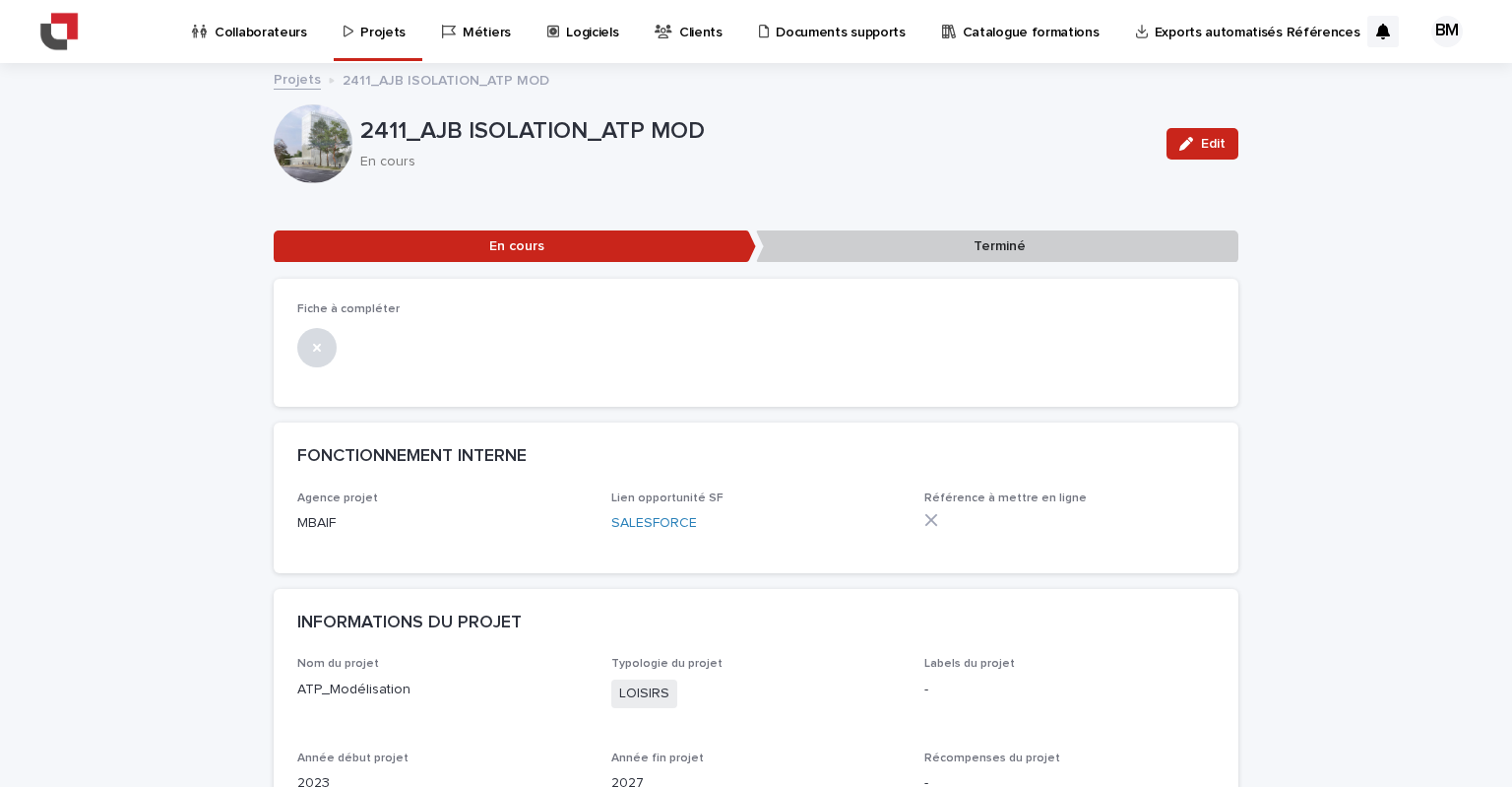click on "Projets" at bounding box center (378, 29) 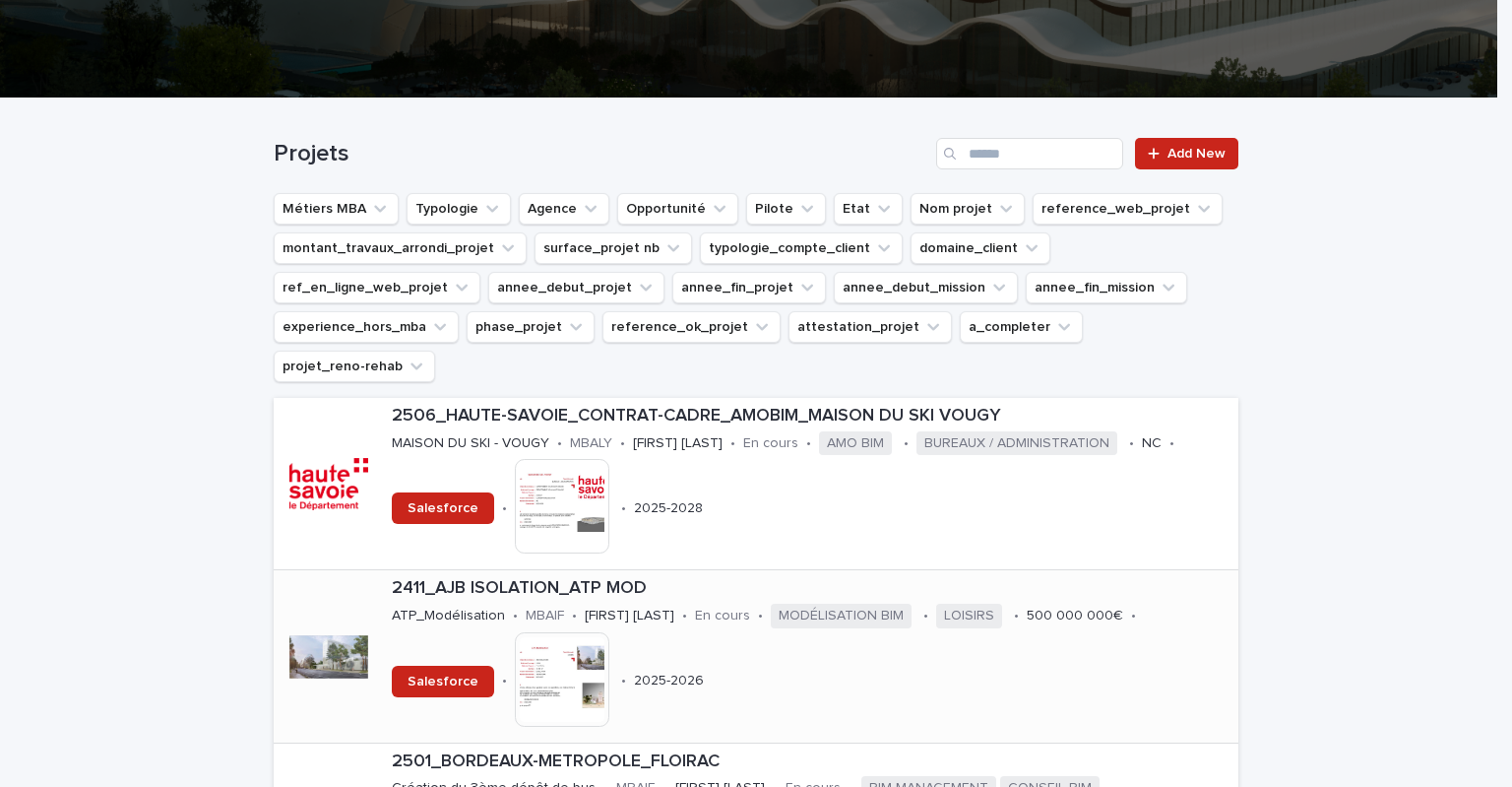 scroll, scrollTop: 394, scrollLeft: 0, axis: vertical 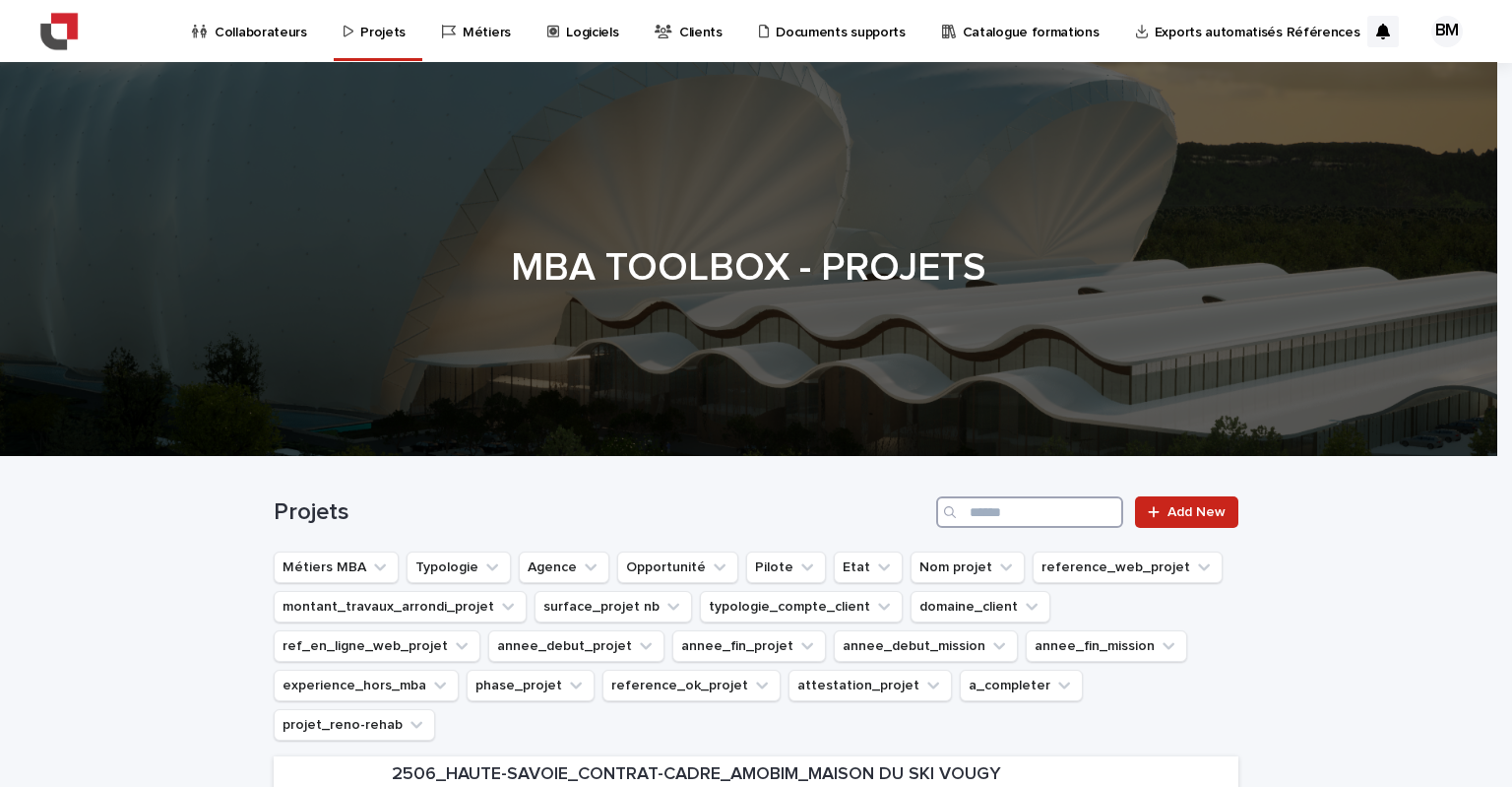 click at bounding box center (1030, 512) 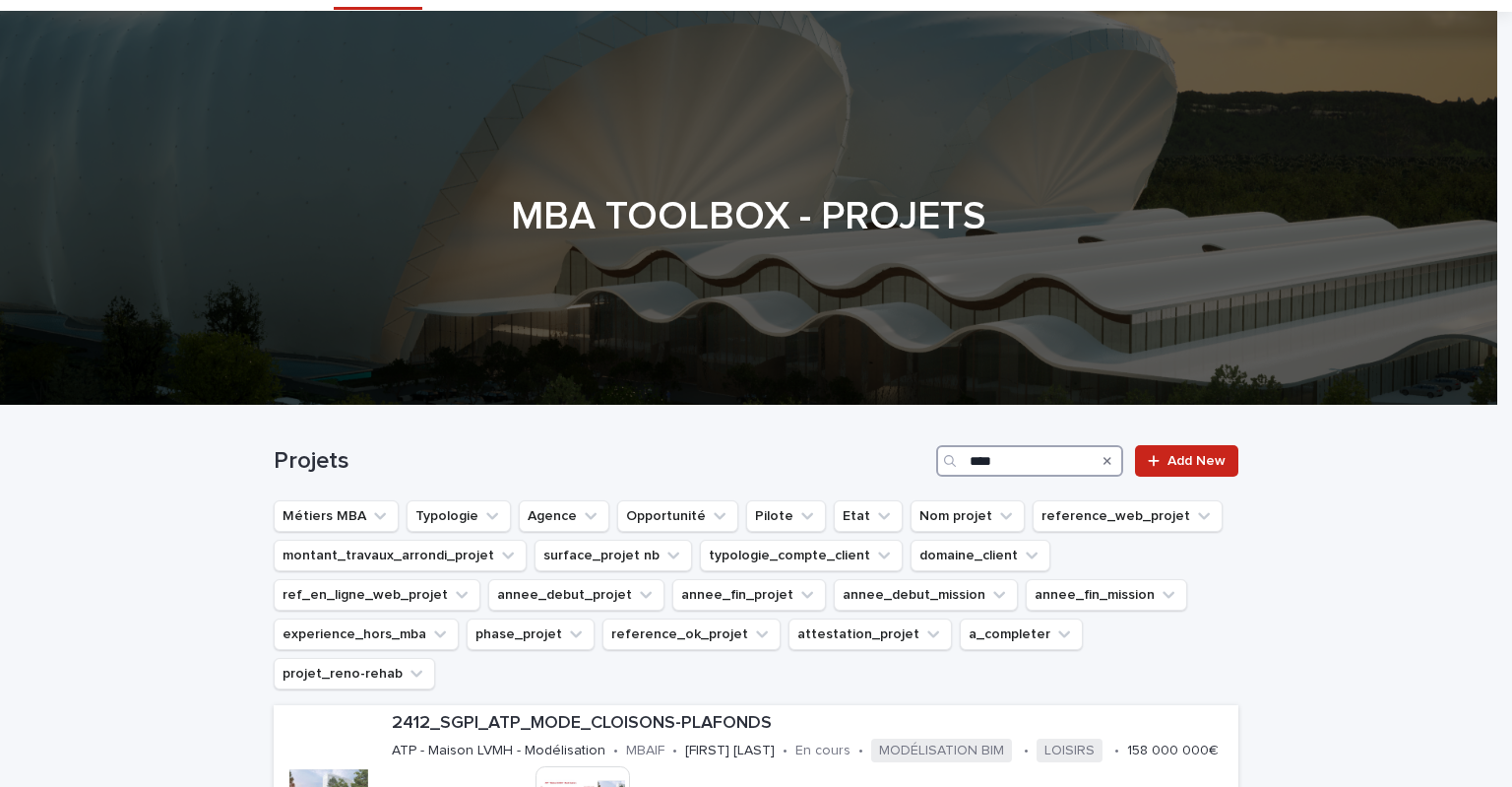 scroll, scrollTop: 98, scrollLeft: 0, axis: vertical 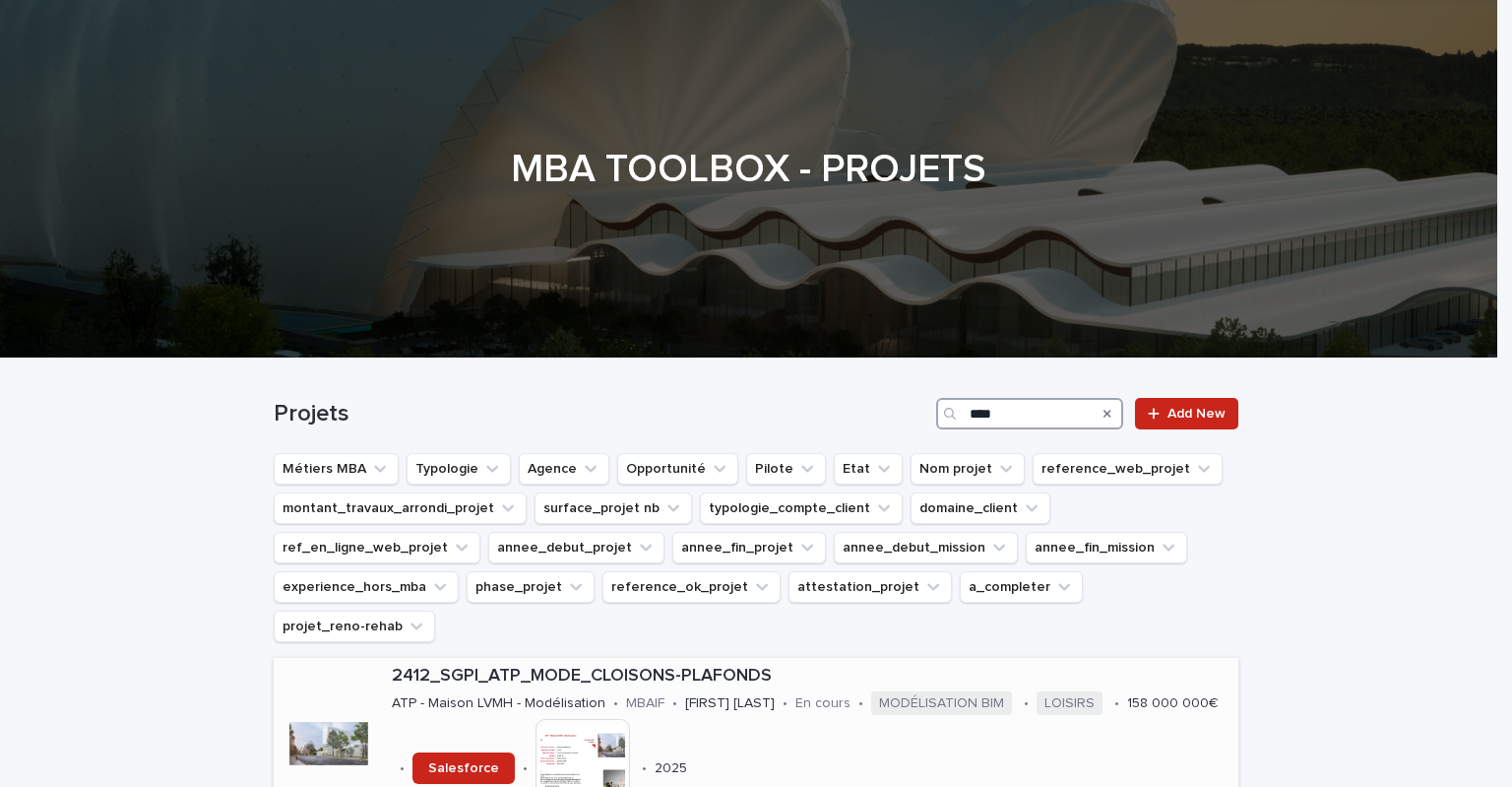 type on "****" 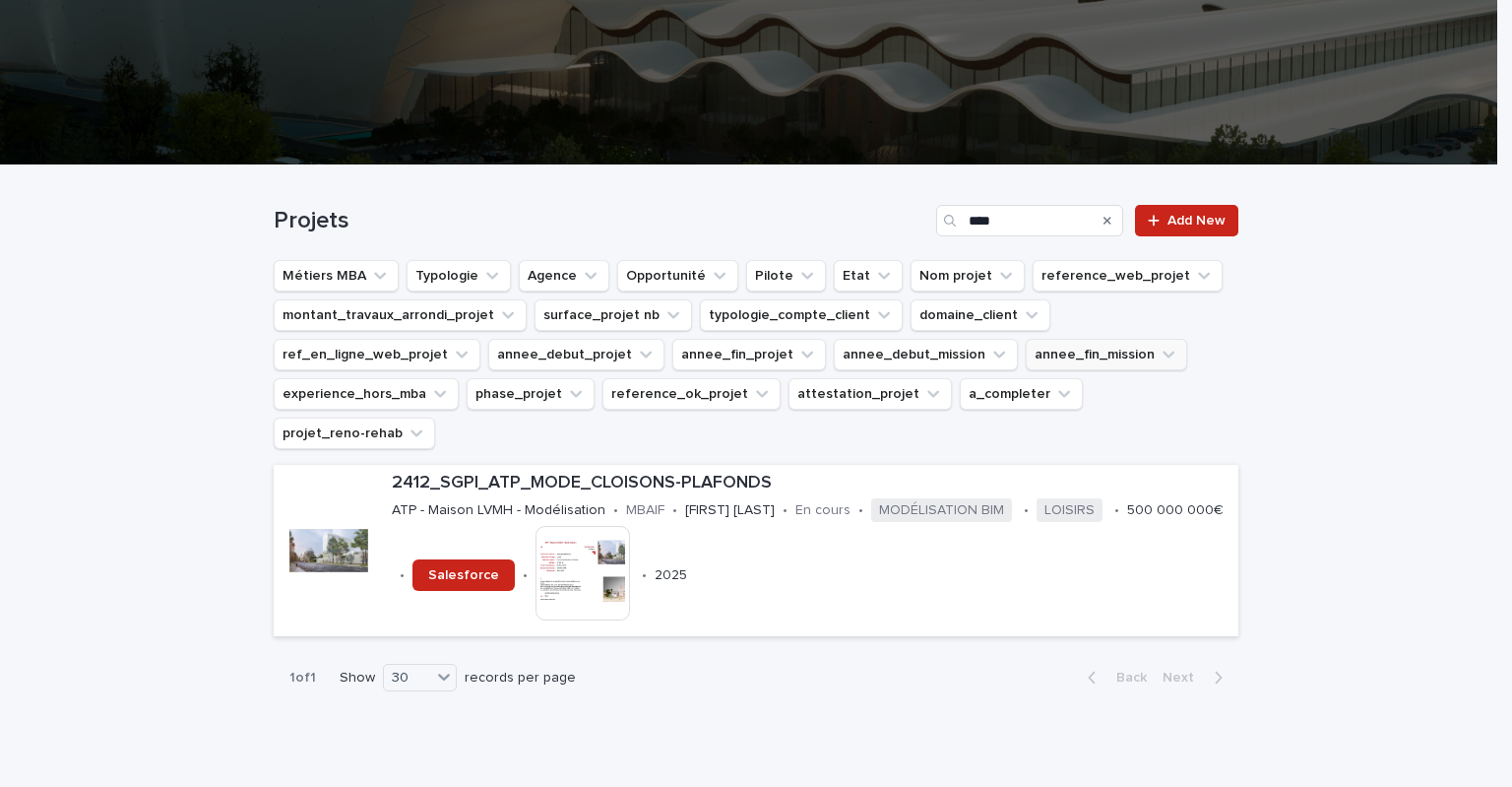 scroll, scrollTop: 295, scrollLeft: 0, axis: vertical 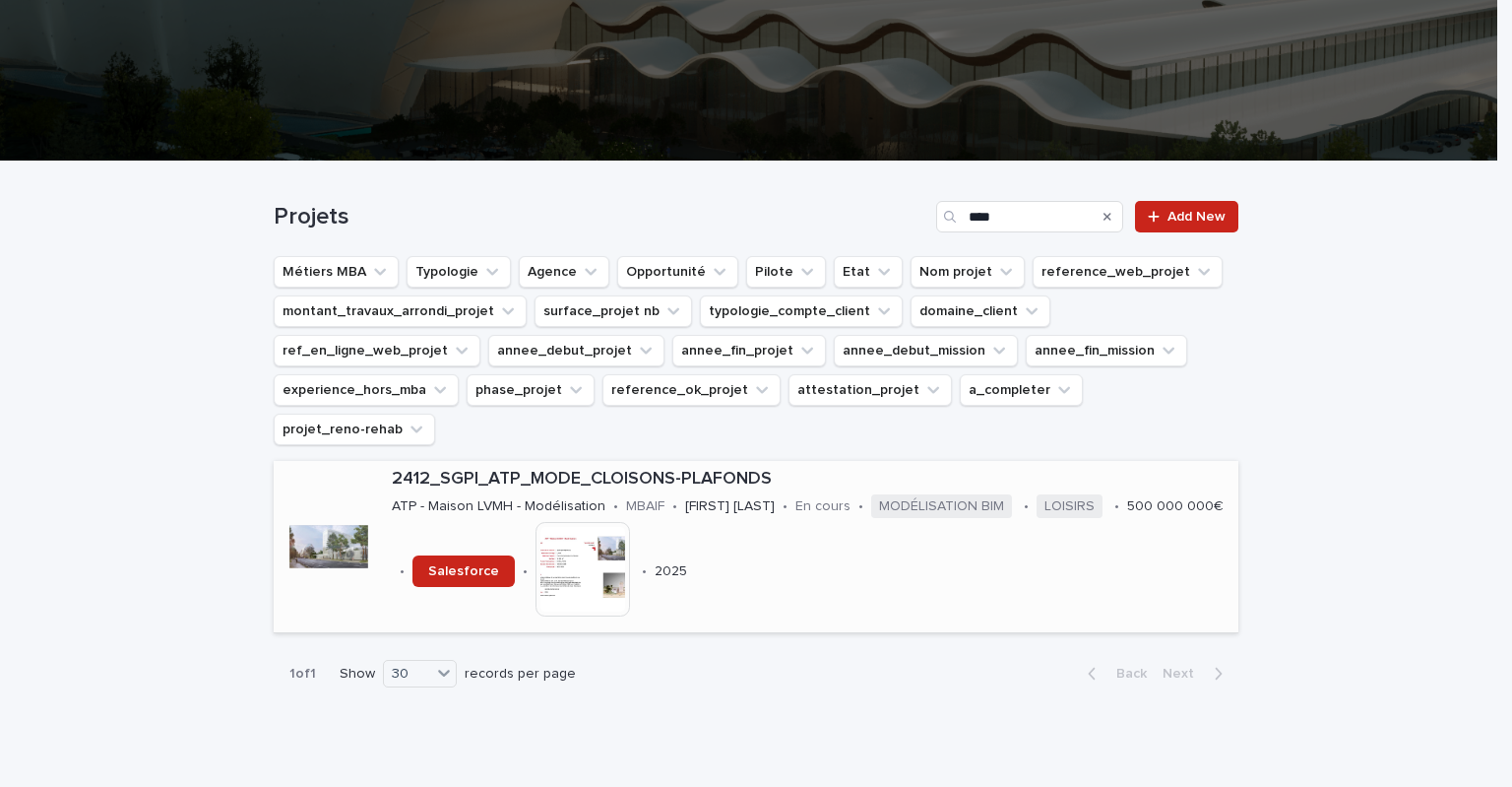 click on "2412_SGPI_ATP_MODE_CLOISONS-PLAFONDS" at bounding box center (811, 480) 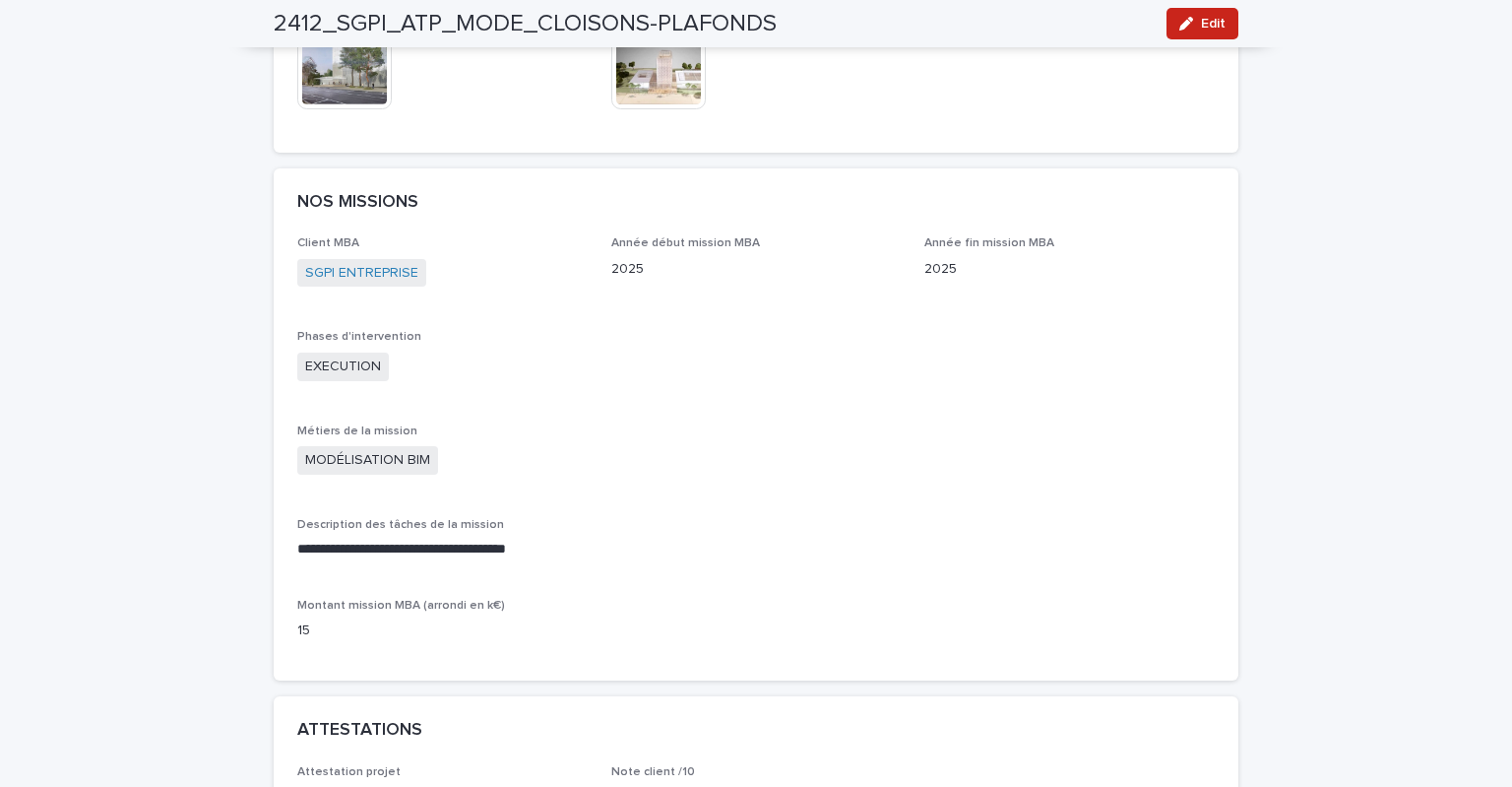 scroll, scrollTop: 1182, scrollLeft: 0, axis: vertical 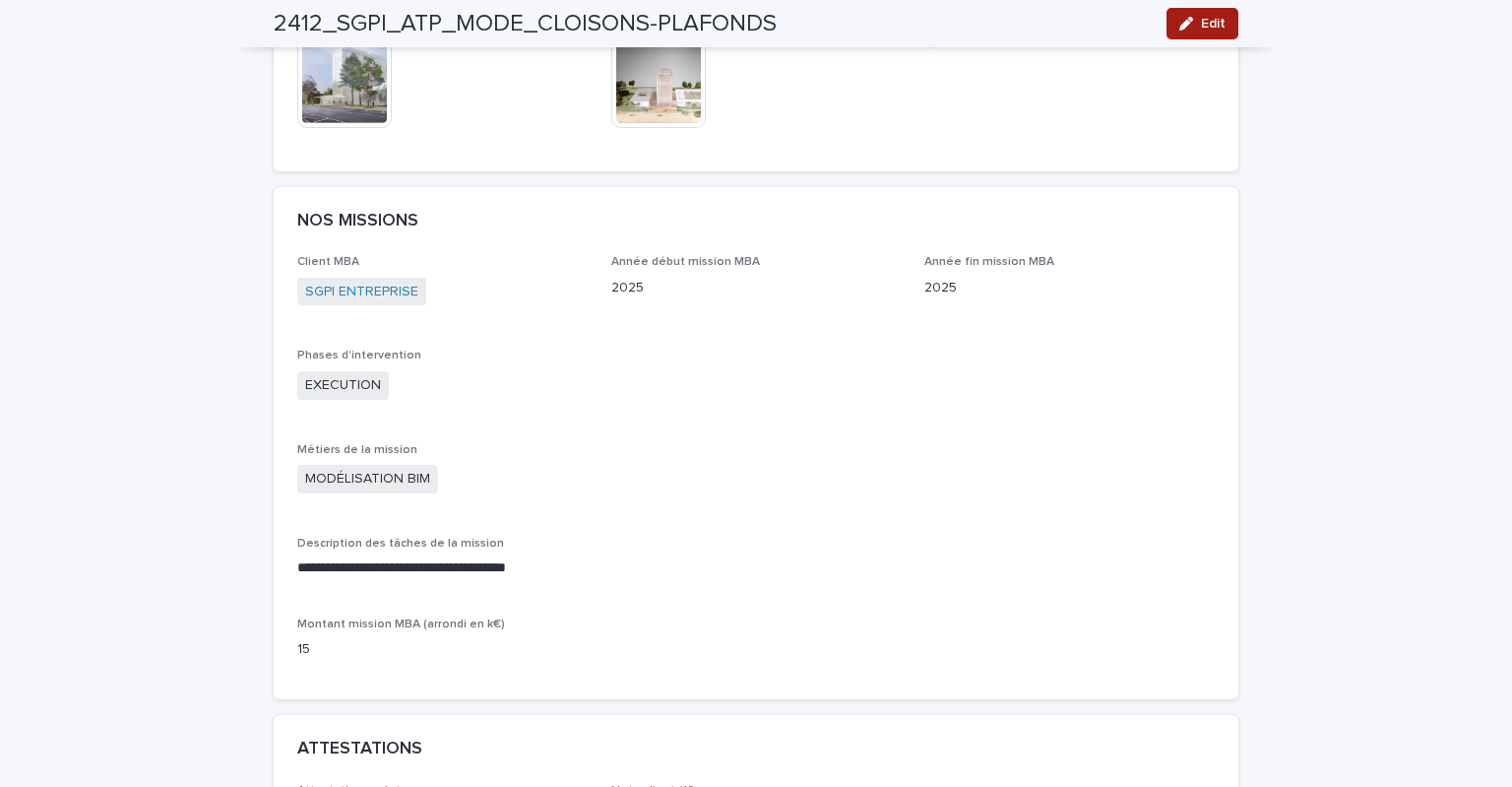 click on "Edit" at bounding box center [1202, 24] 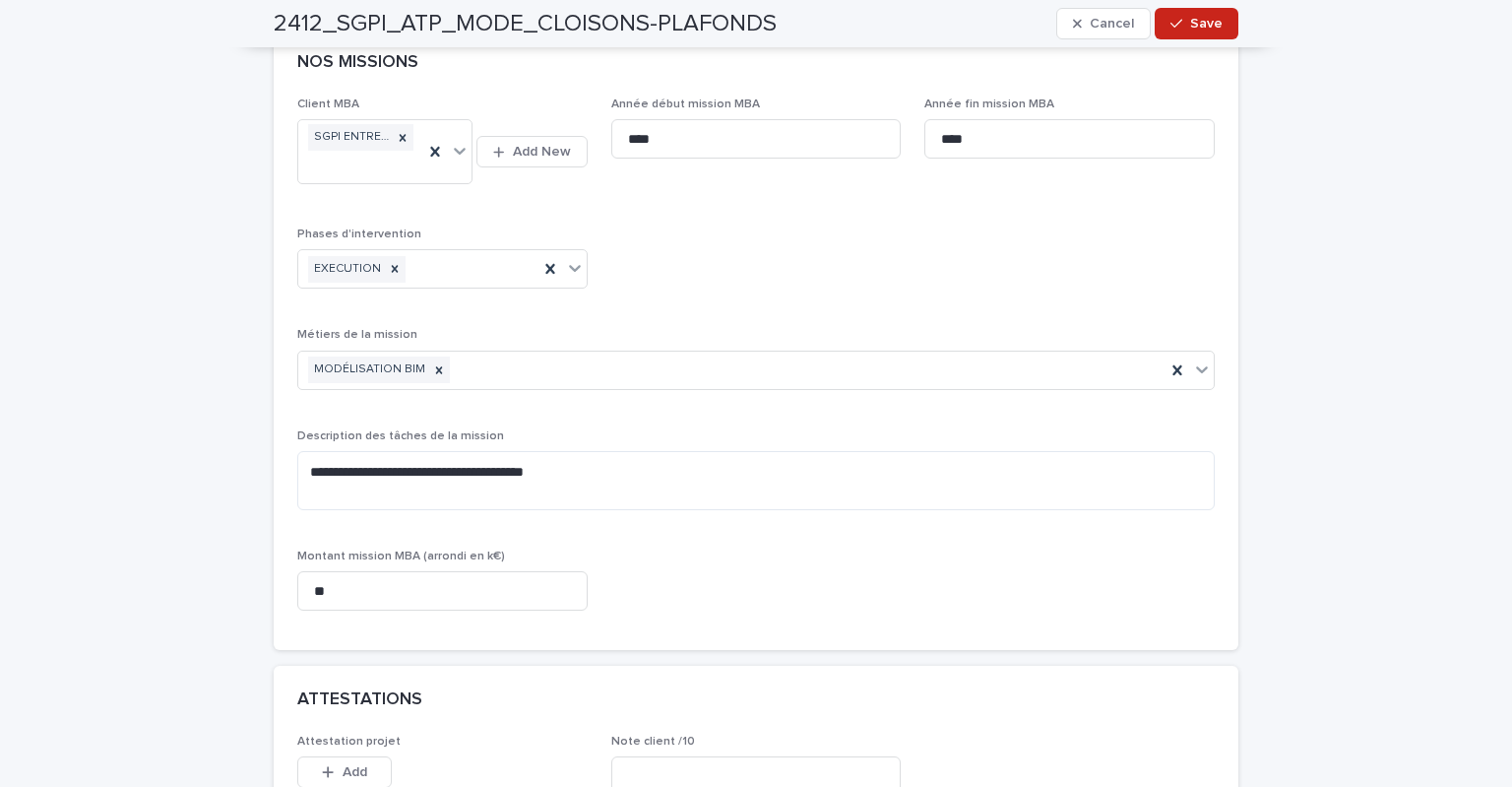 scroll, scrollTop: 1613, scrollLeft: 0, axis: vertical 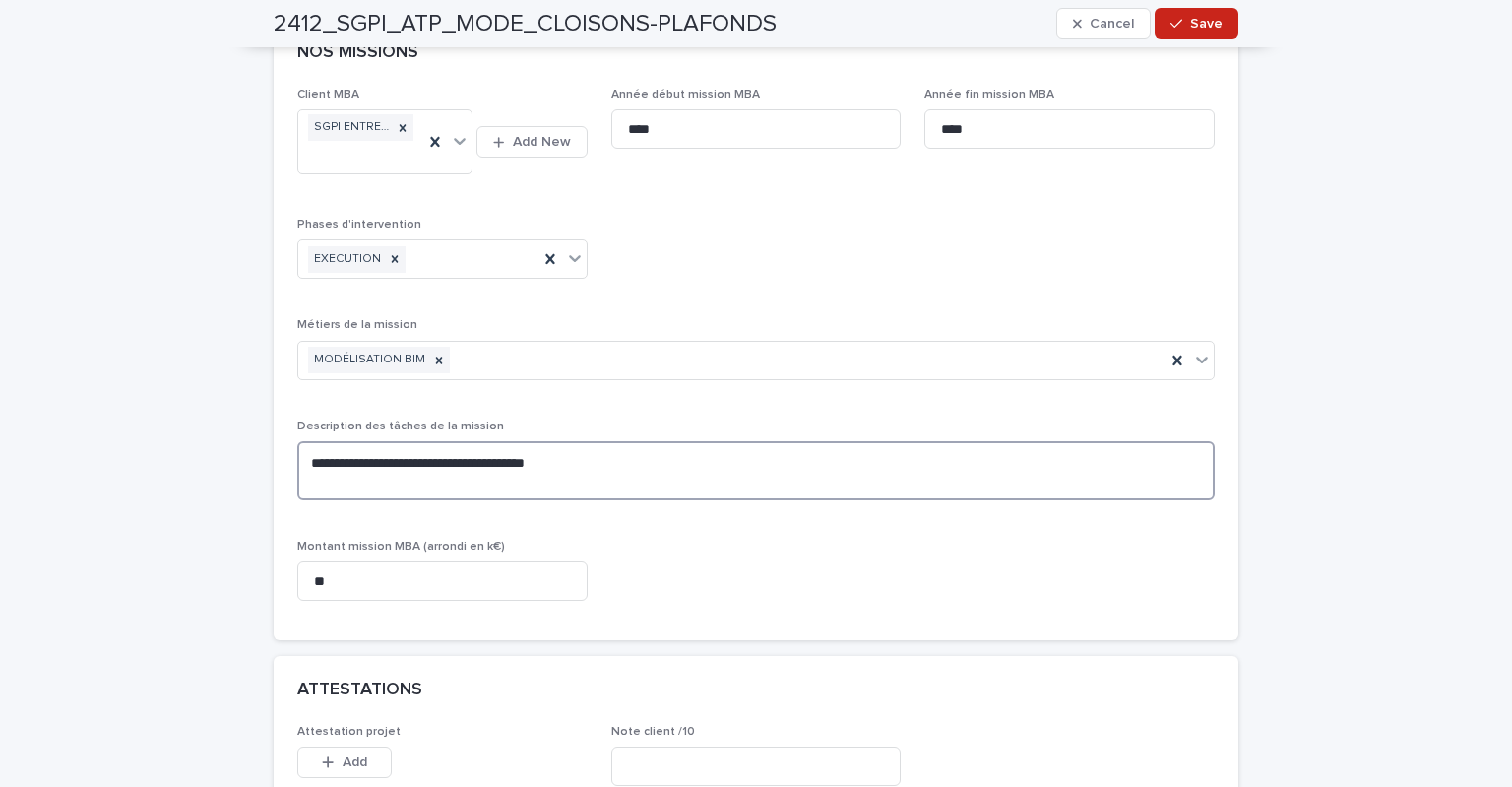 click on "**********" at bounding box center (756, 471) 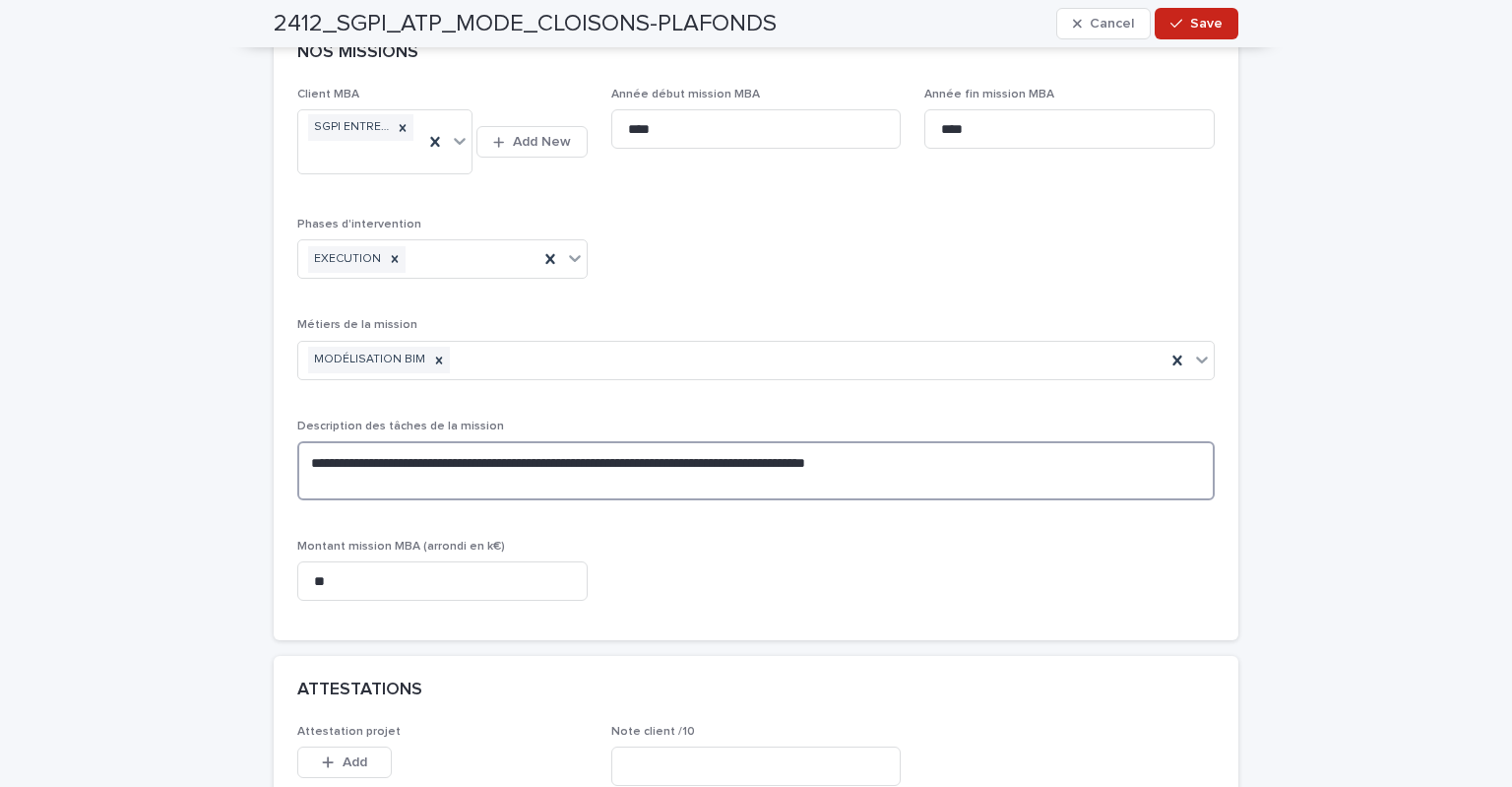 click on "**********" at bounding box center (756, 471) 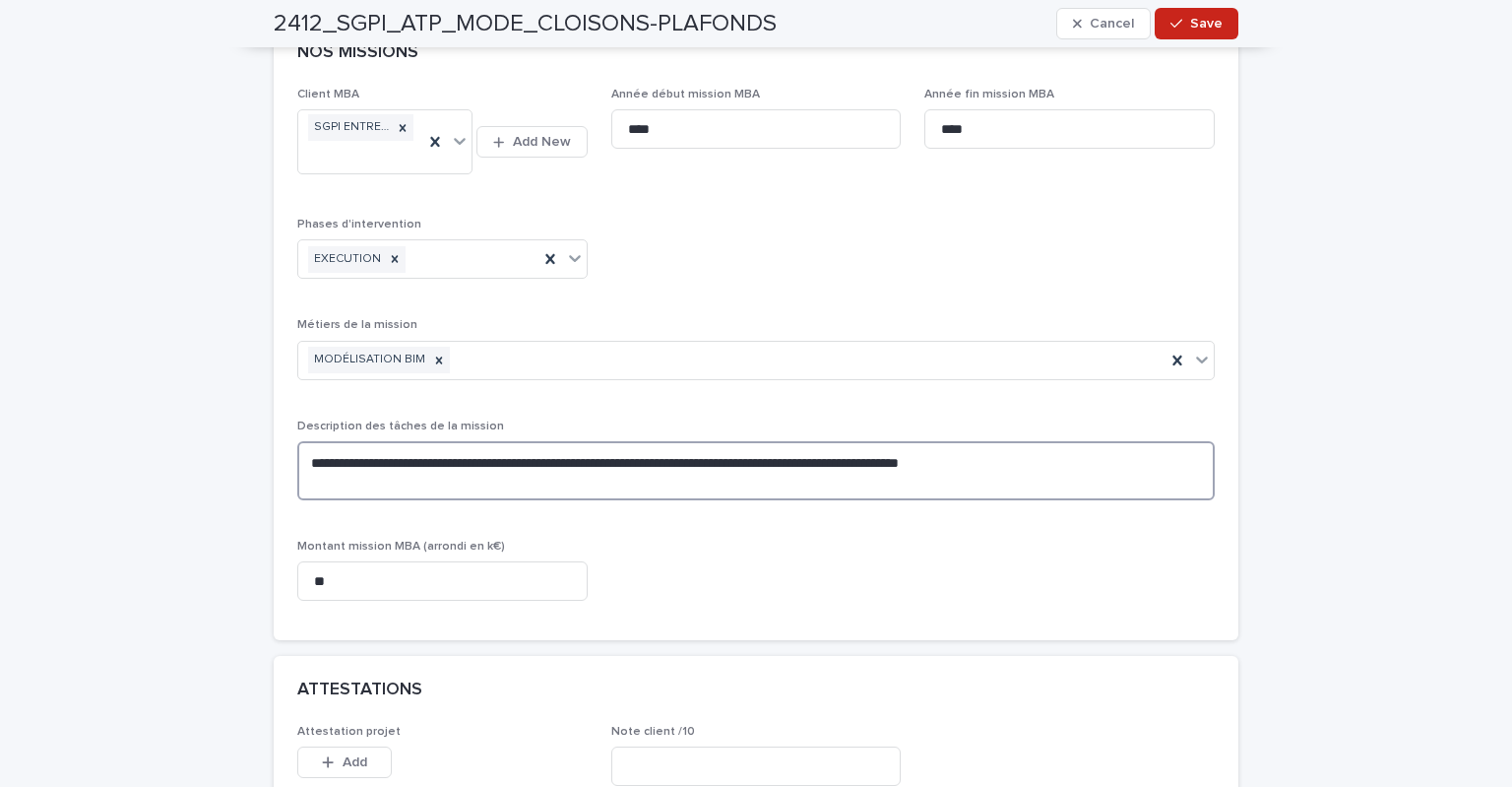 click on "**********" at bounding box center [756, 471] 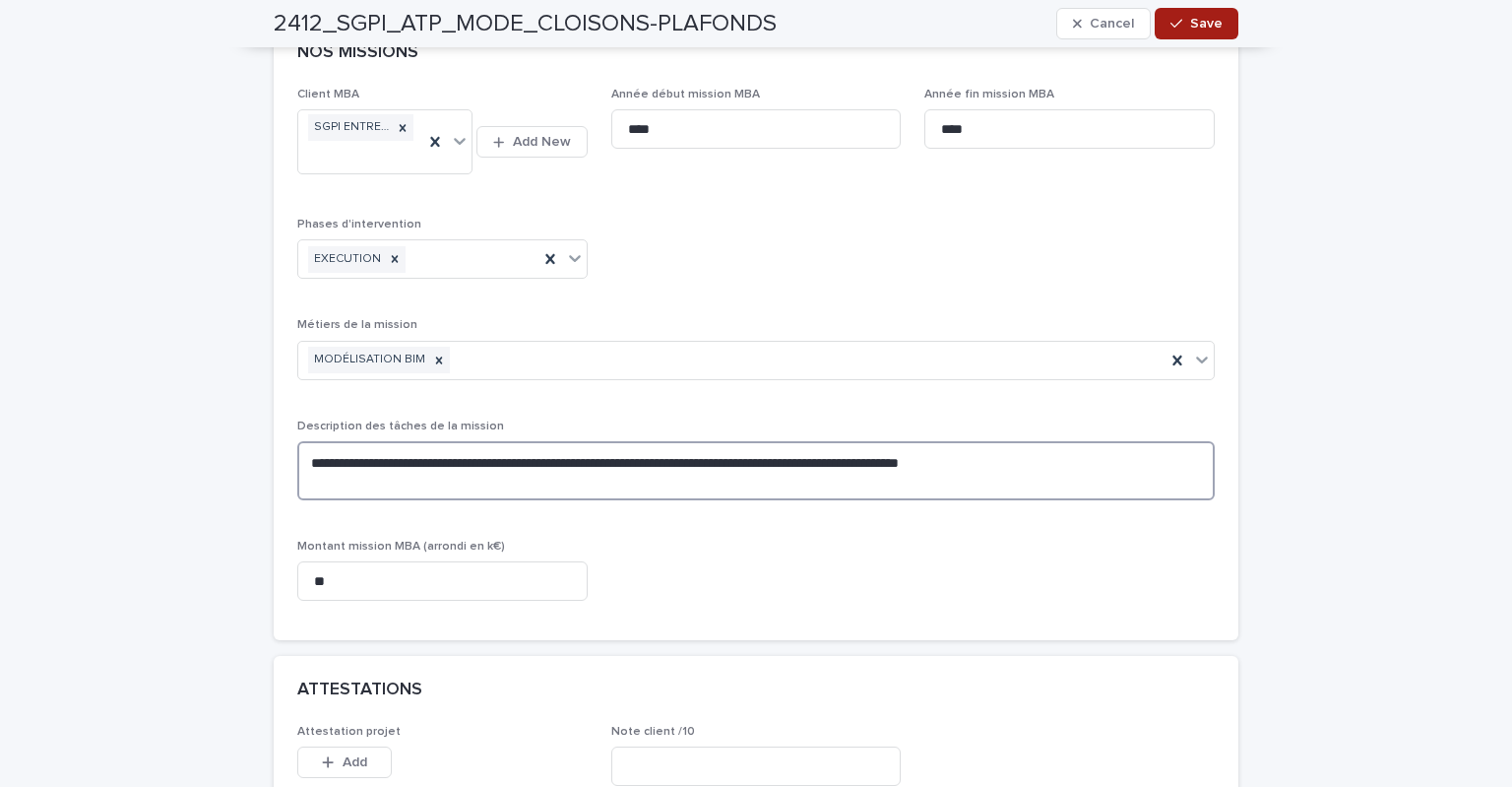 type on "**********" 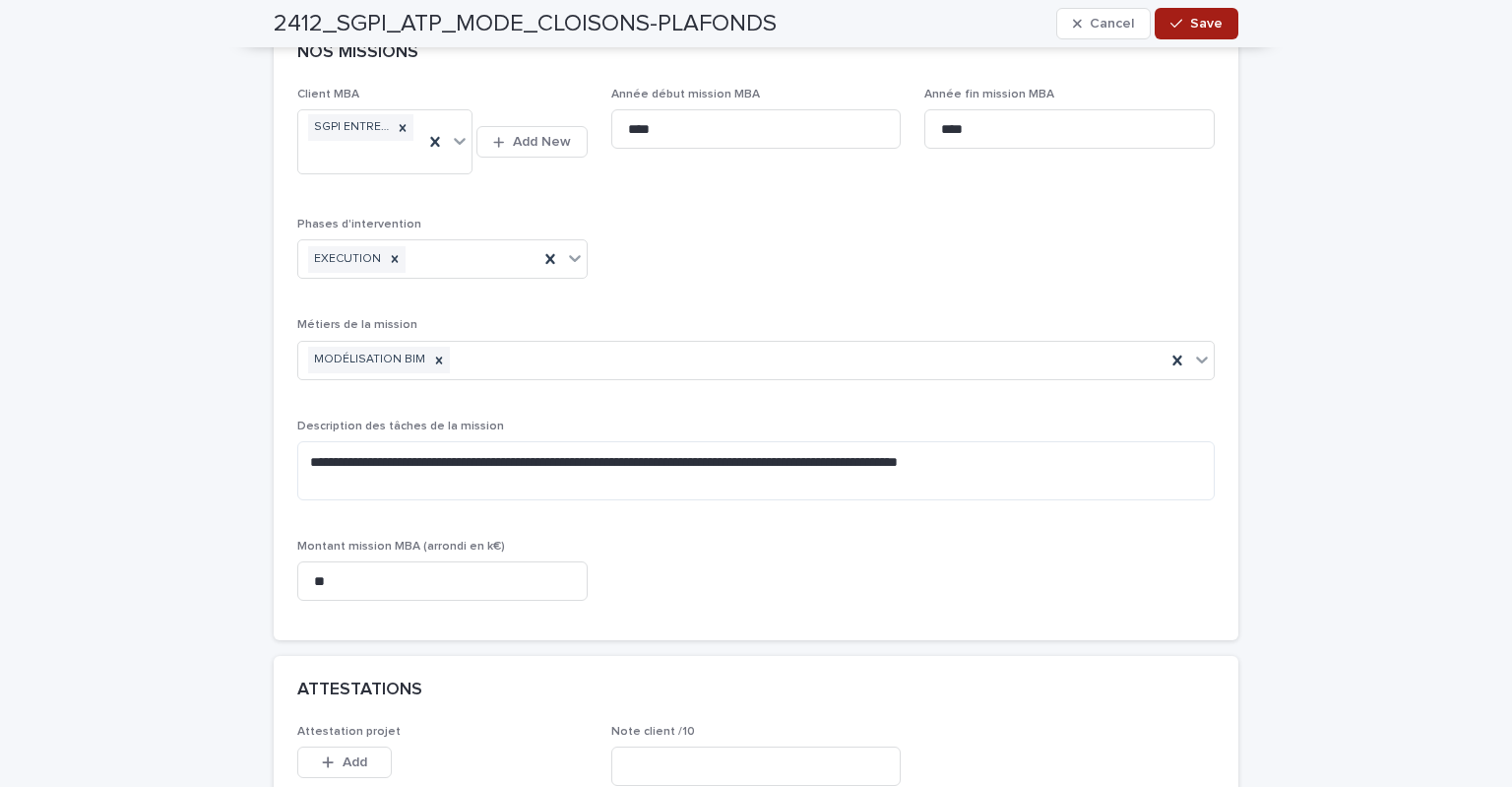 click on "Save" at bounding box center (1196, 24) 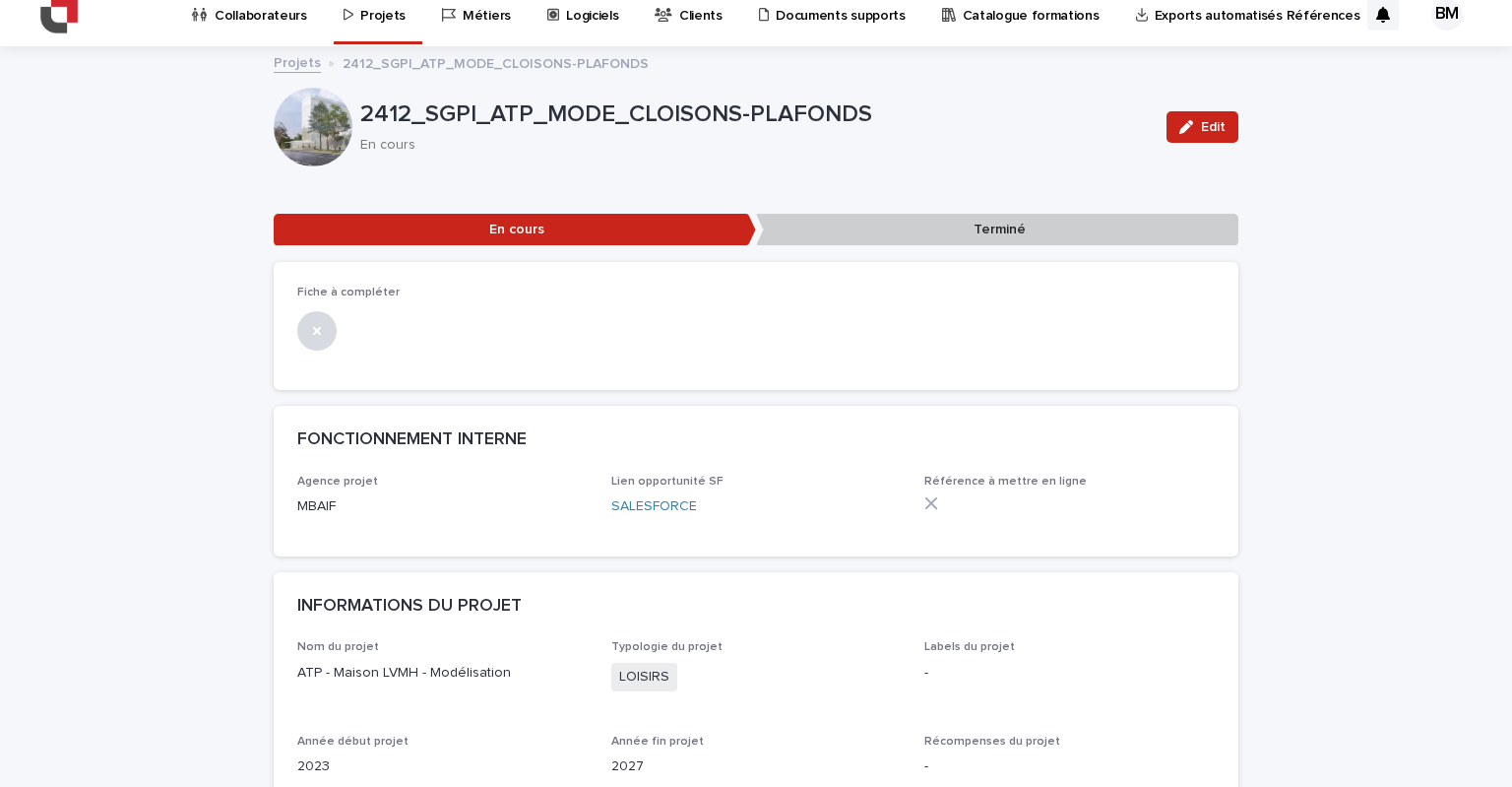 scroll, scrollTop: 0, scrollLeft: 0, axis: both 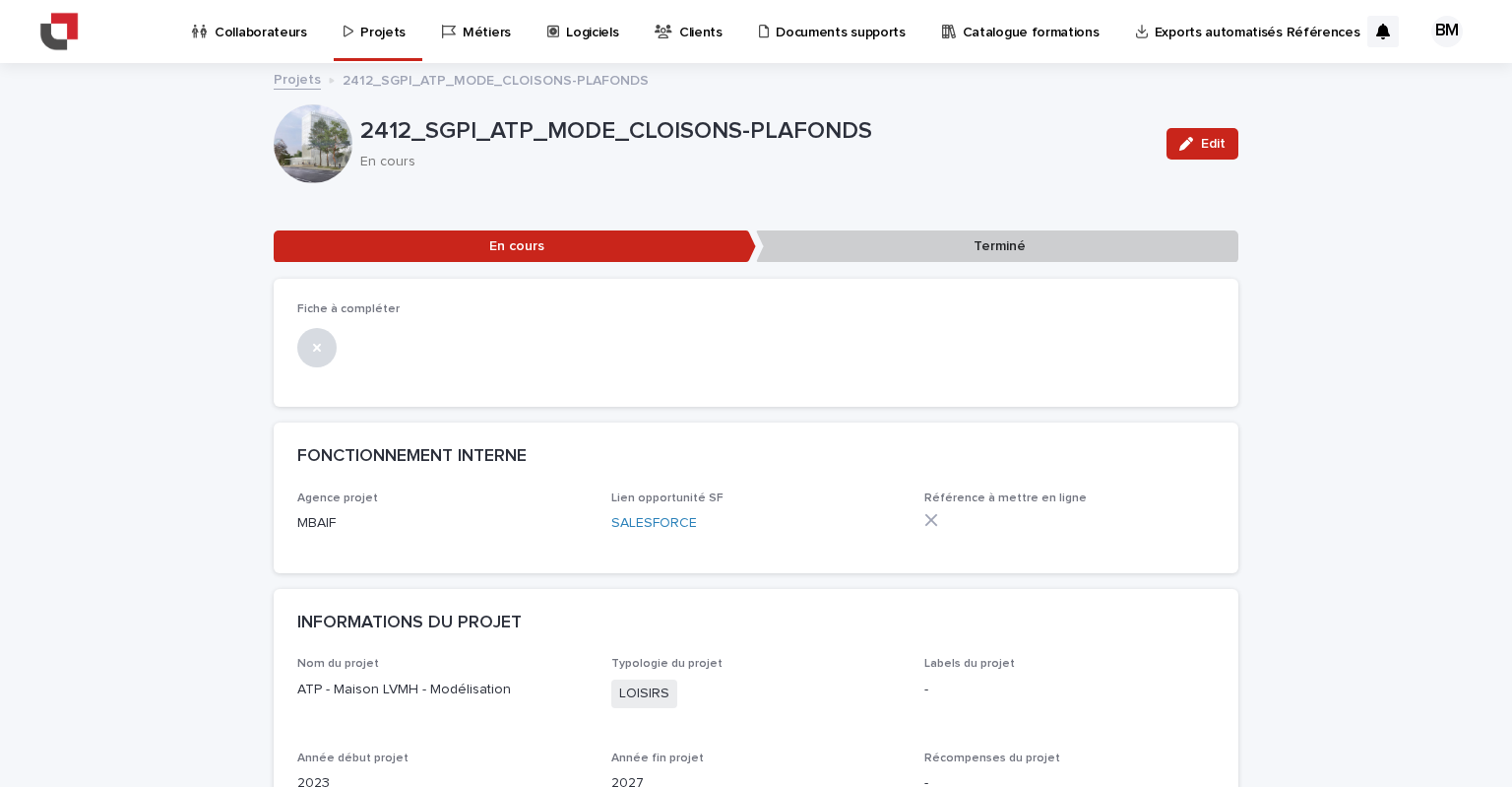 click on "Projets" at bounding box center (383, 21) 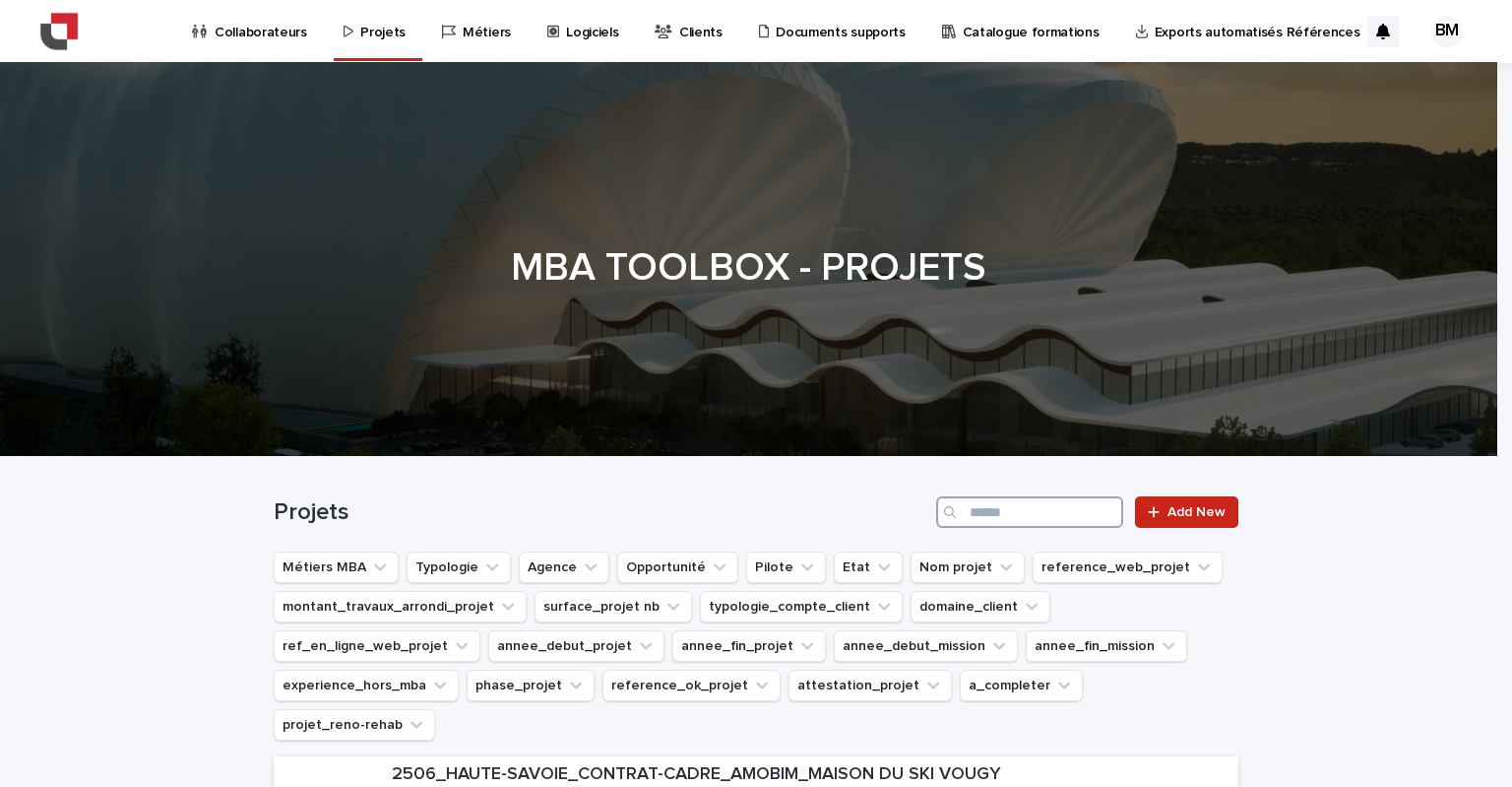 click at bounding box center [1030, 512] 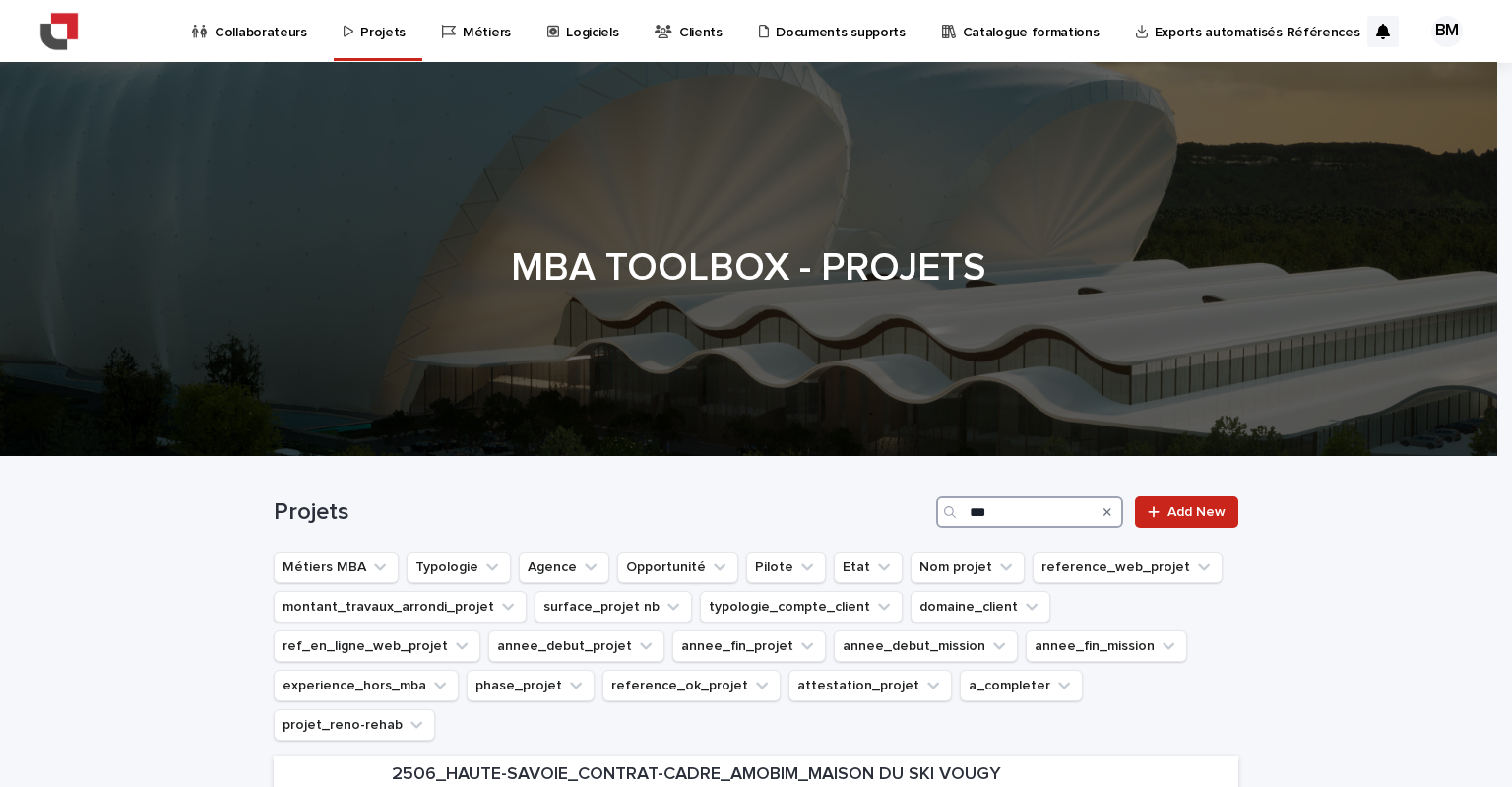 type on "***" 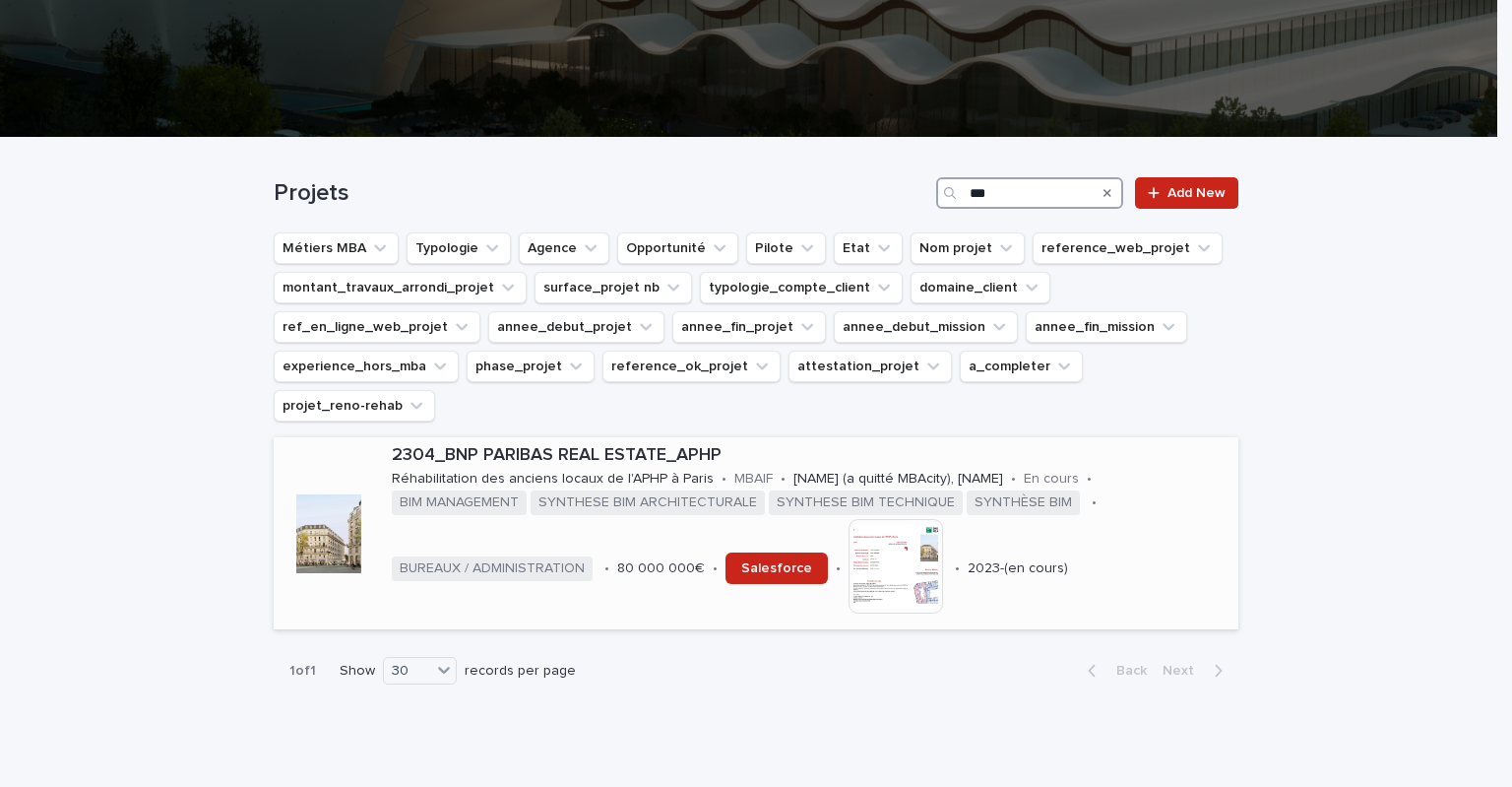 scroll, scrollTop: 341, scrollLeft: 0, axis: vertical 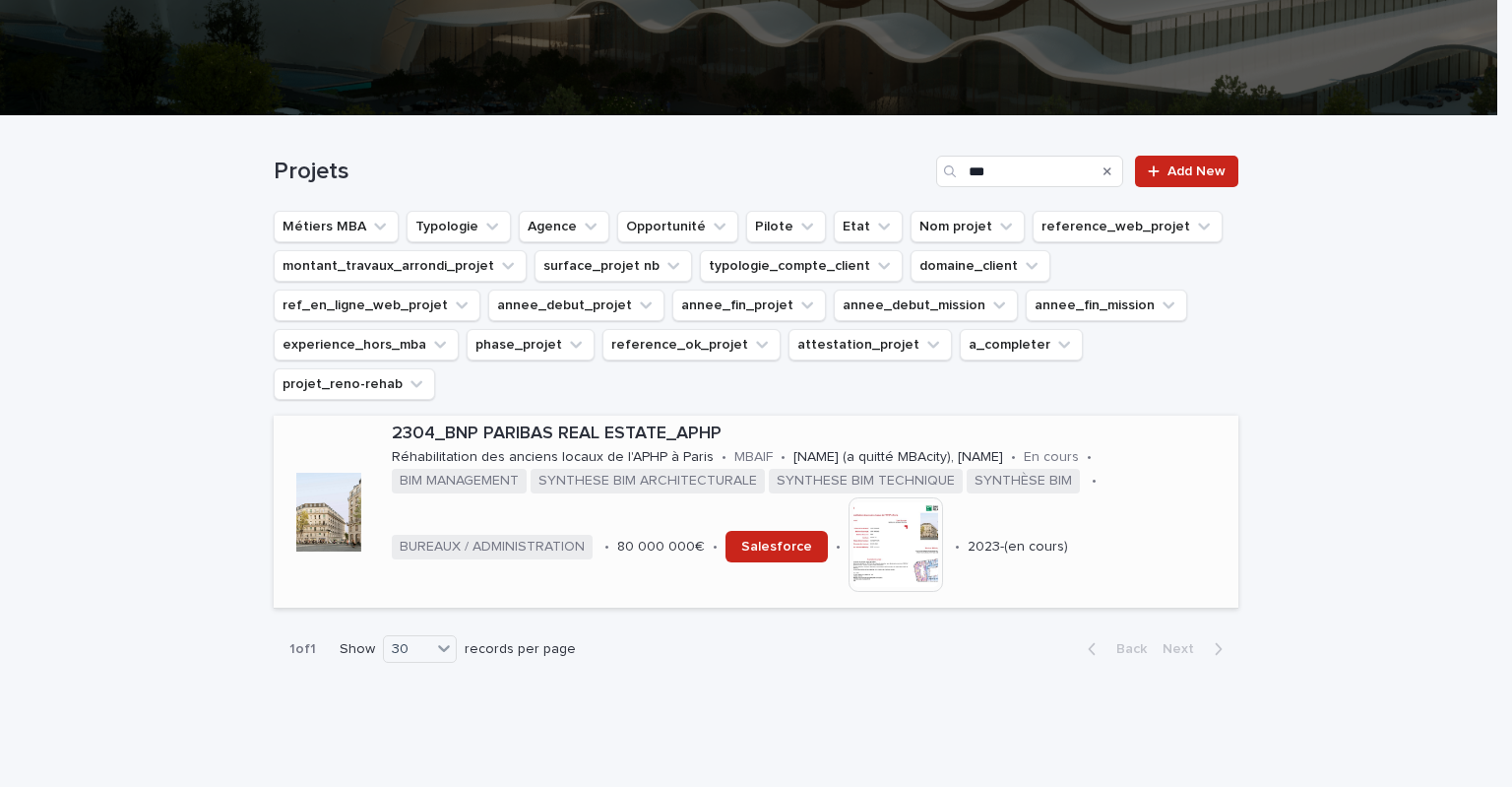 click on "2304_BNP PARIBAS REAL ESTATE_APHP" at bounding box center (811, 434) 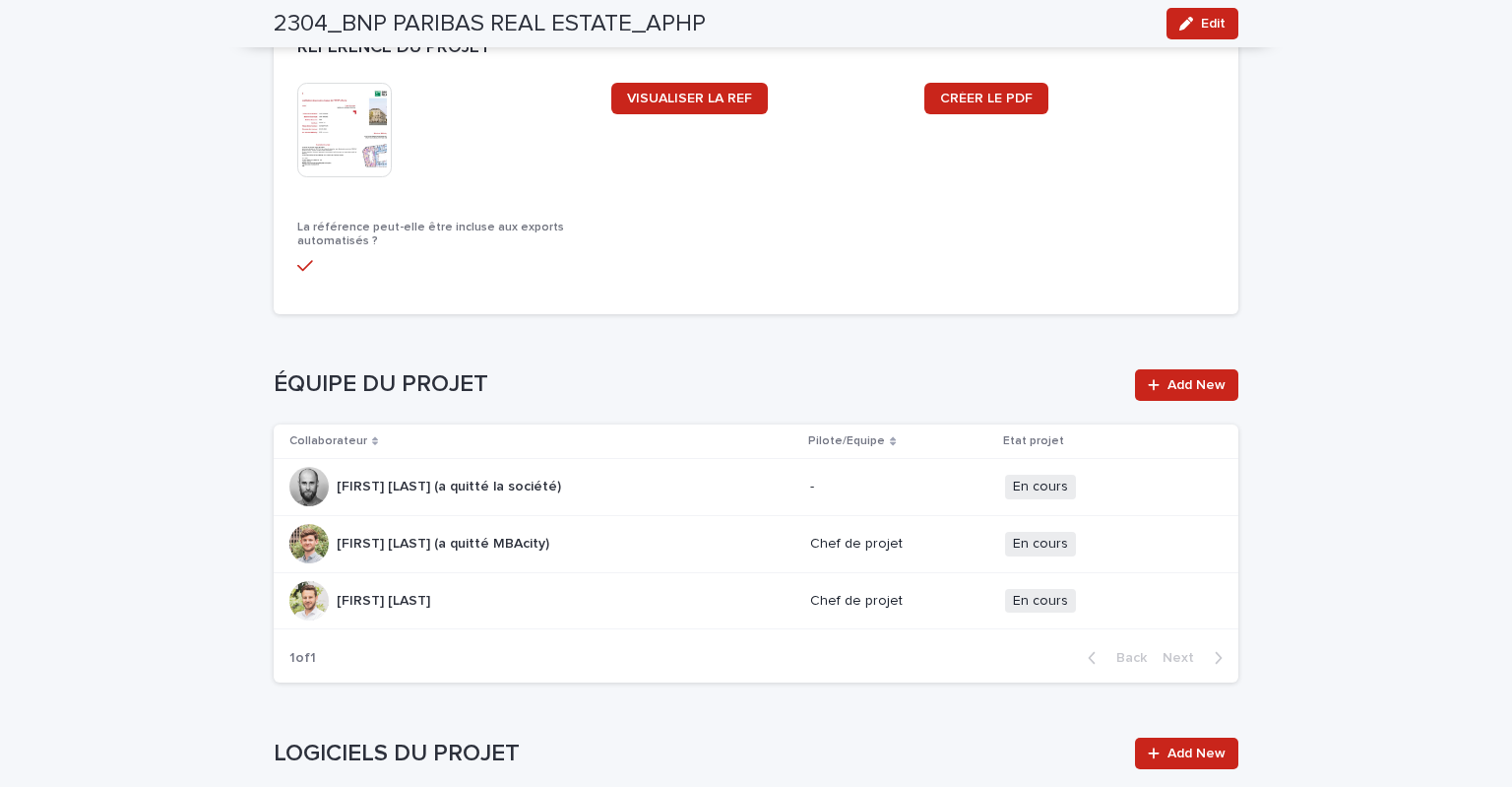 scroll, scrollTop: 2167, scrollLeft: 0, axis: vertical 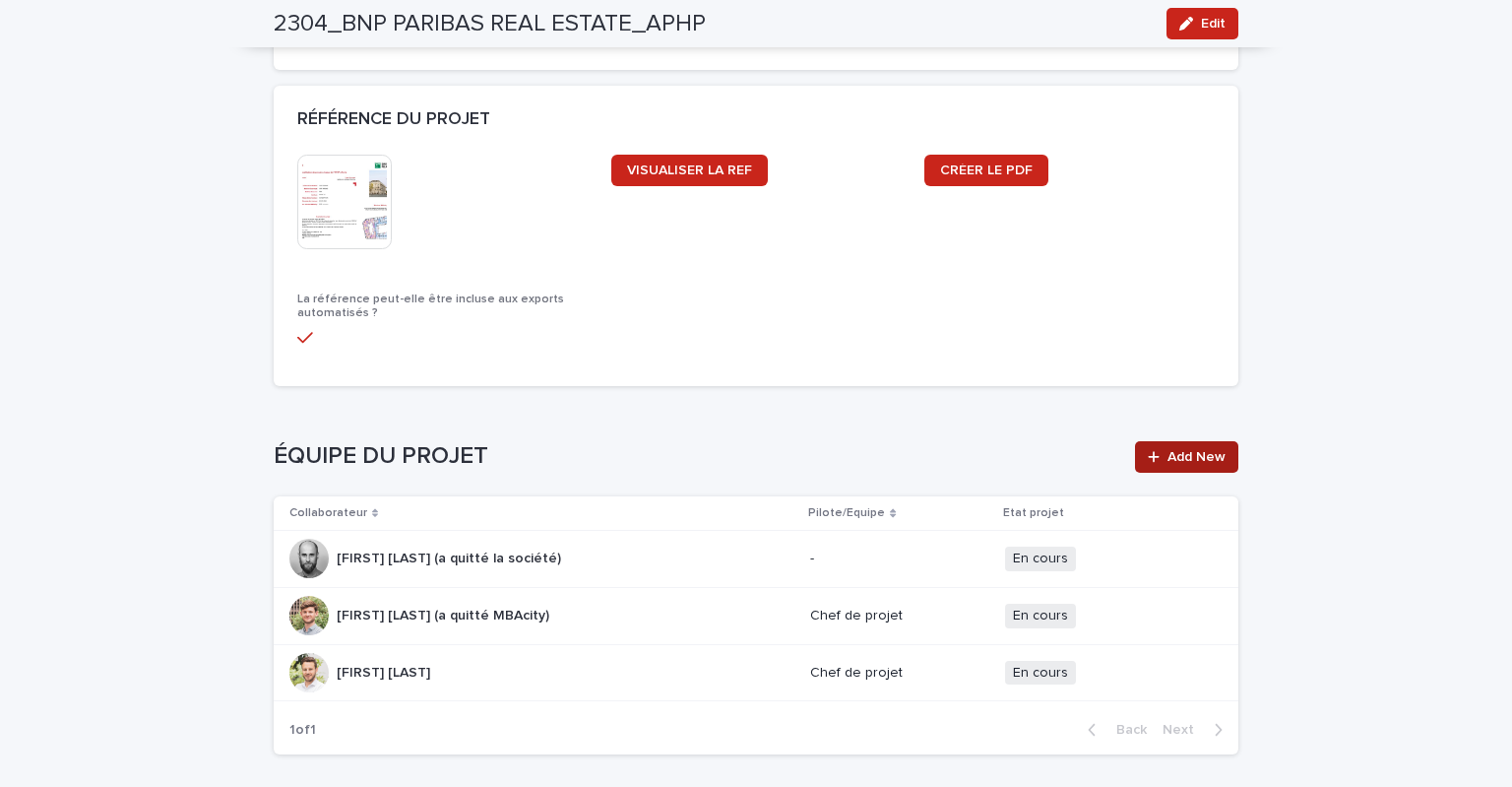 click on "Add New" at bounding box center (1196, 457) 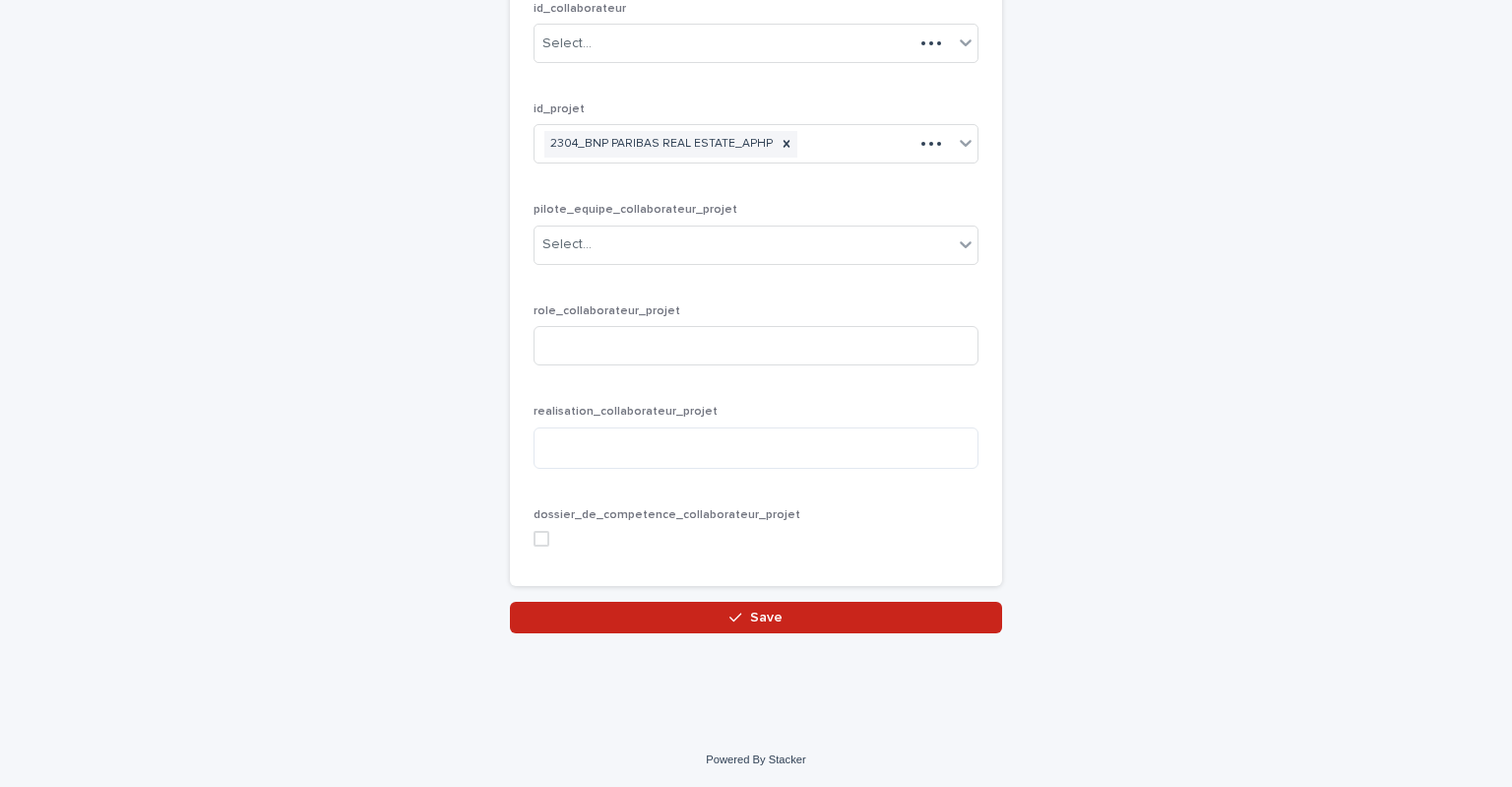 scroll, scrollTop: 197, scrollLeft: 0, axis: vertical 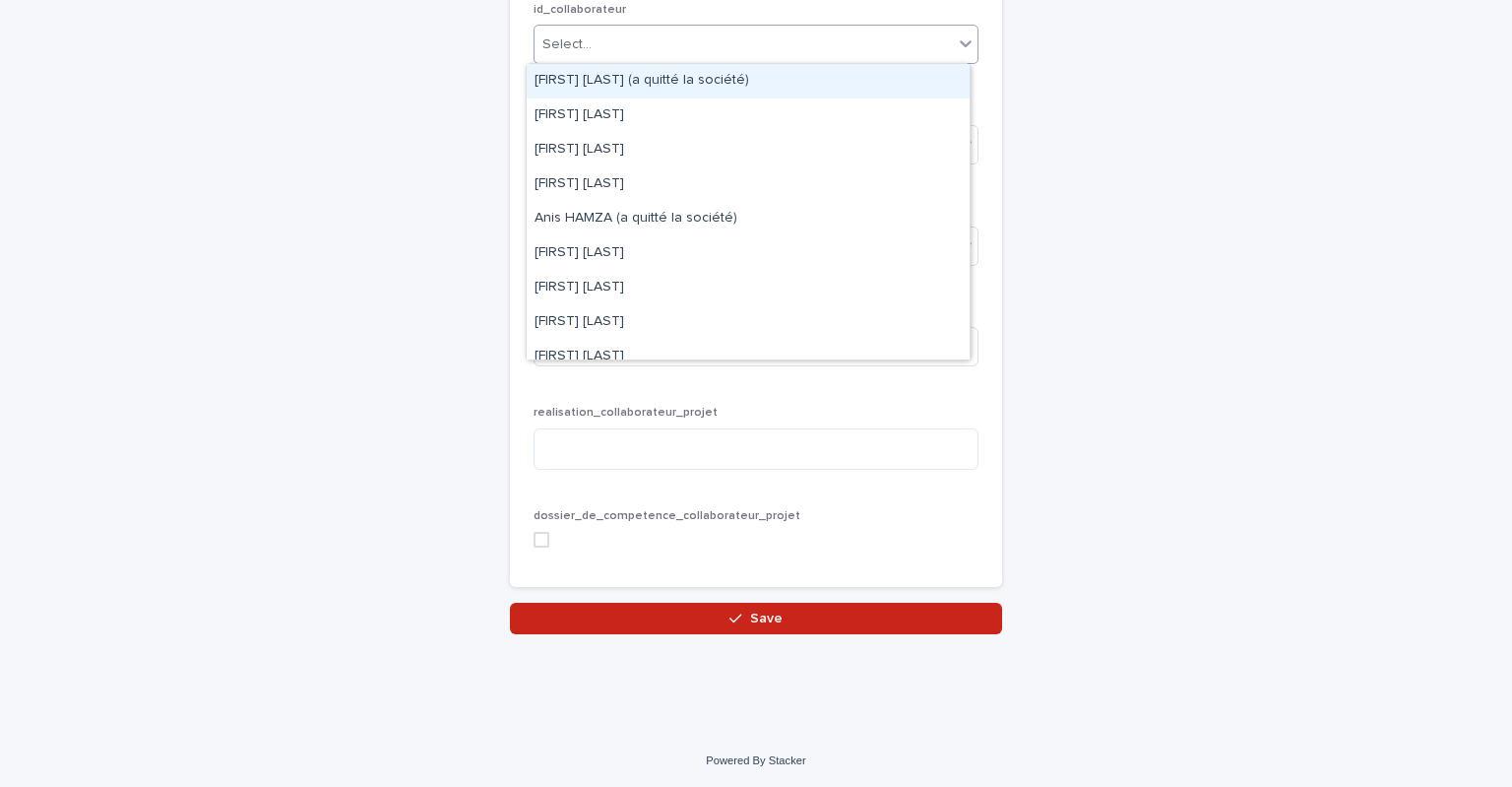 click on "Select..." at bounding box center (743, 44) 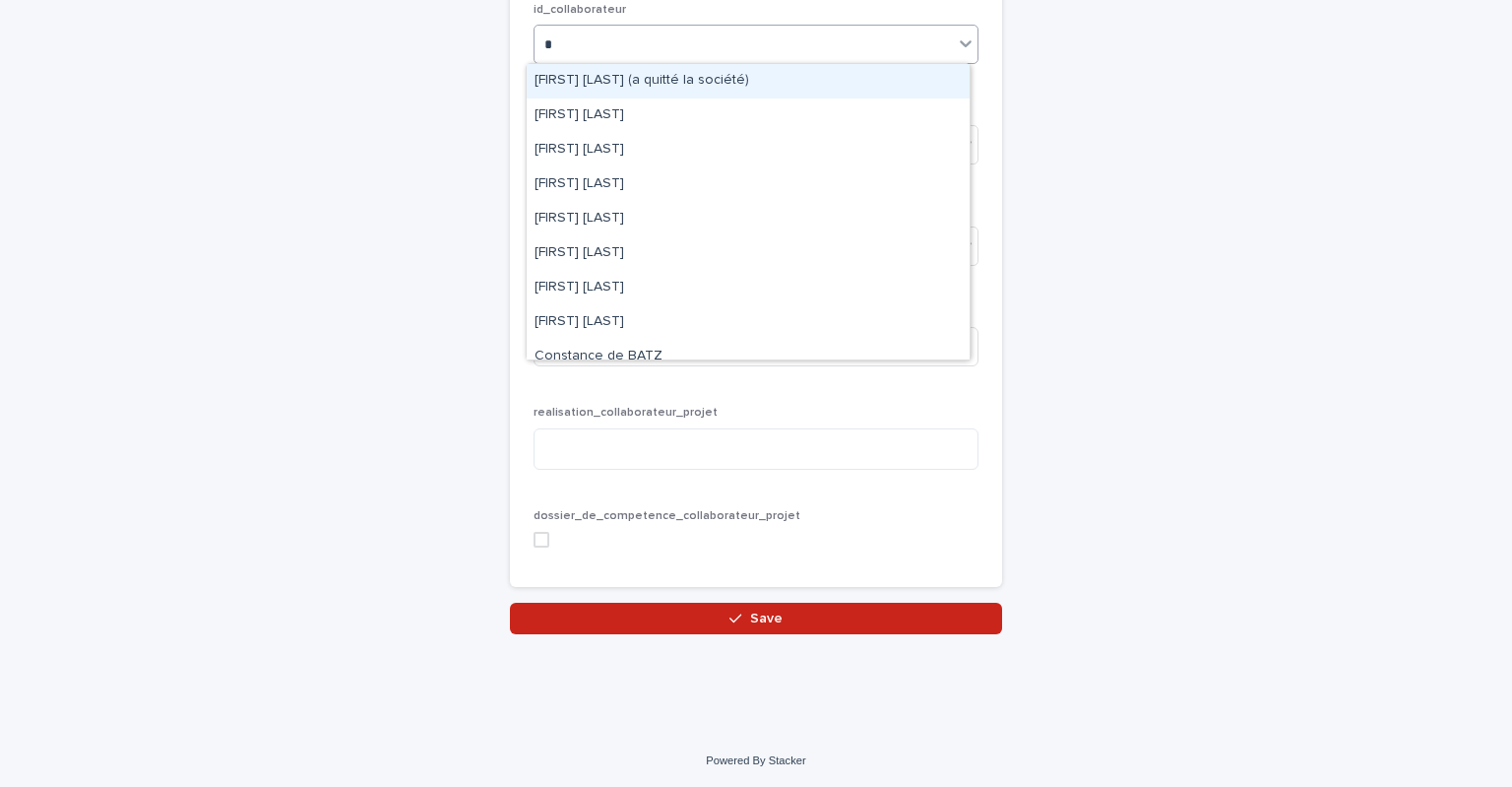 type on "**" 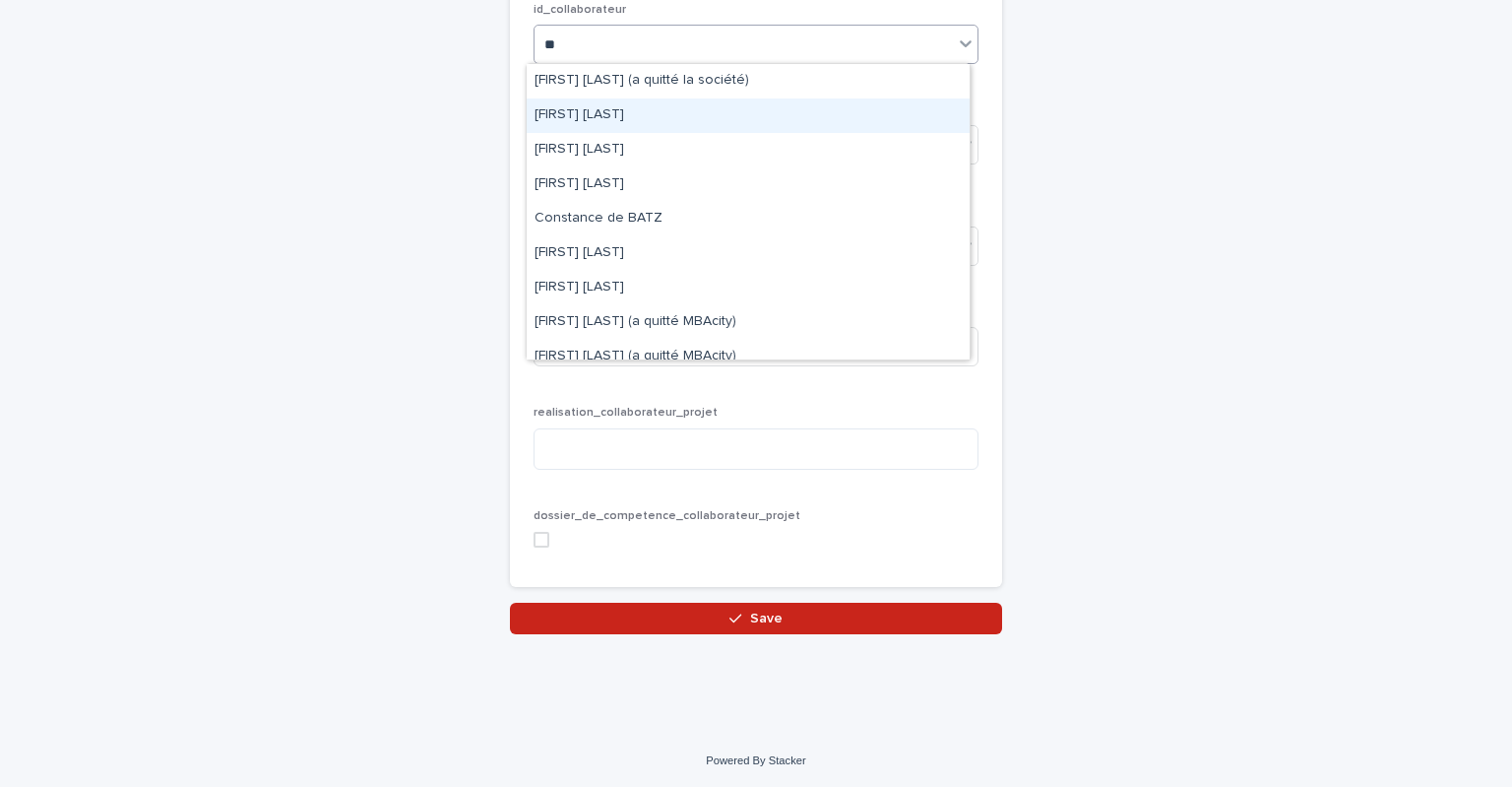 click on "[FIRST] [LAST]" at bounding box center (748, 115) 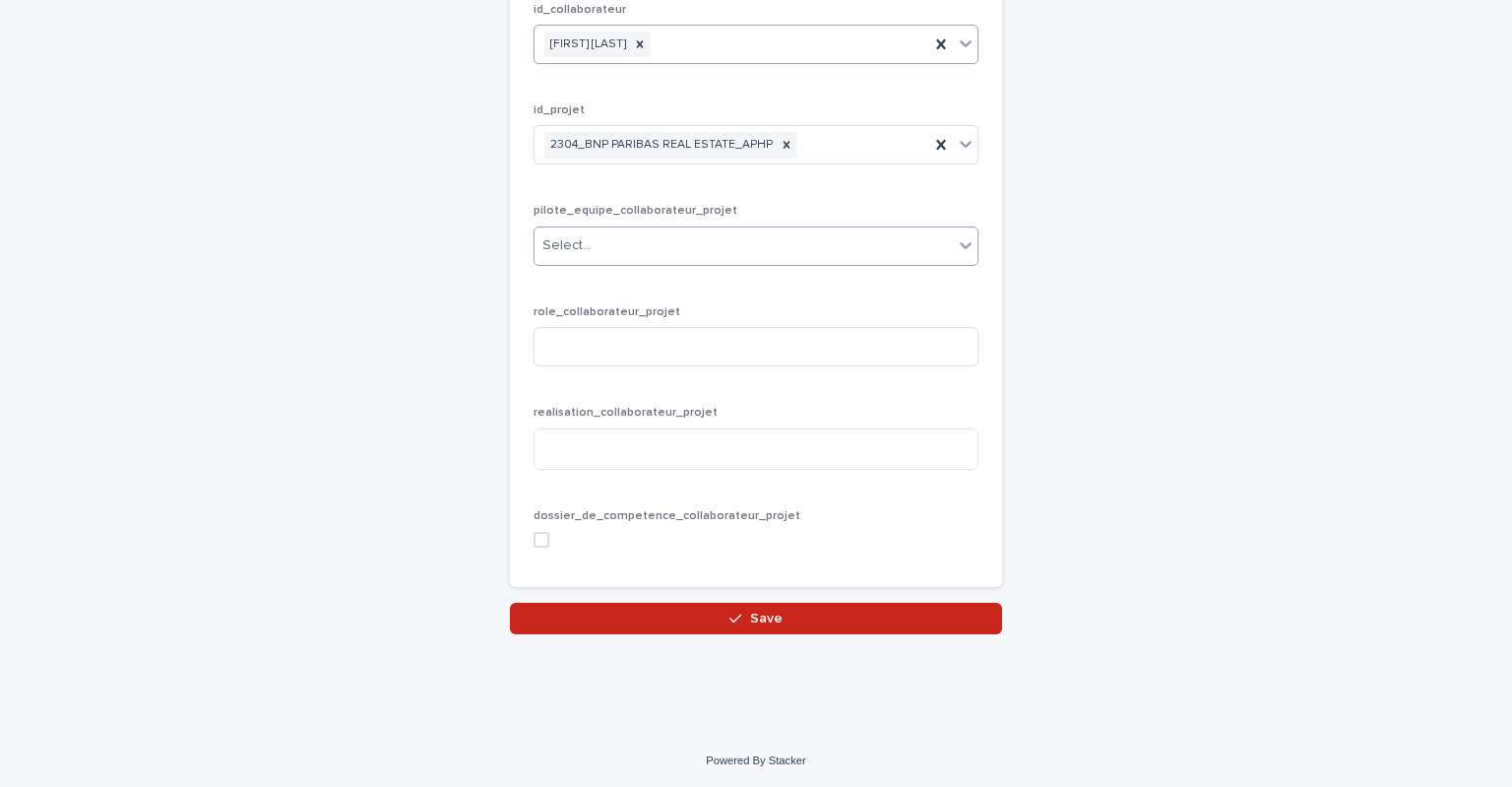 click on "Select..." at bounding box center [743, 245] 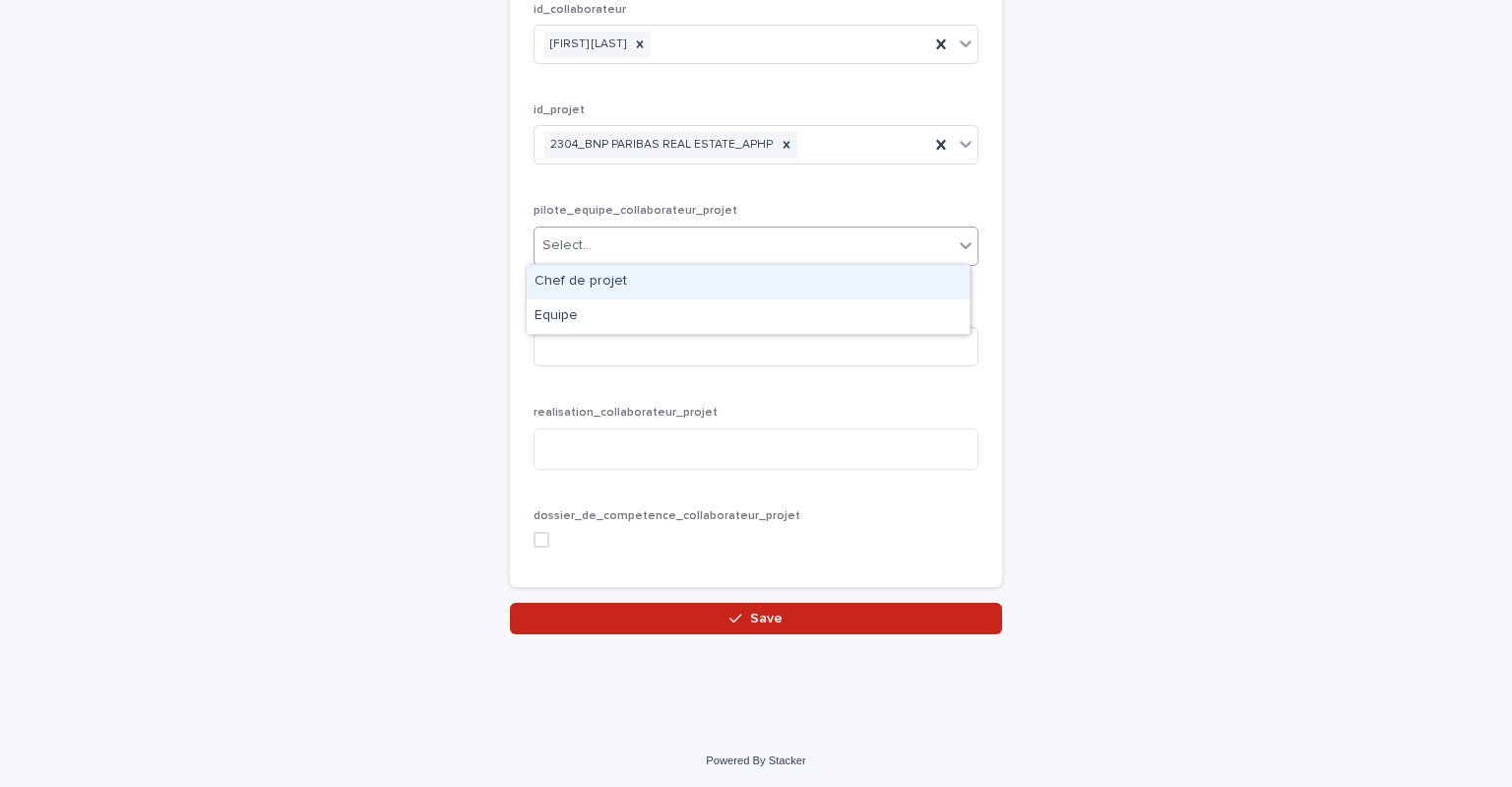 click on "Chef de projet" at bounding box center [748, 282] 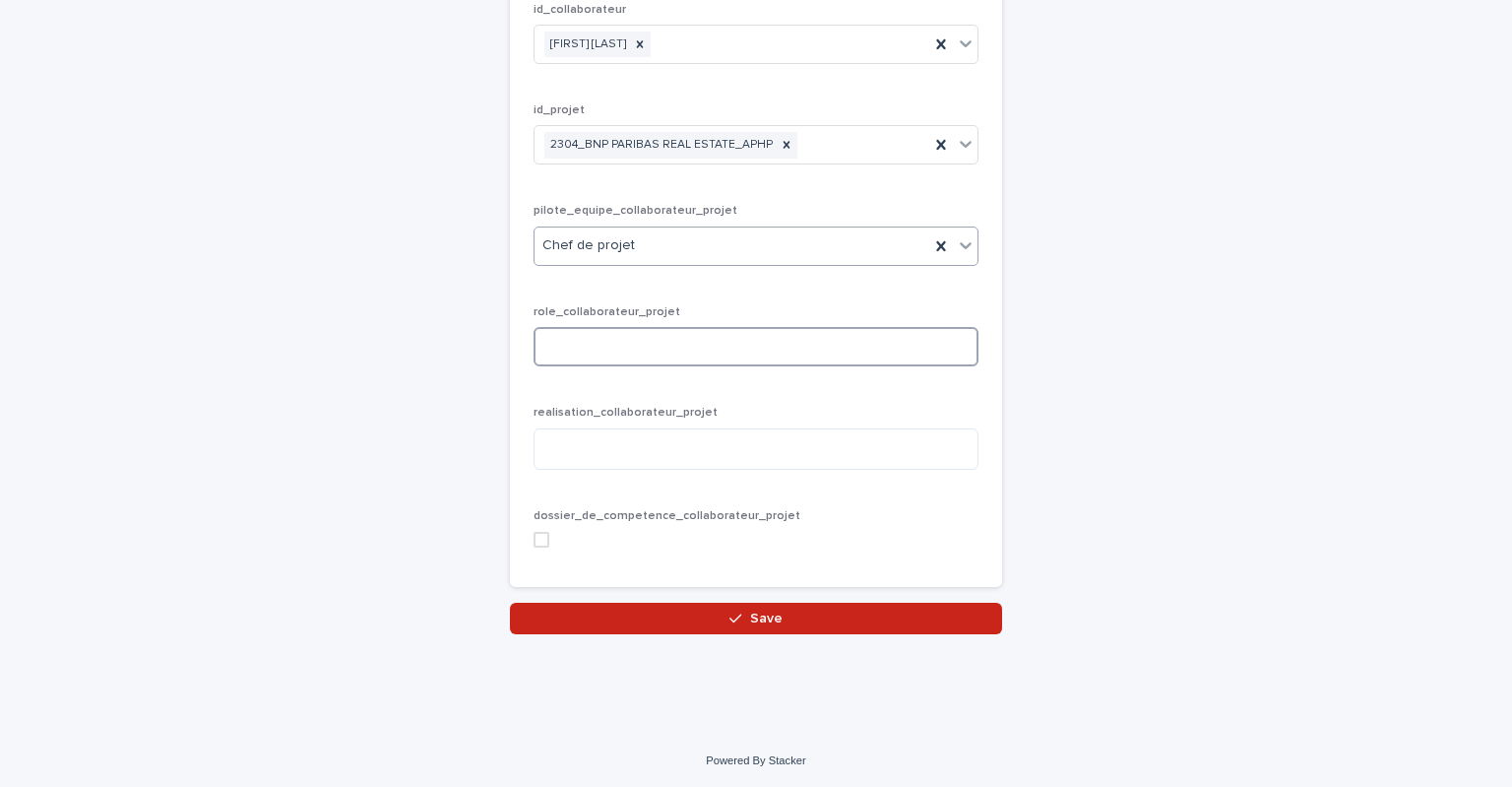 click at bounding box center (756, 347) 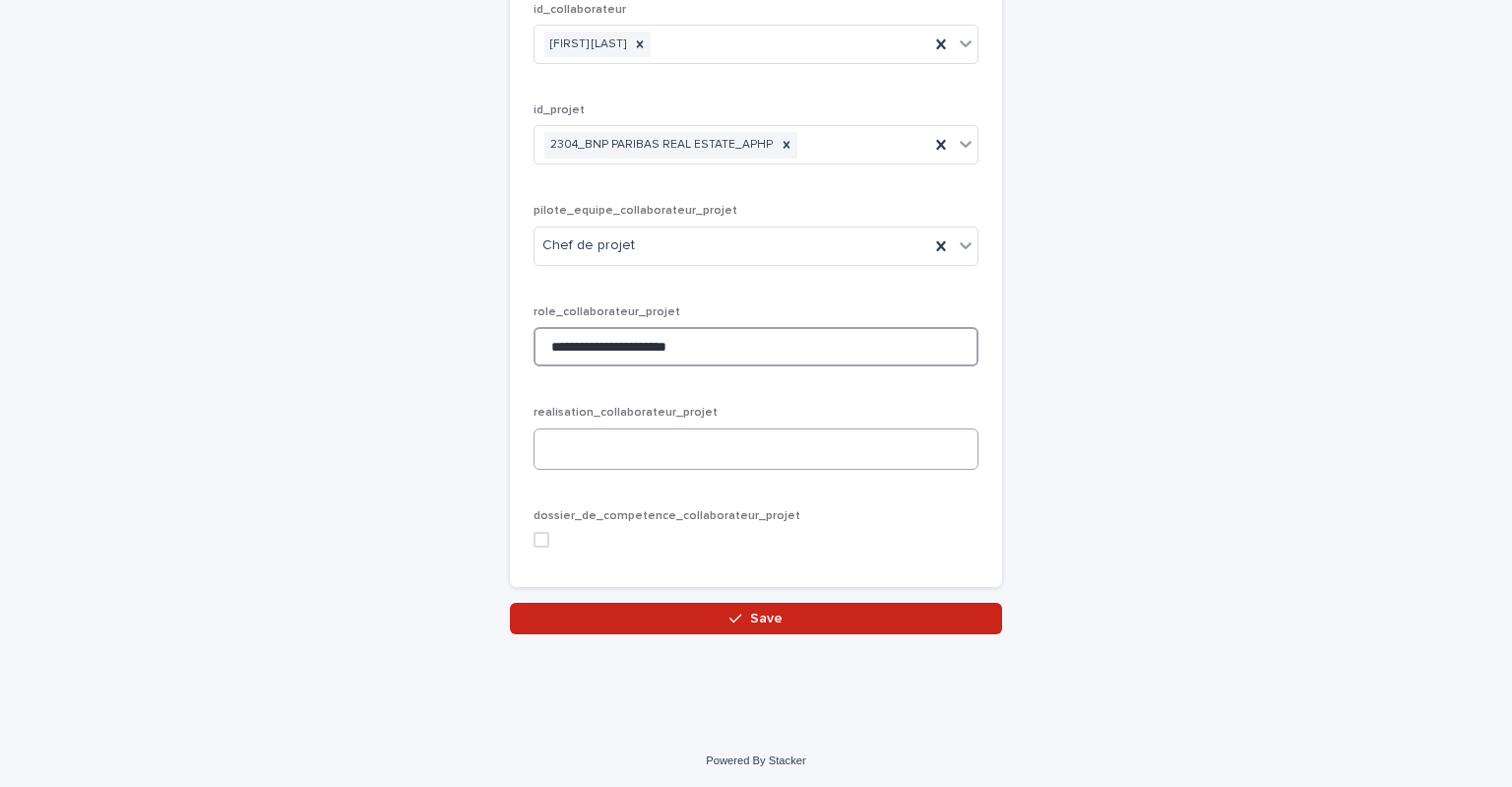type on "**********" 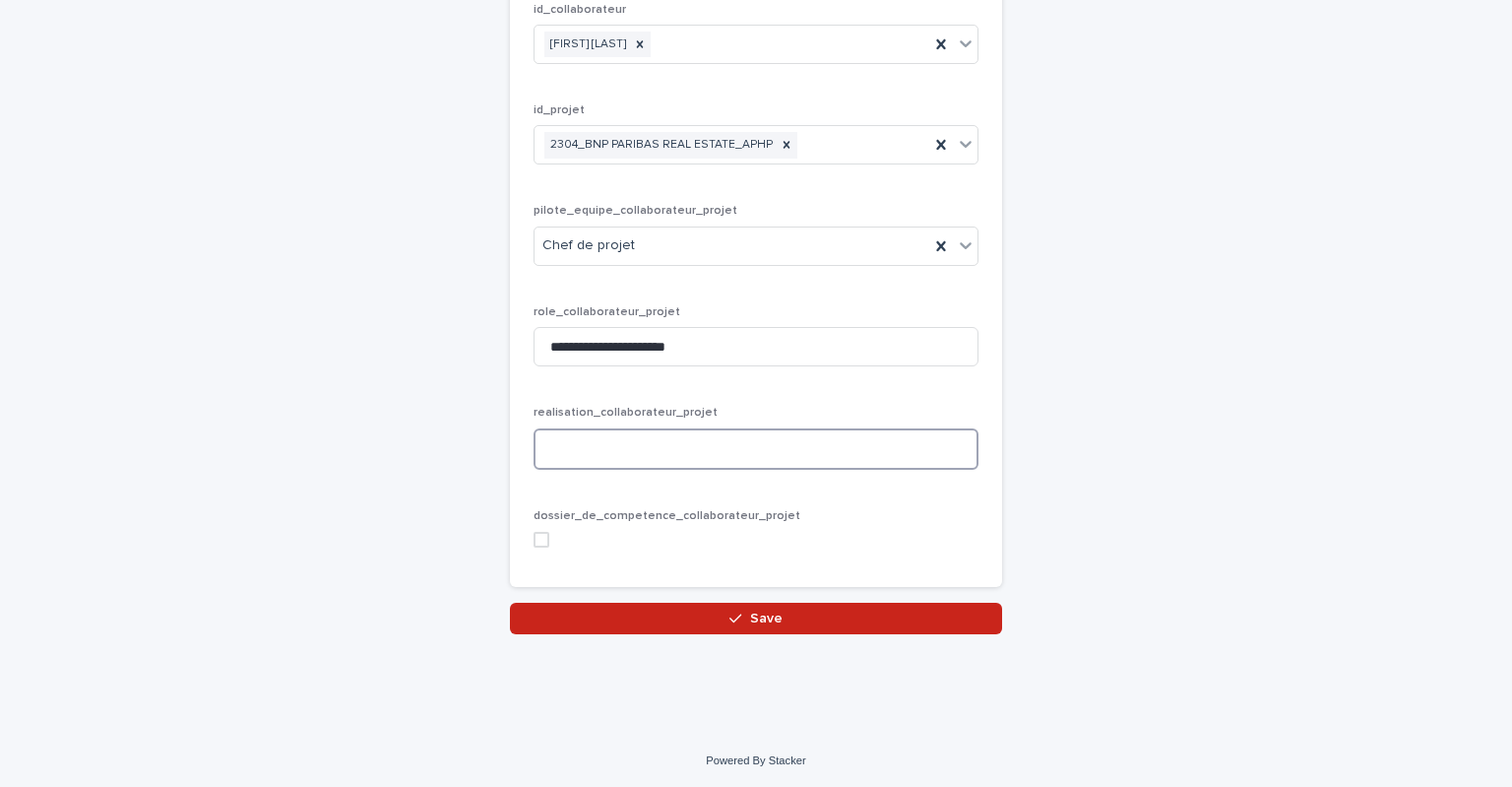 click at bounding box center [756, 449] 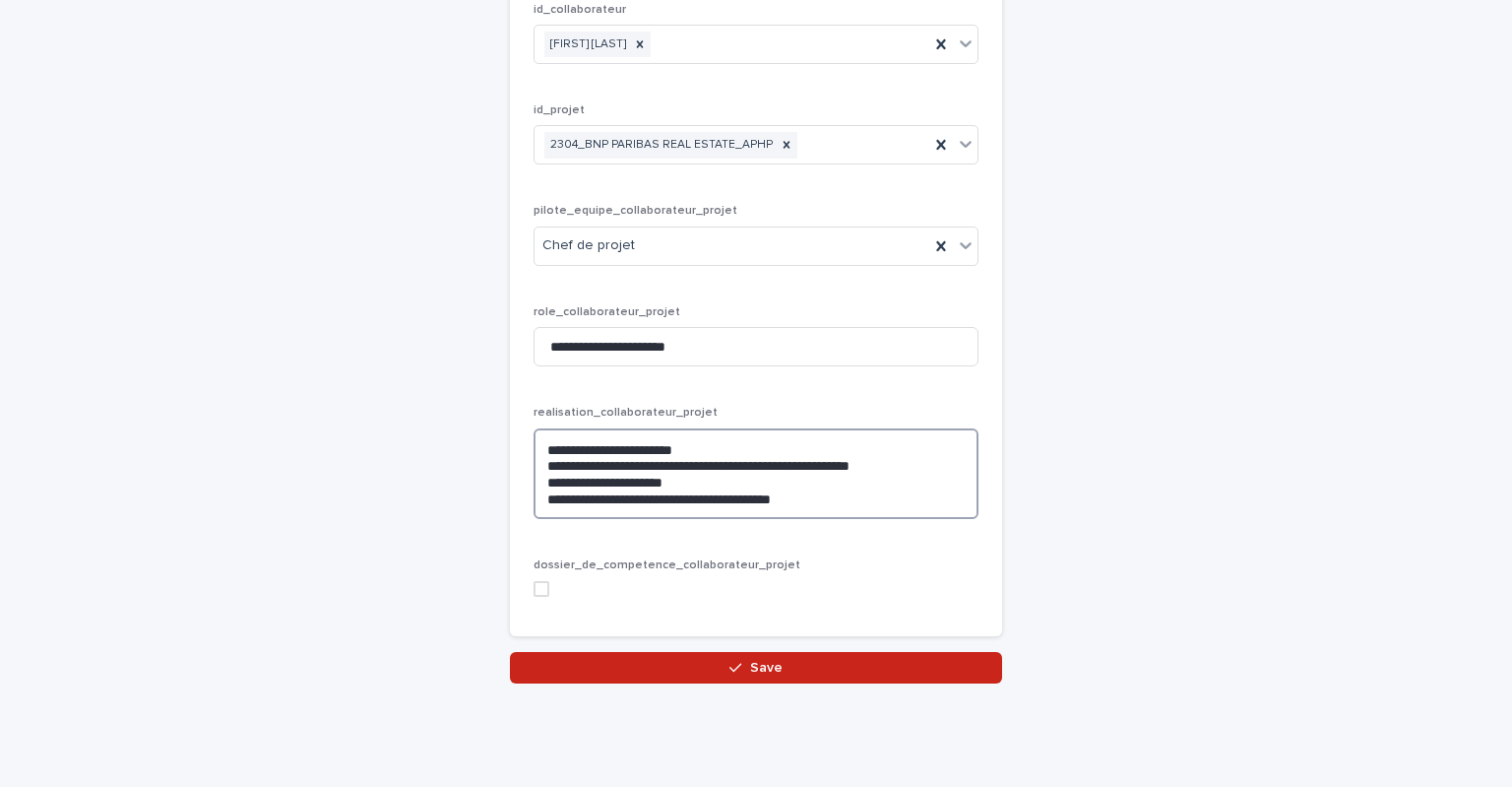 click at bounding box center [541, 589] 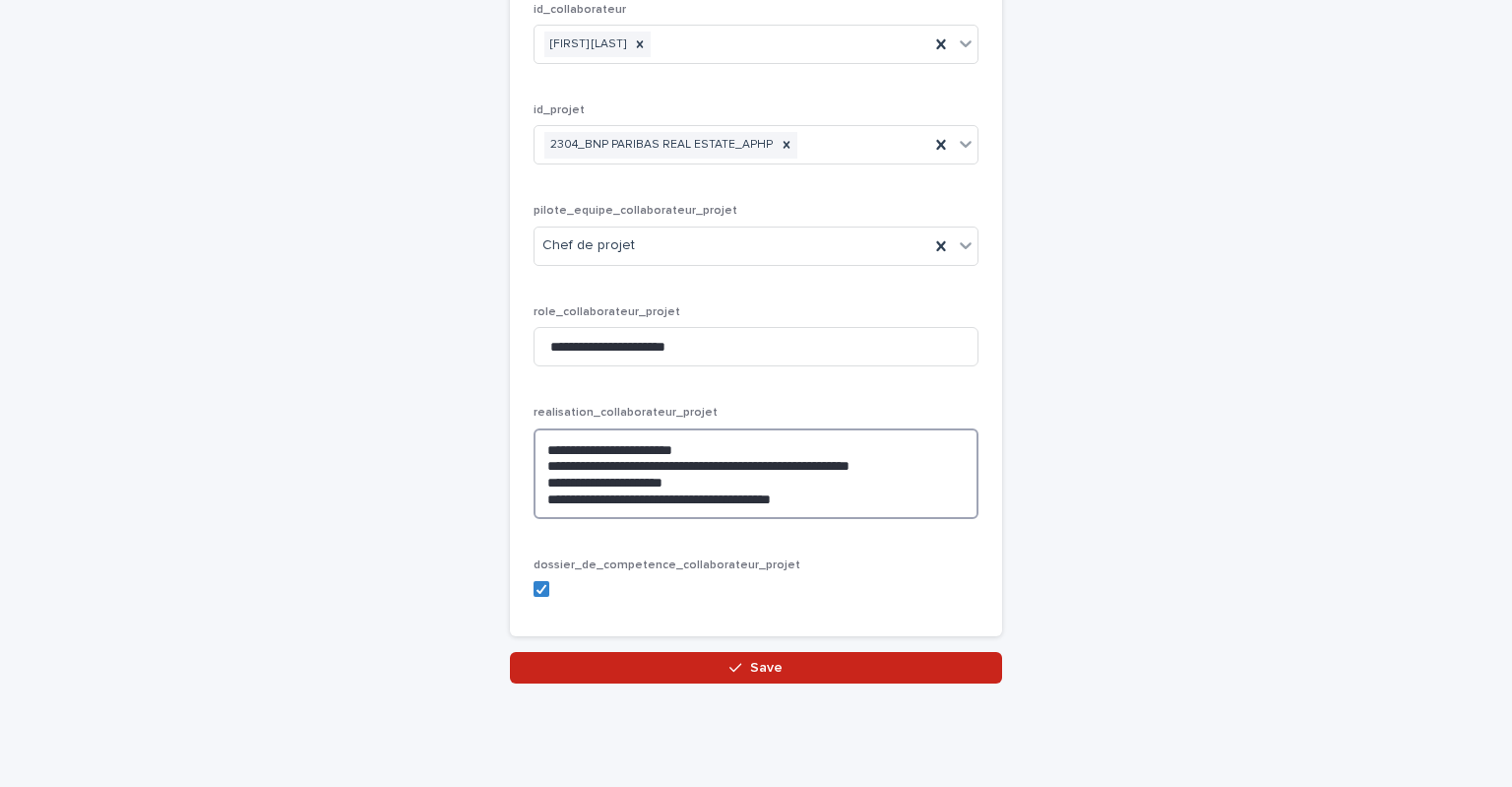 click on "**********" at bounding box center (756, 474) 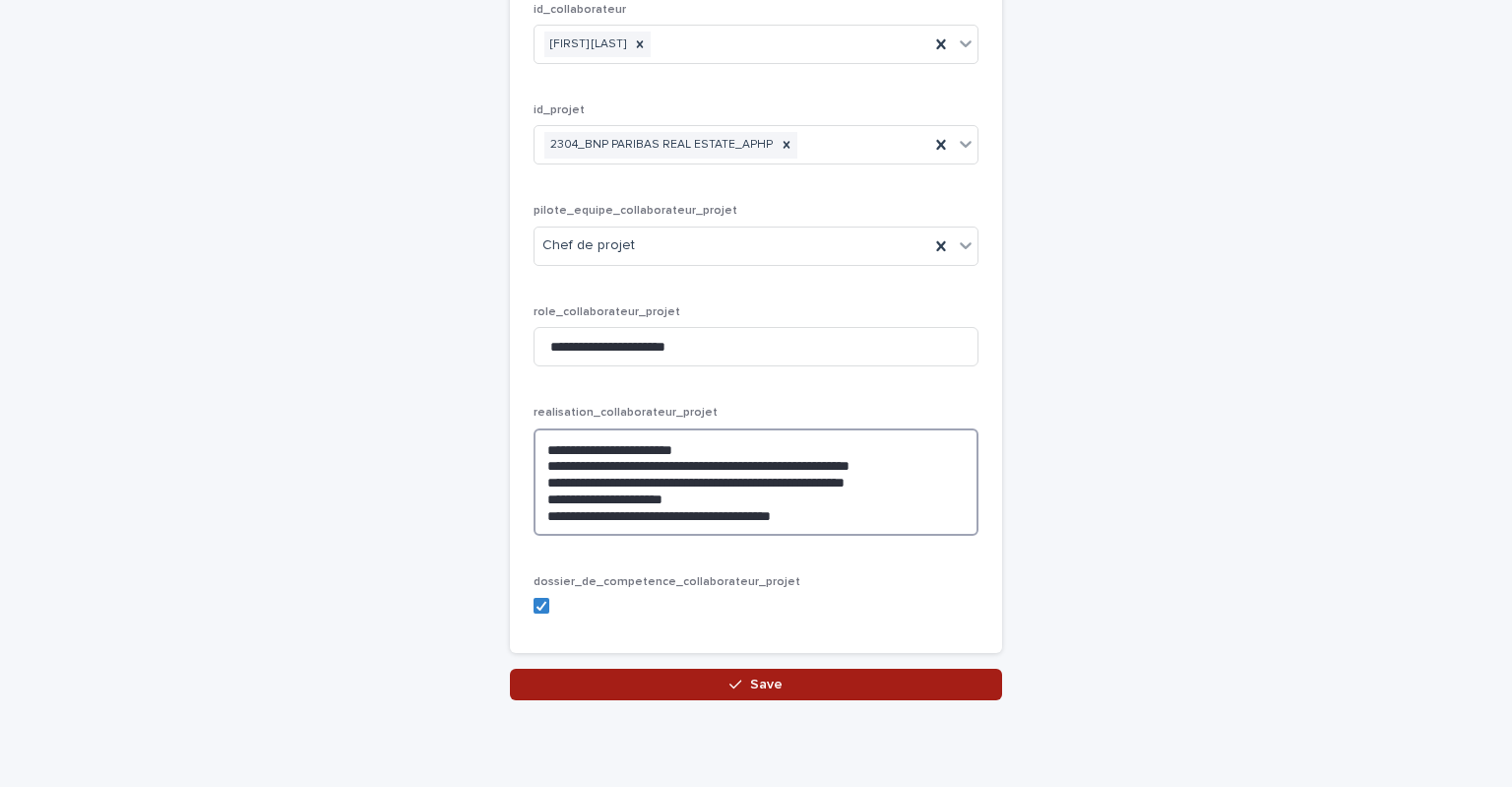 type on "**********" 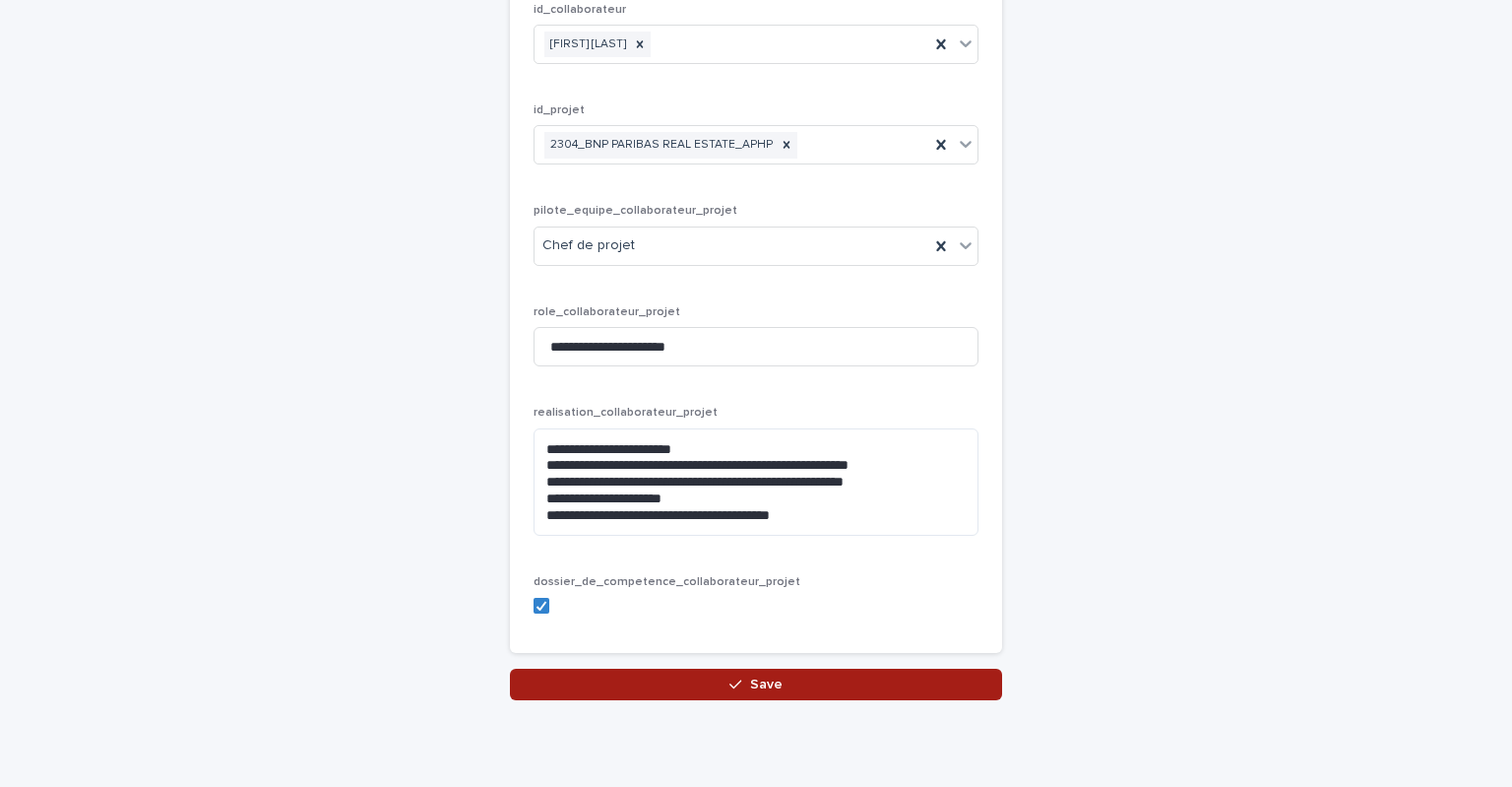 click on "Save" at bounding box center (756, 685) 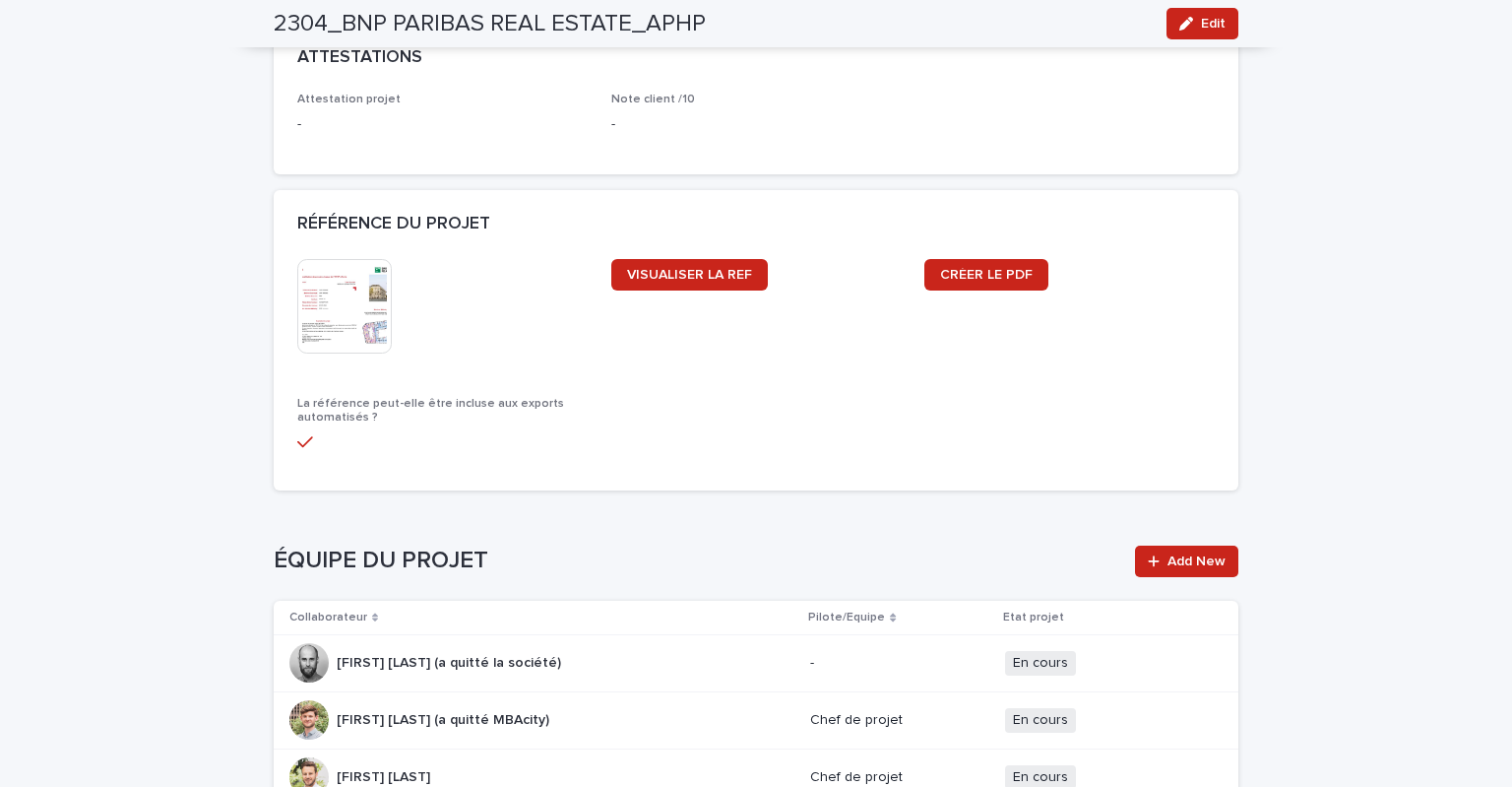 scroll, scrollTop: 1970, scrollLeft: 0, axis: vertical 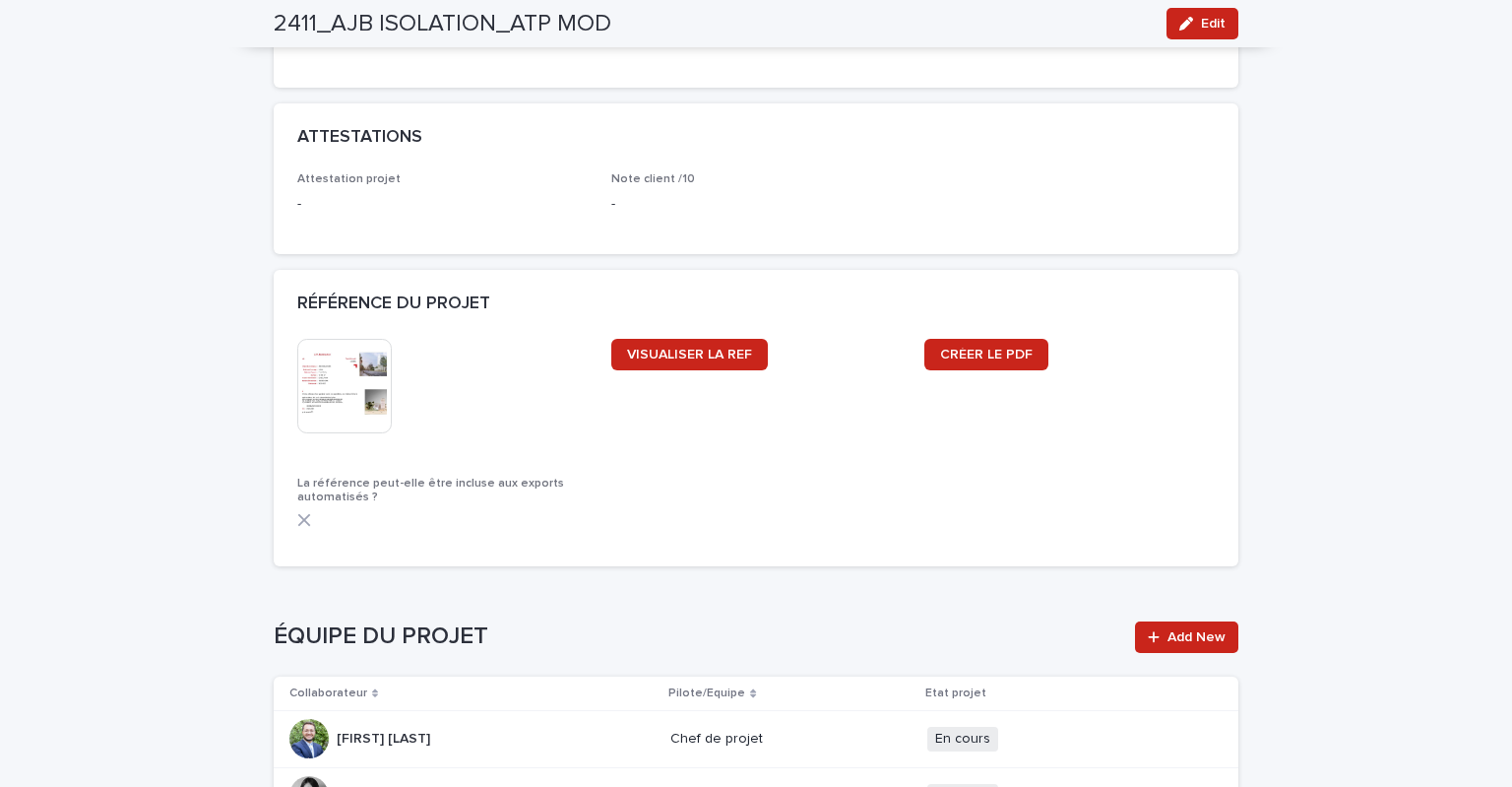 click at bounding box center [345, 386] 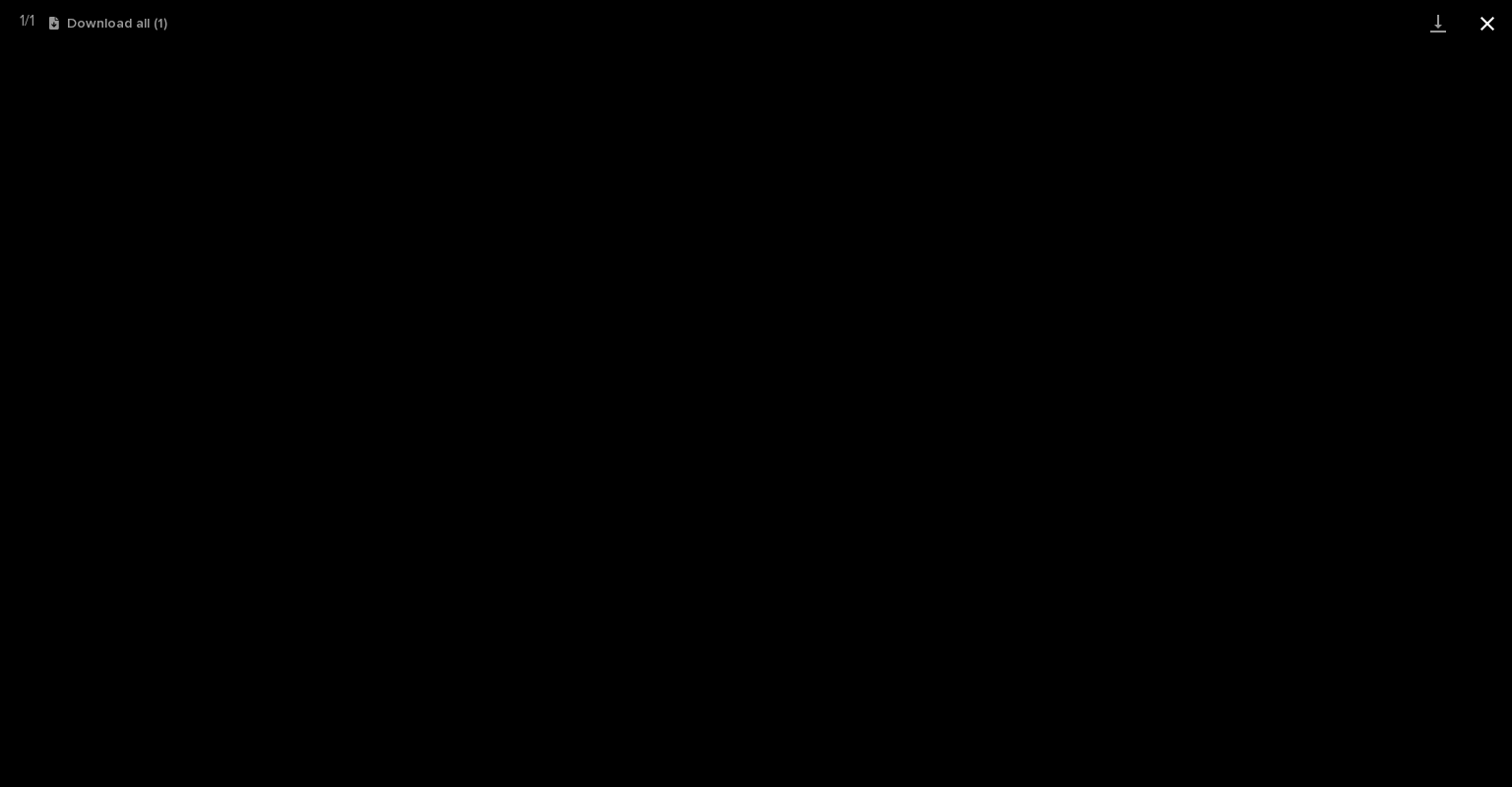 click at bounding box center [1487, 23] 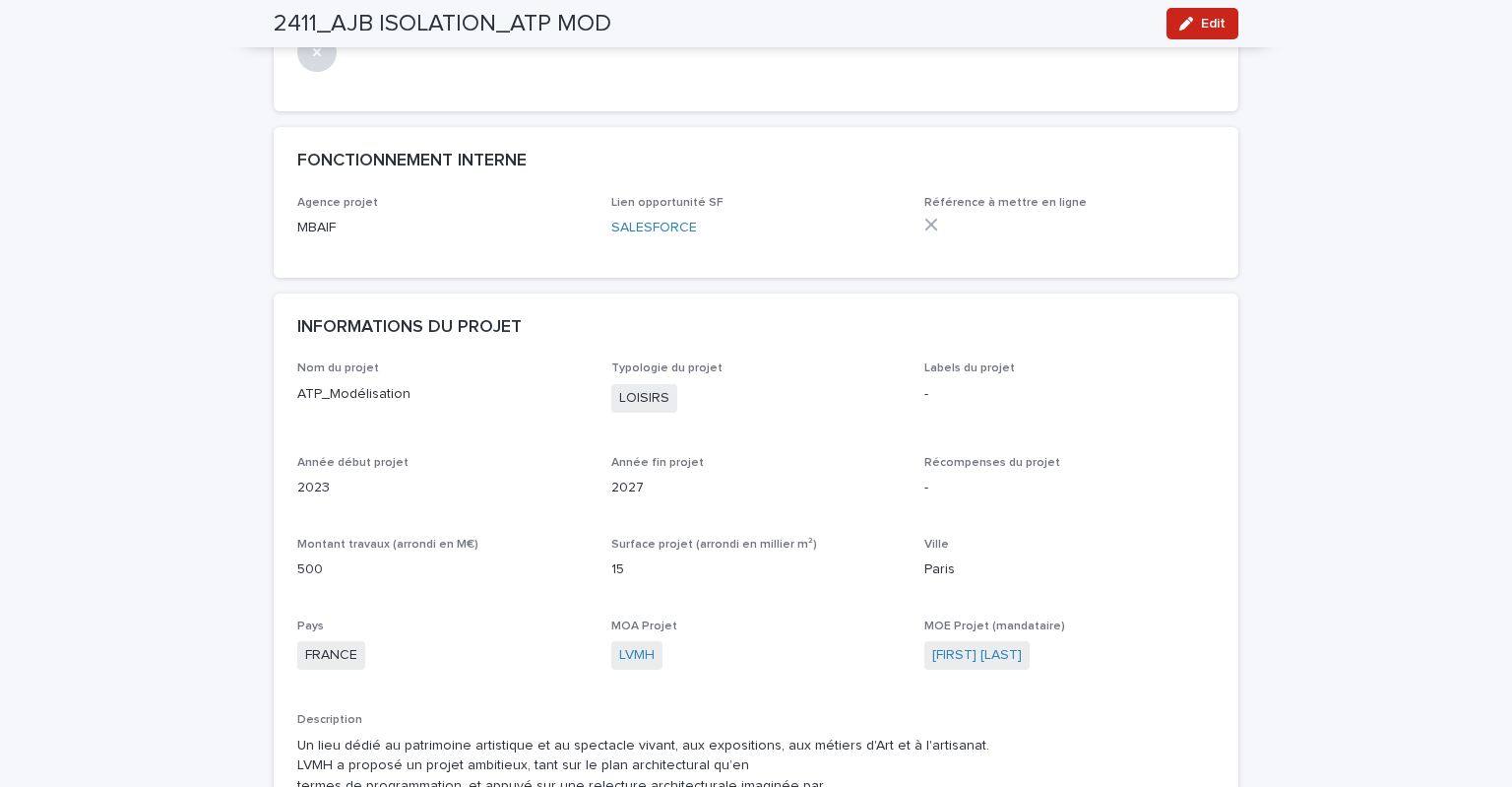 scroll, scrollTop: 394, scrollLeft: 0, axis: vertical 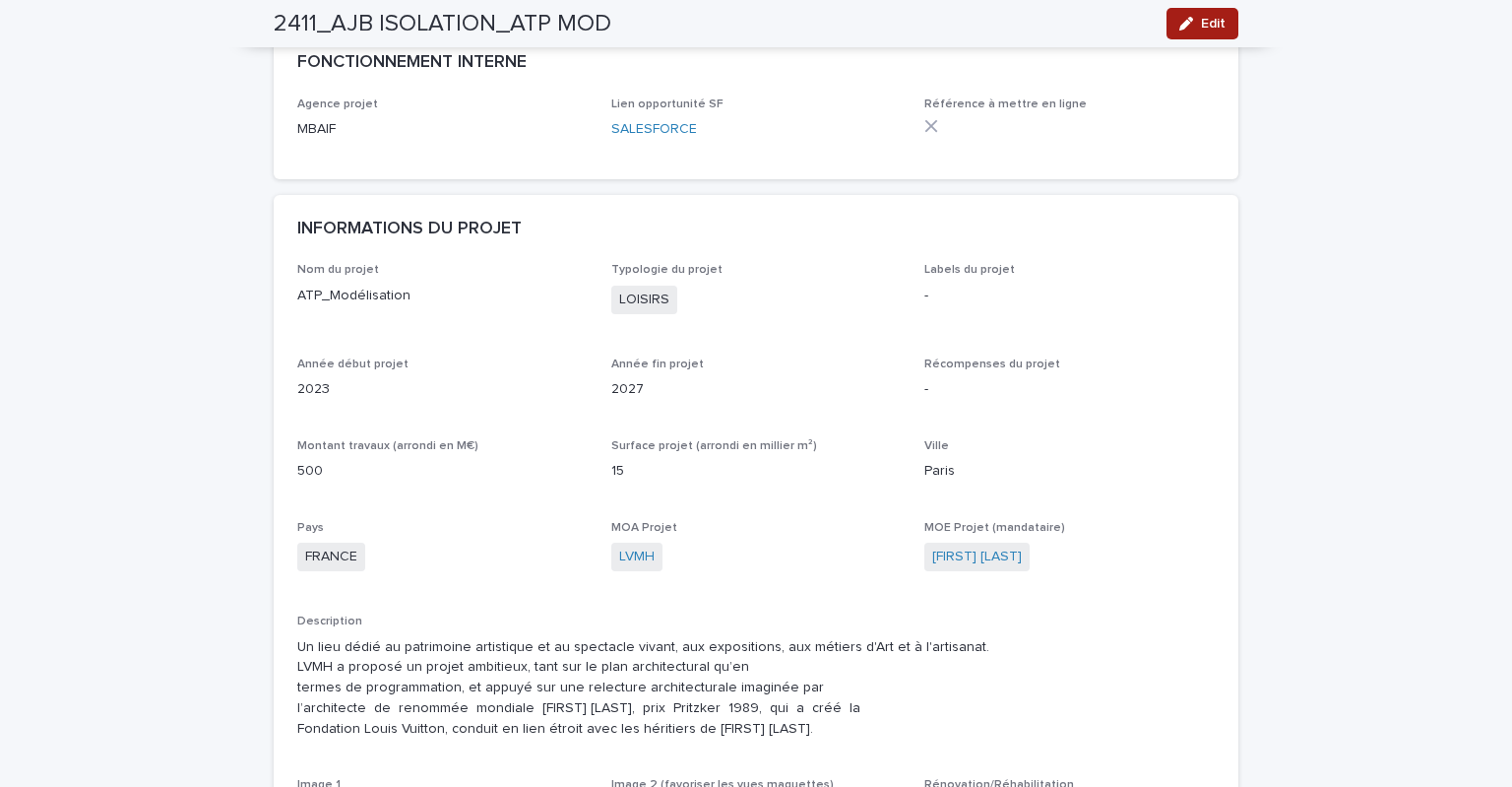 click on "Edit" at bounding box center [1213, 24] 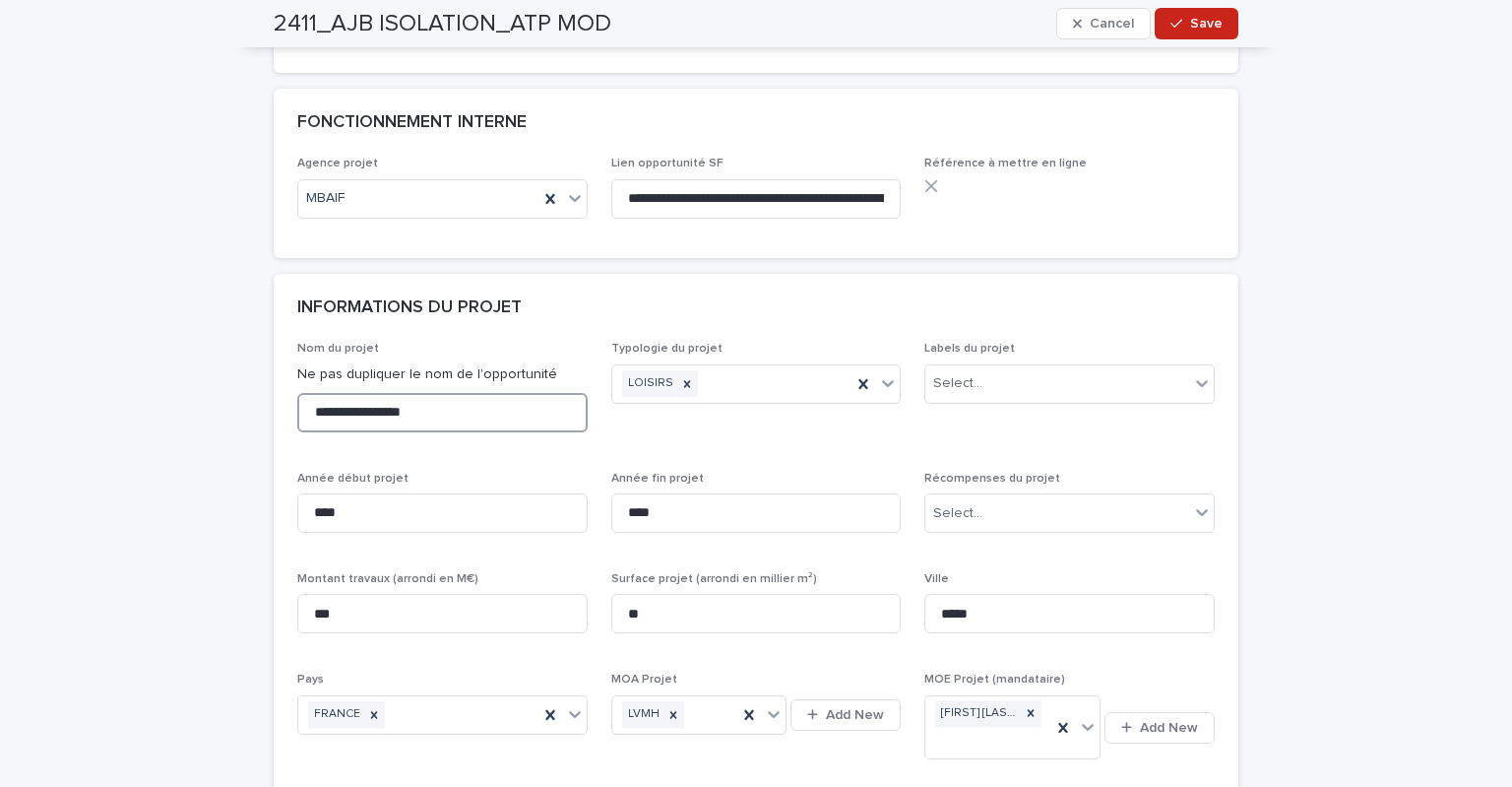 drag, startPoint x: 463, startPoint y: 419, endPoint x: 260, endPoint y: 418, distance: 203.00246 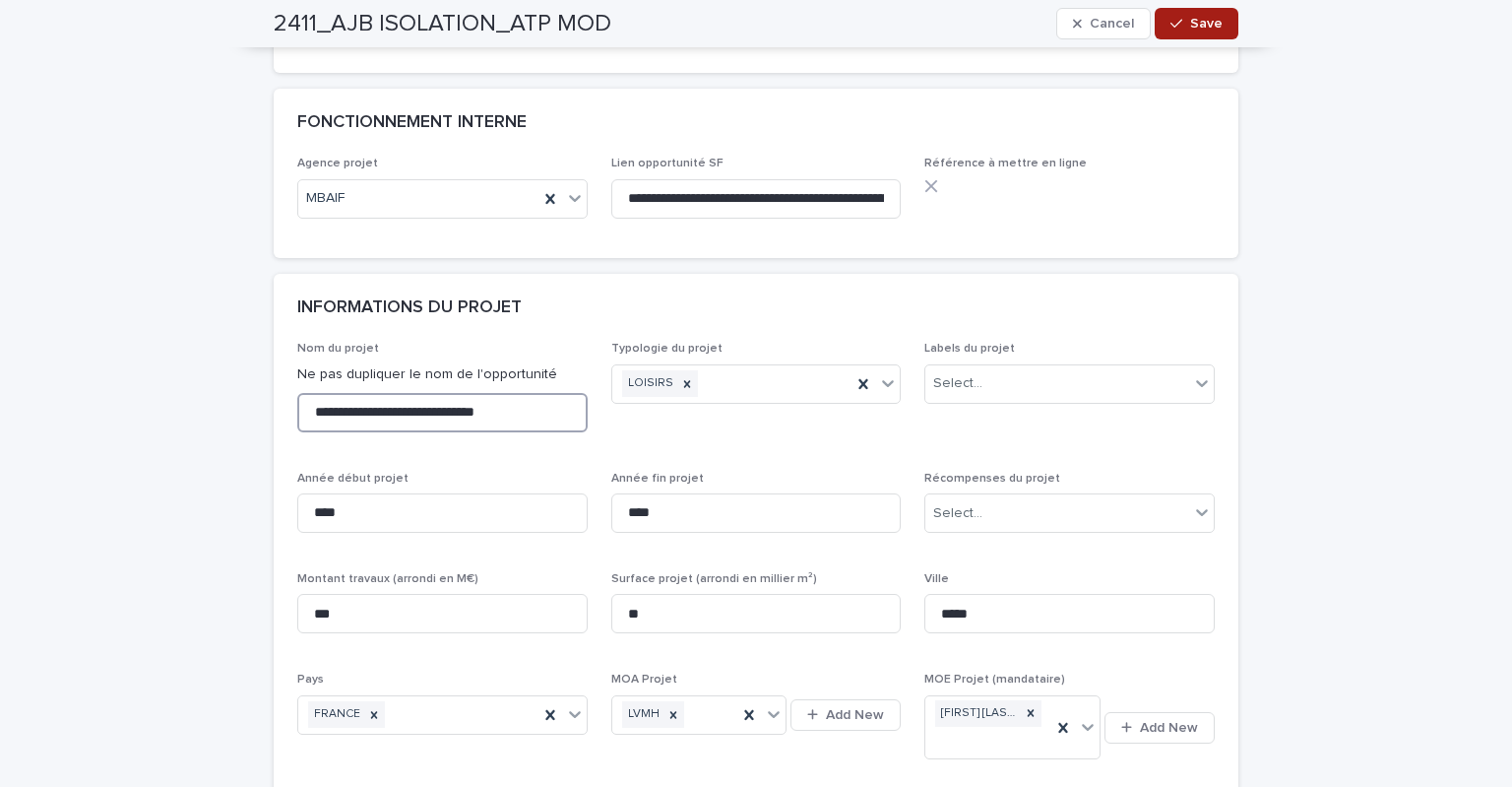 type on "**********" 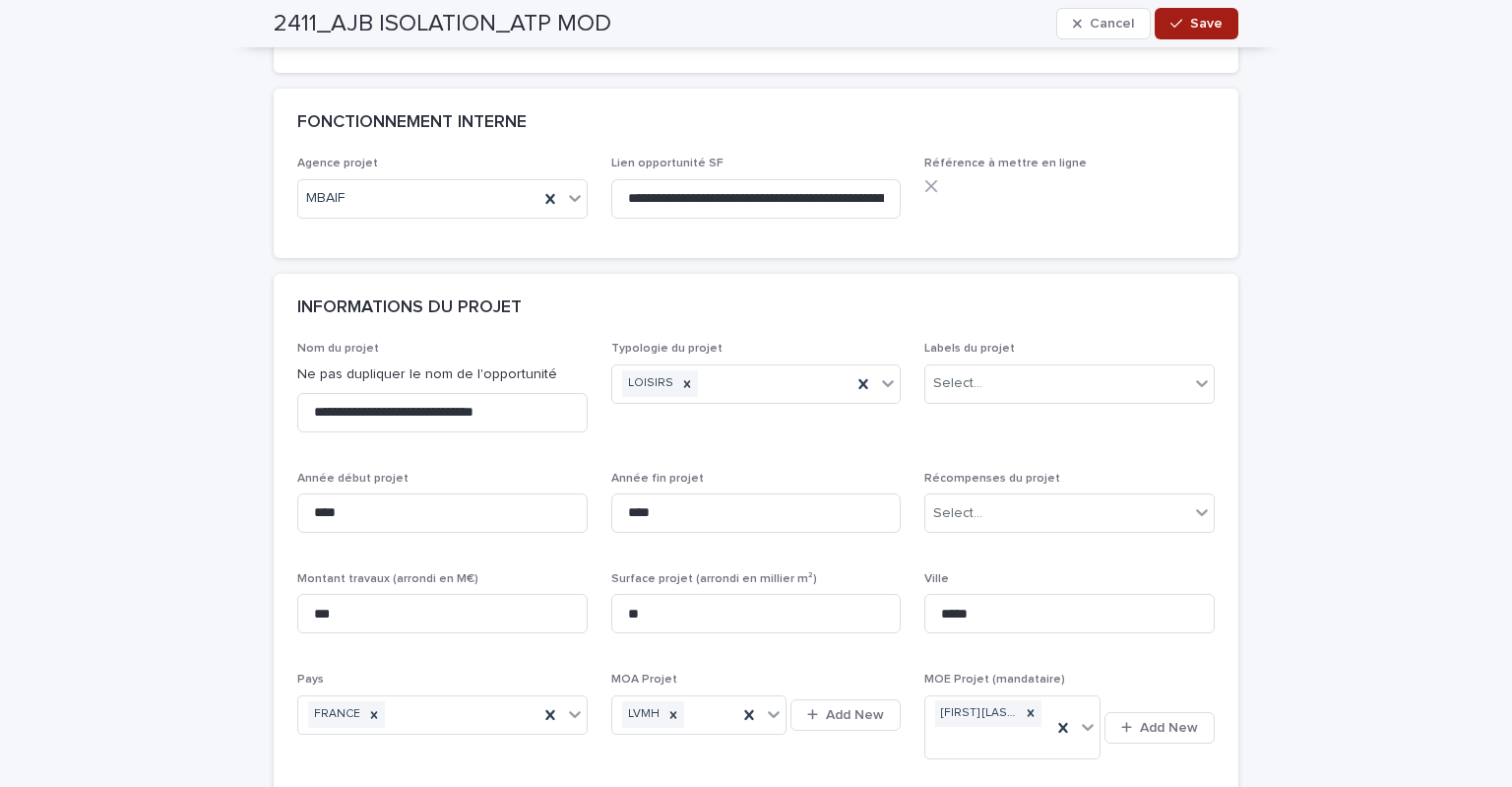 click on "Save" at bounding box center (1206, 24) 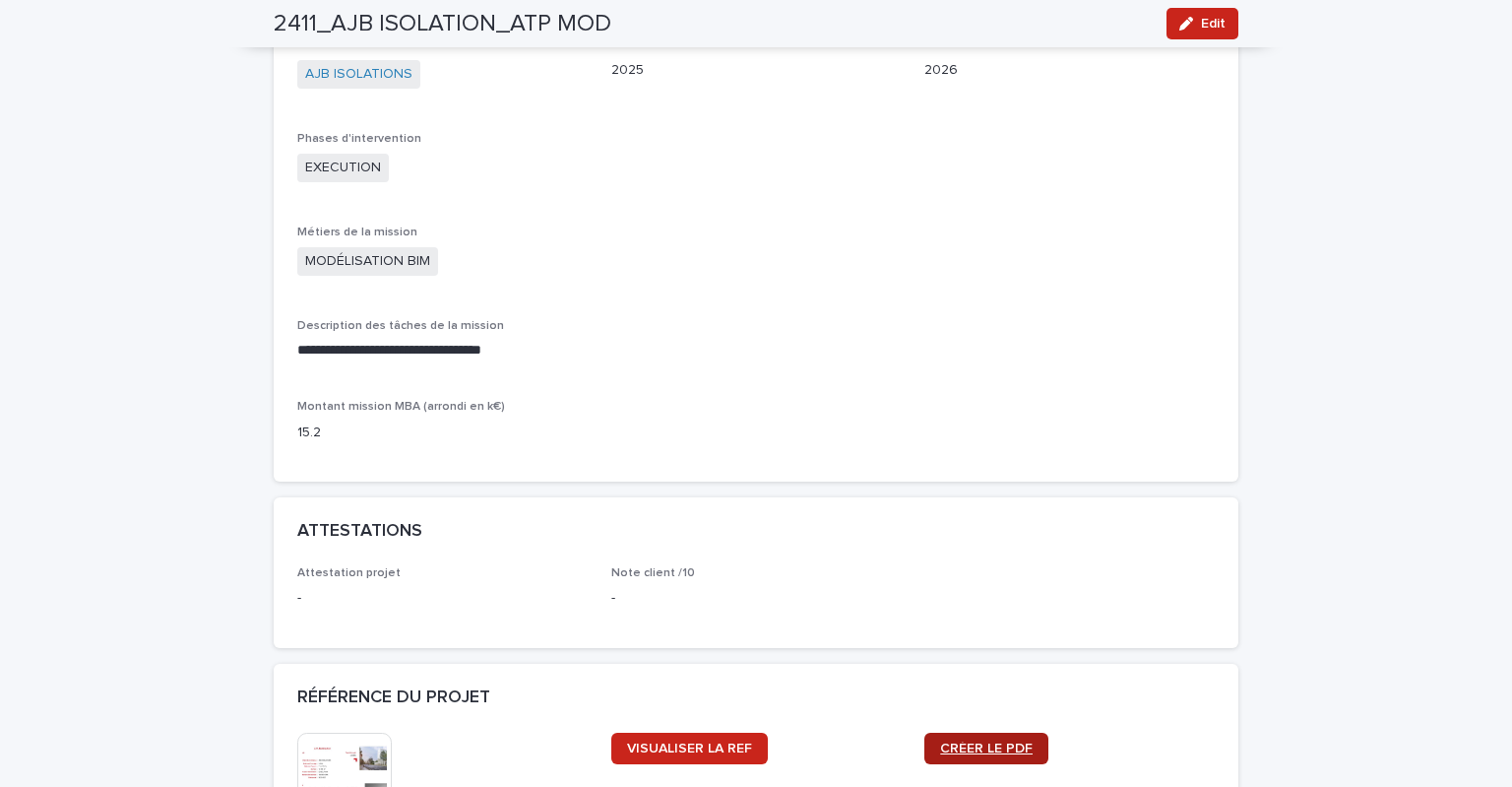 scroll, scrollTop: 1280, scrollLeft: 0, axis: vertical 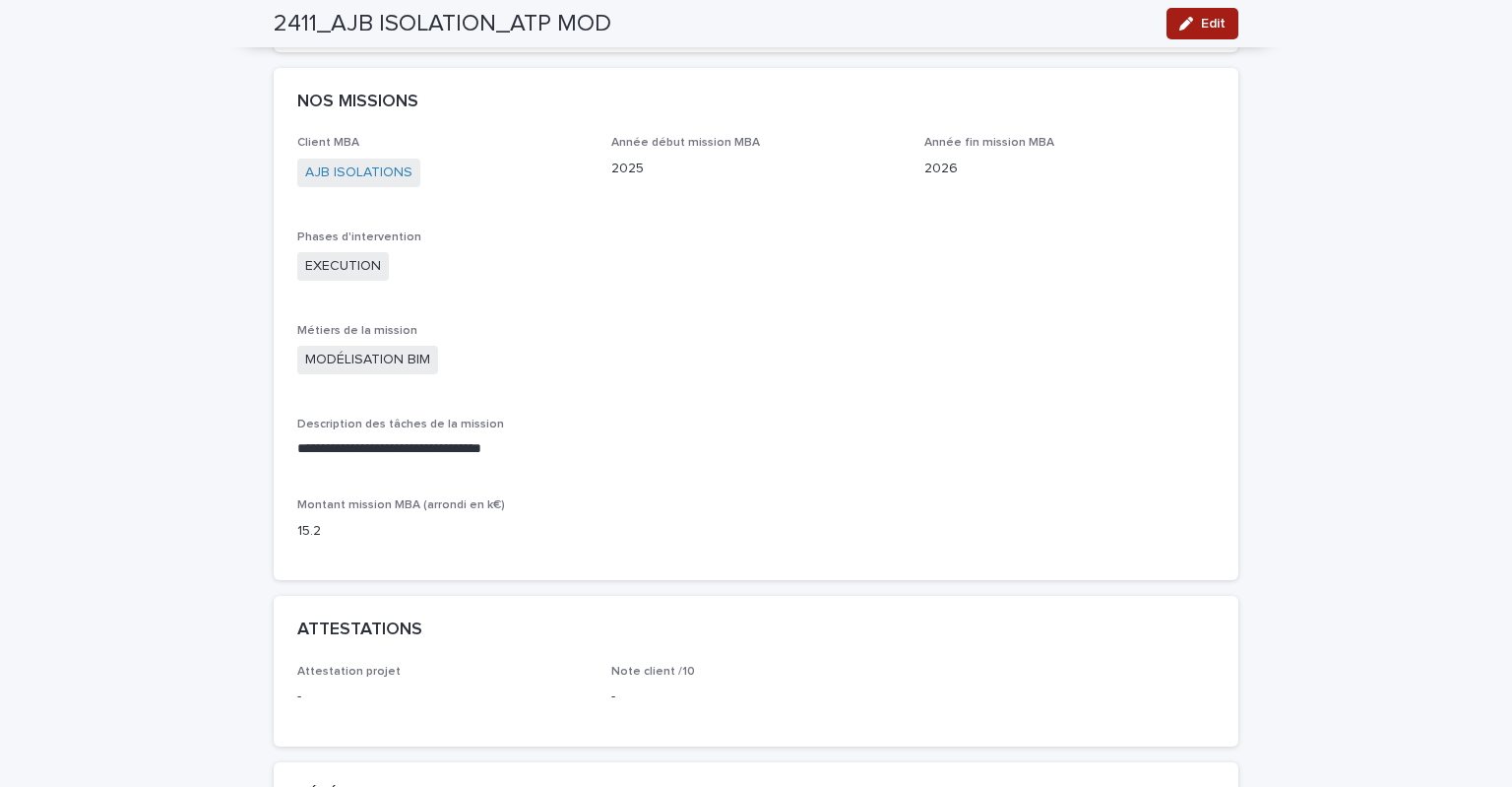 click on "Edit" at bounding box center [1213, 24] 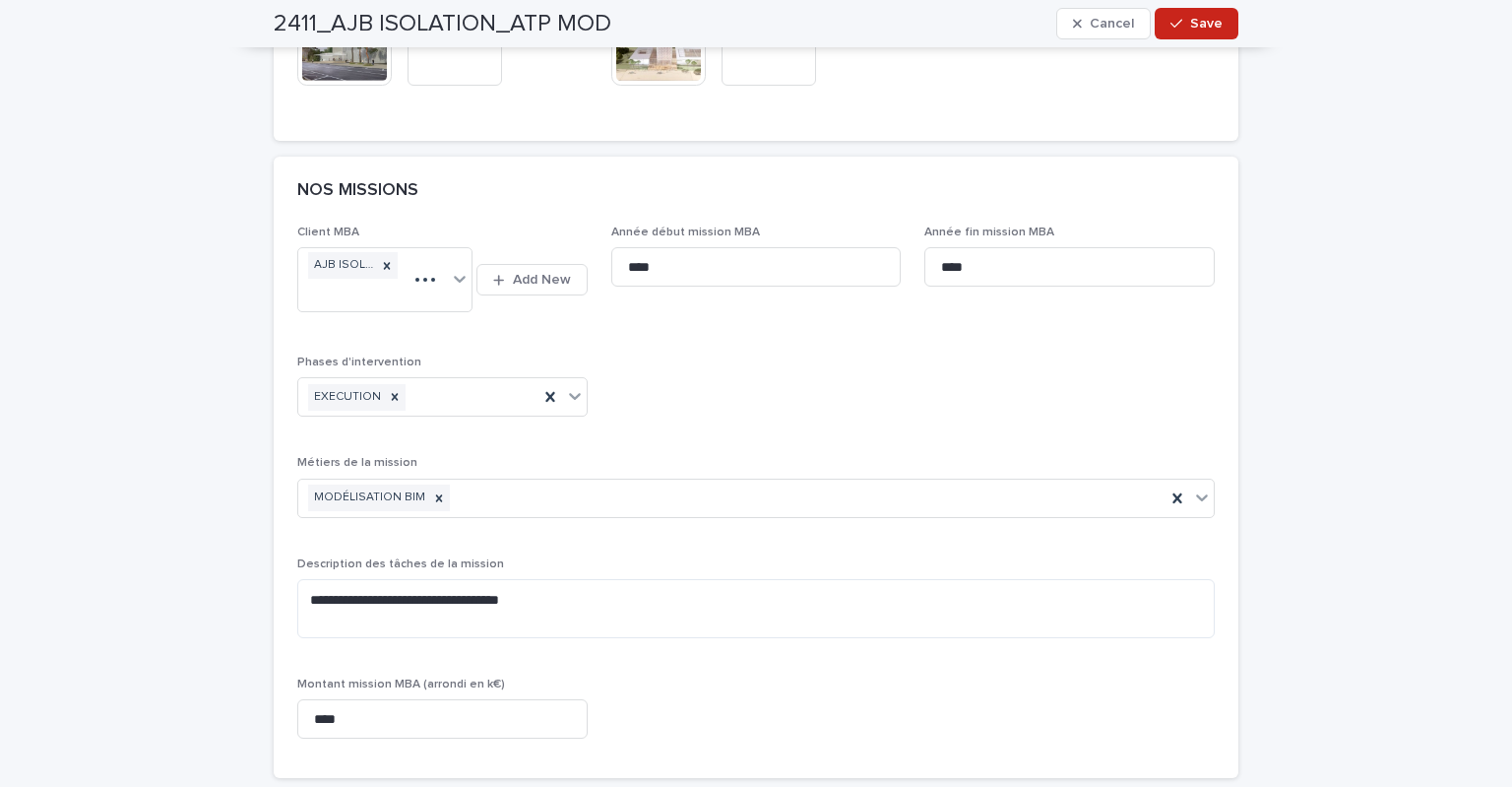 scroll, scrollTop: 1412, scrollLeft: 0, axis: vertical 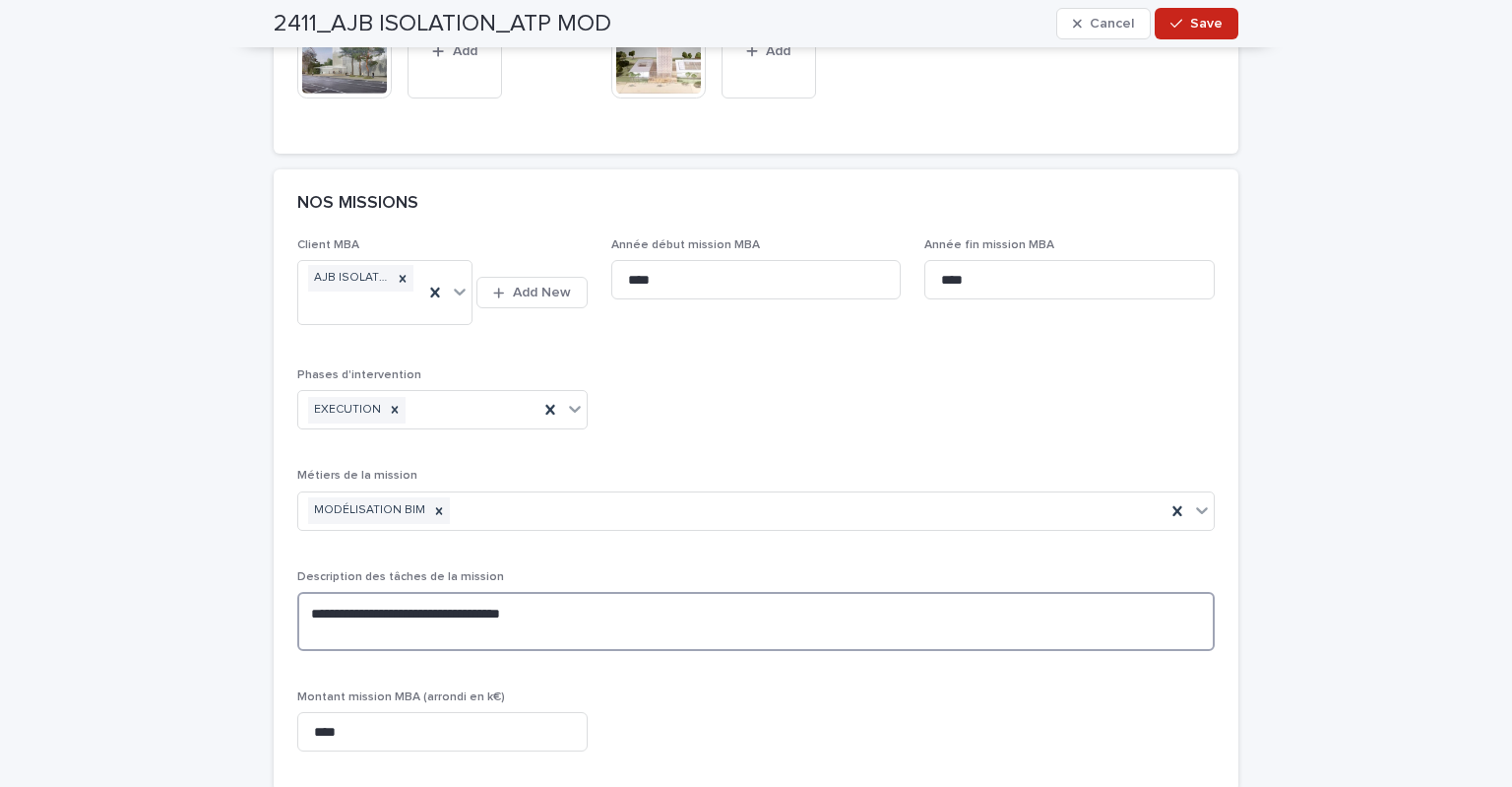 click on "**********" at bounding box center [756, 622] 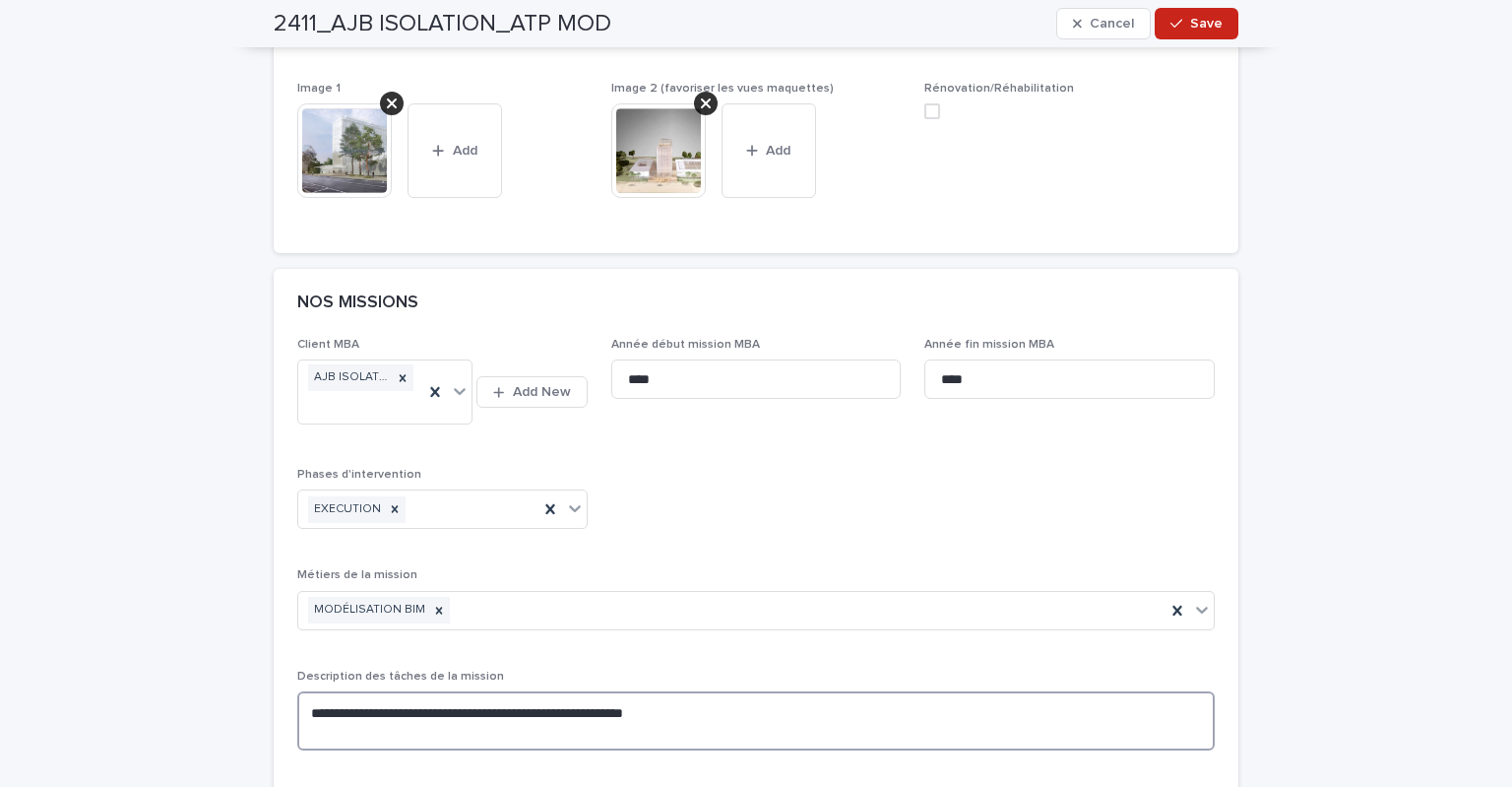 scroll, scrollTop: 1462, scrollLeft: 0, axis: vertical 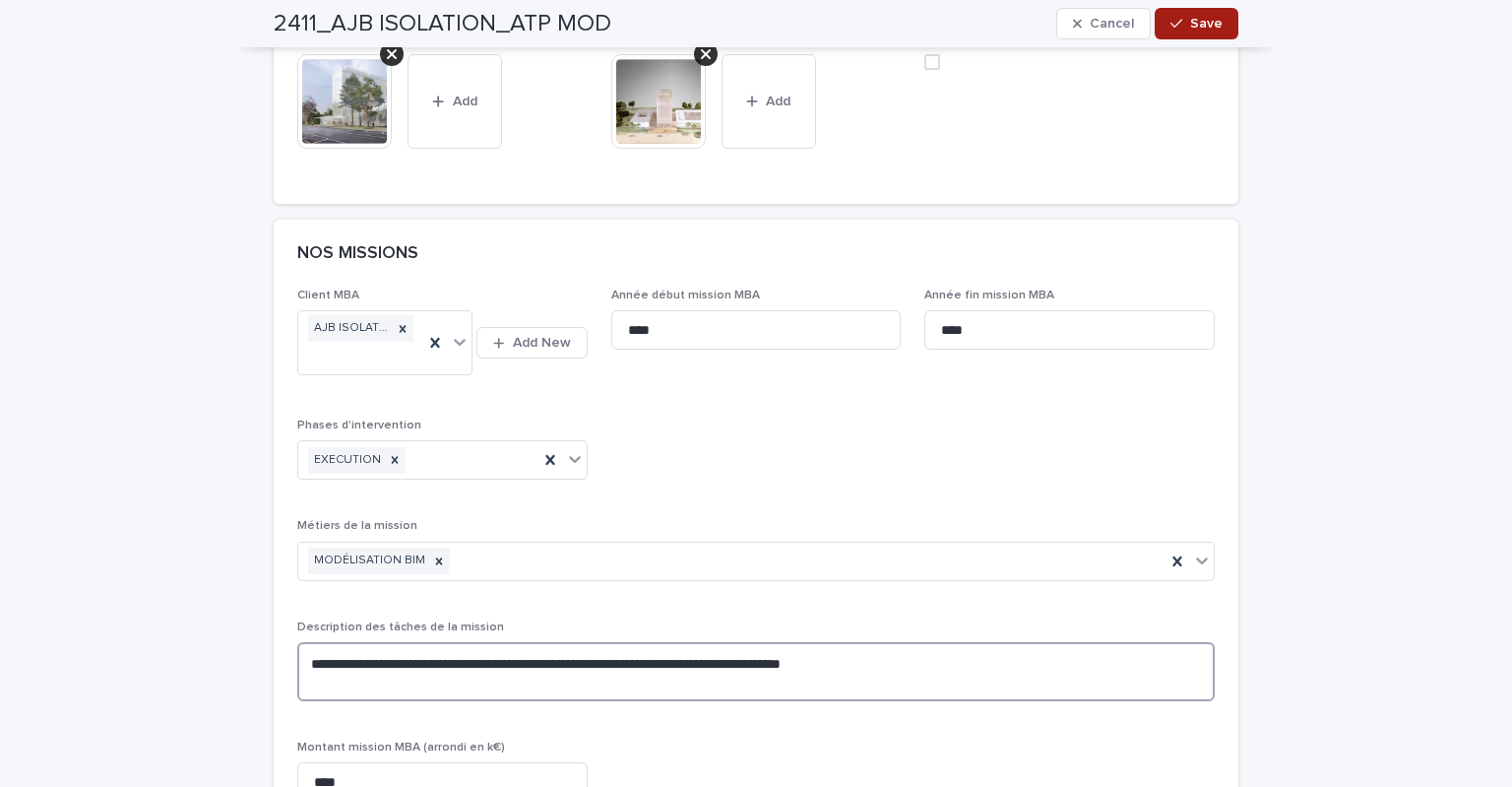 type on "**********" 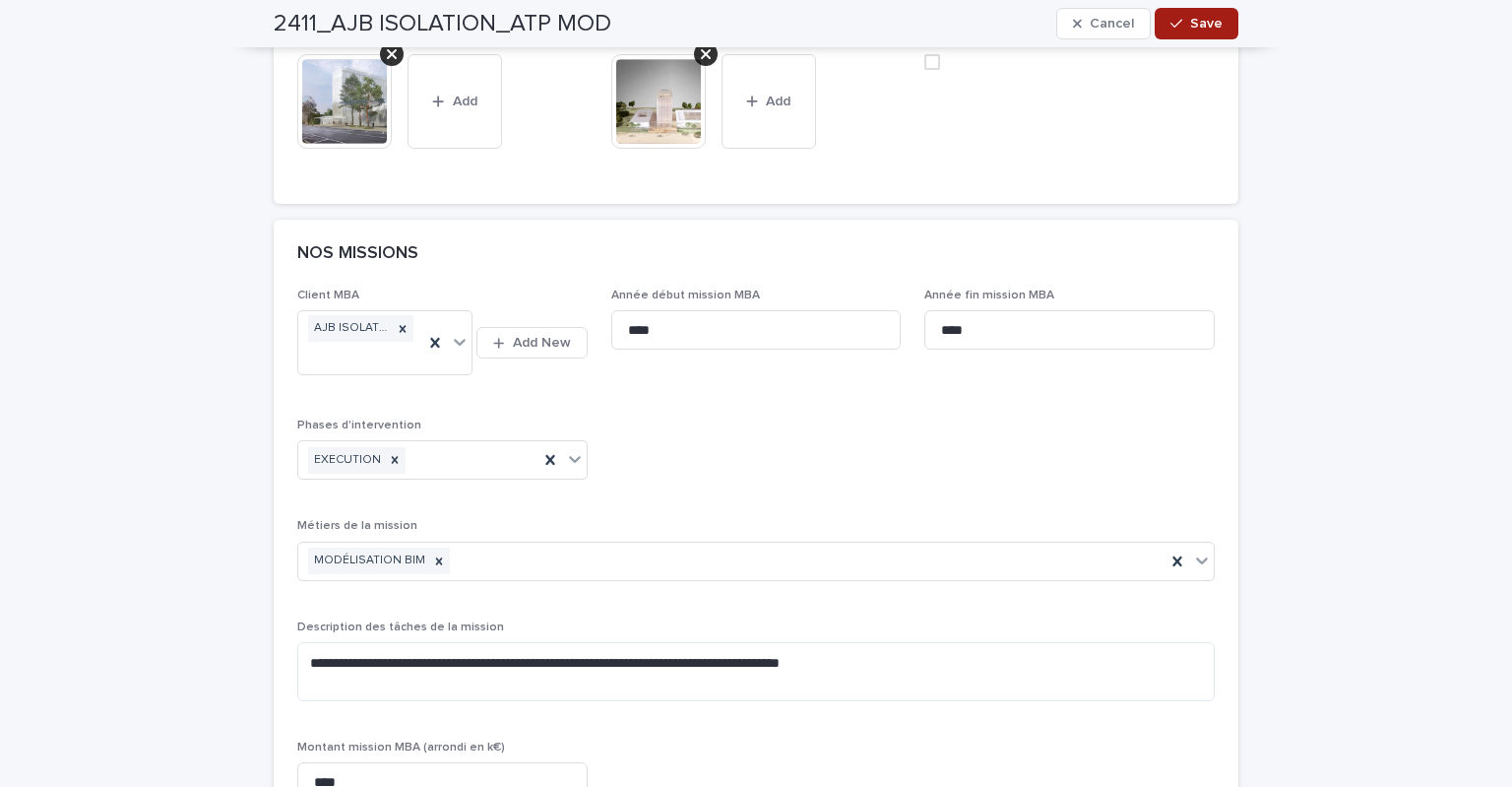 click at bounding box center (1180, 24) 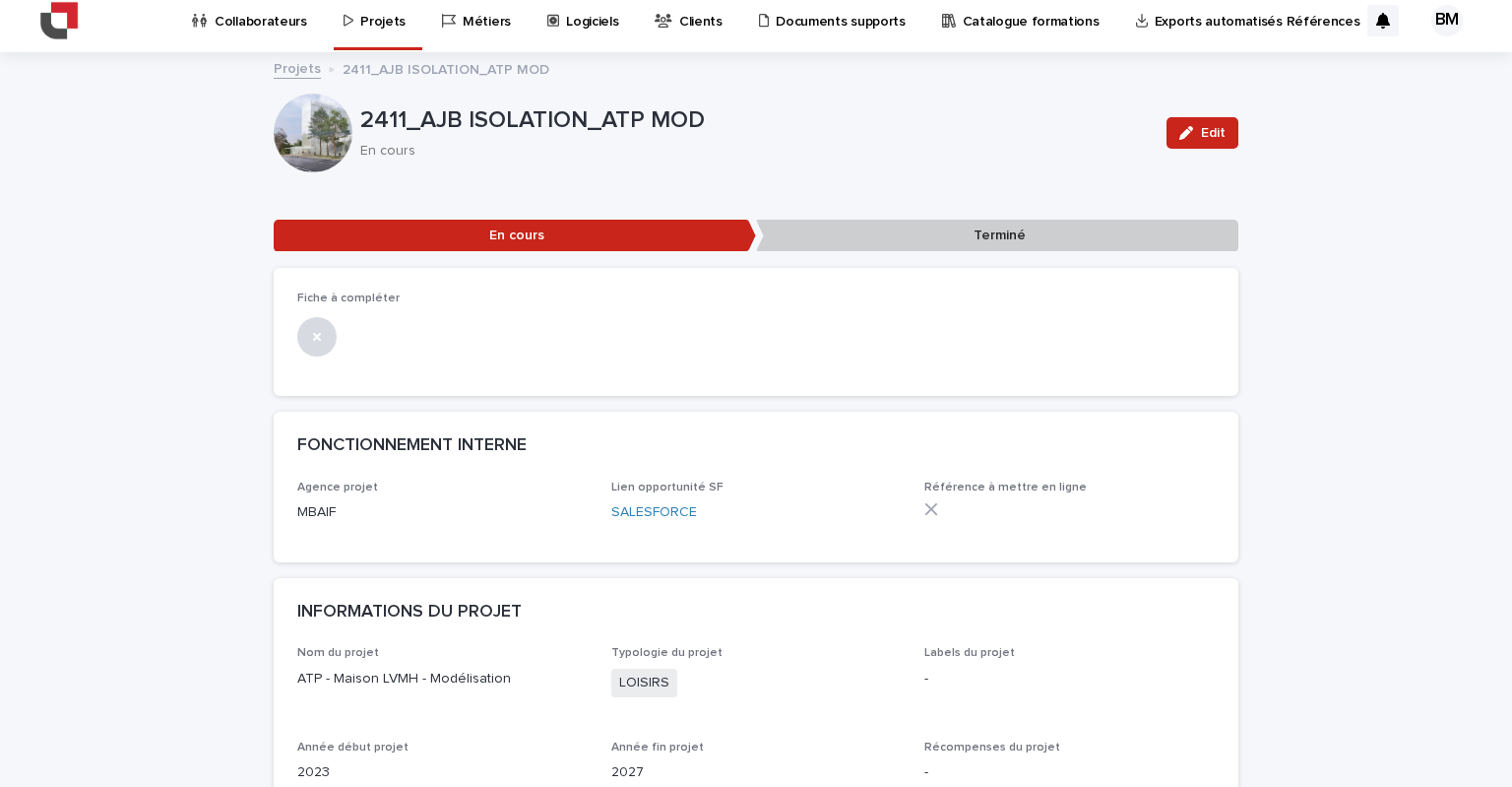 scroll, scrollTop: 0, scrollLeft: 0, axis: both 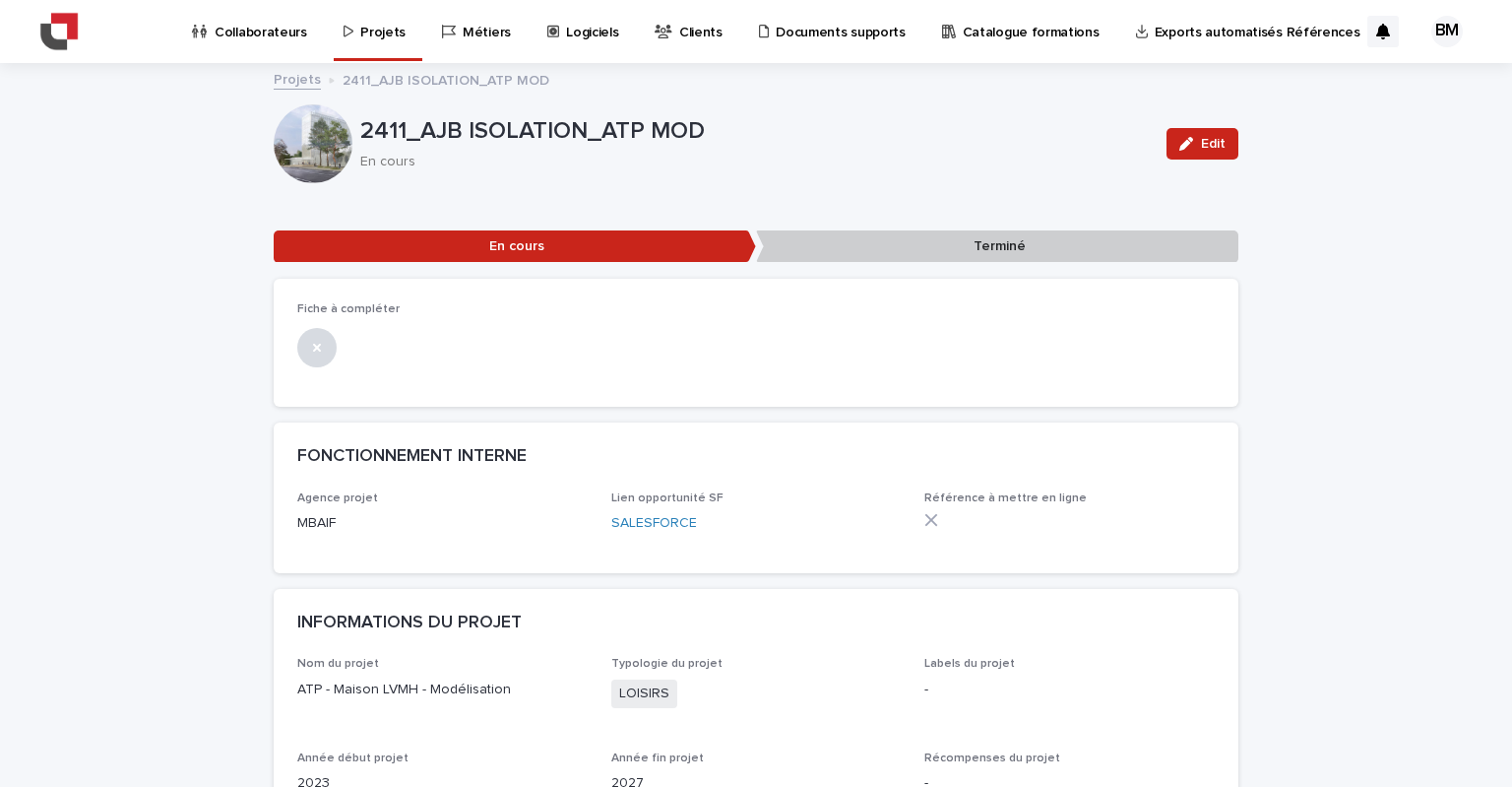 click on "Projets" at bounding box center [383, 21] 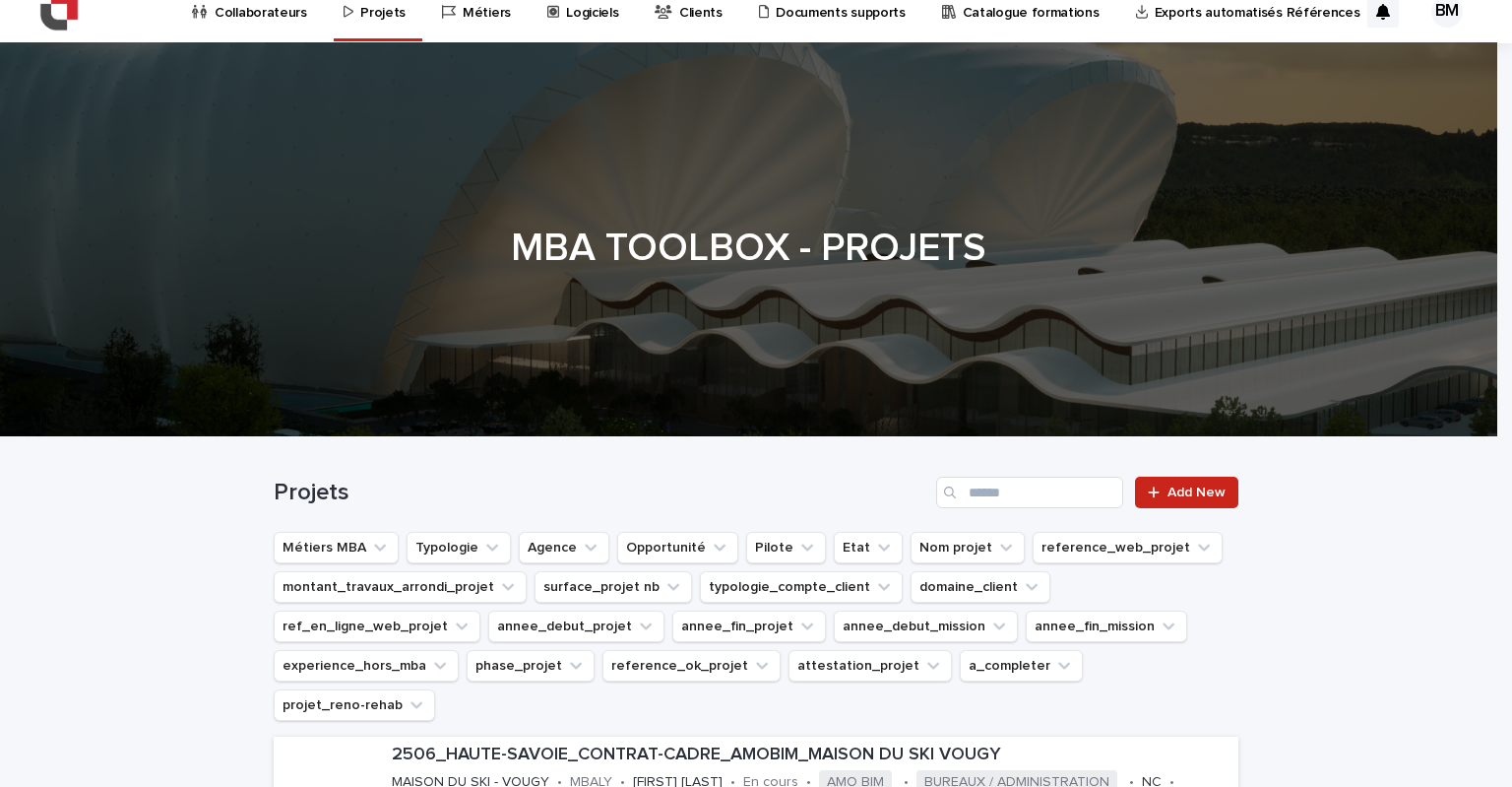 scroll, scrollTop: 0, scrollLeft: 0, axis: both 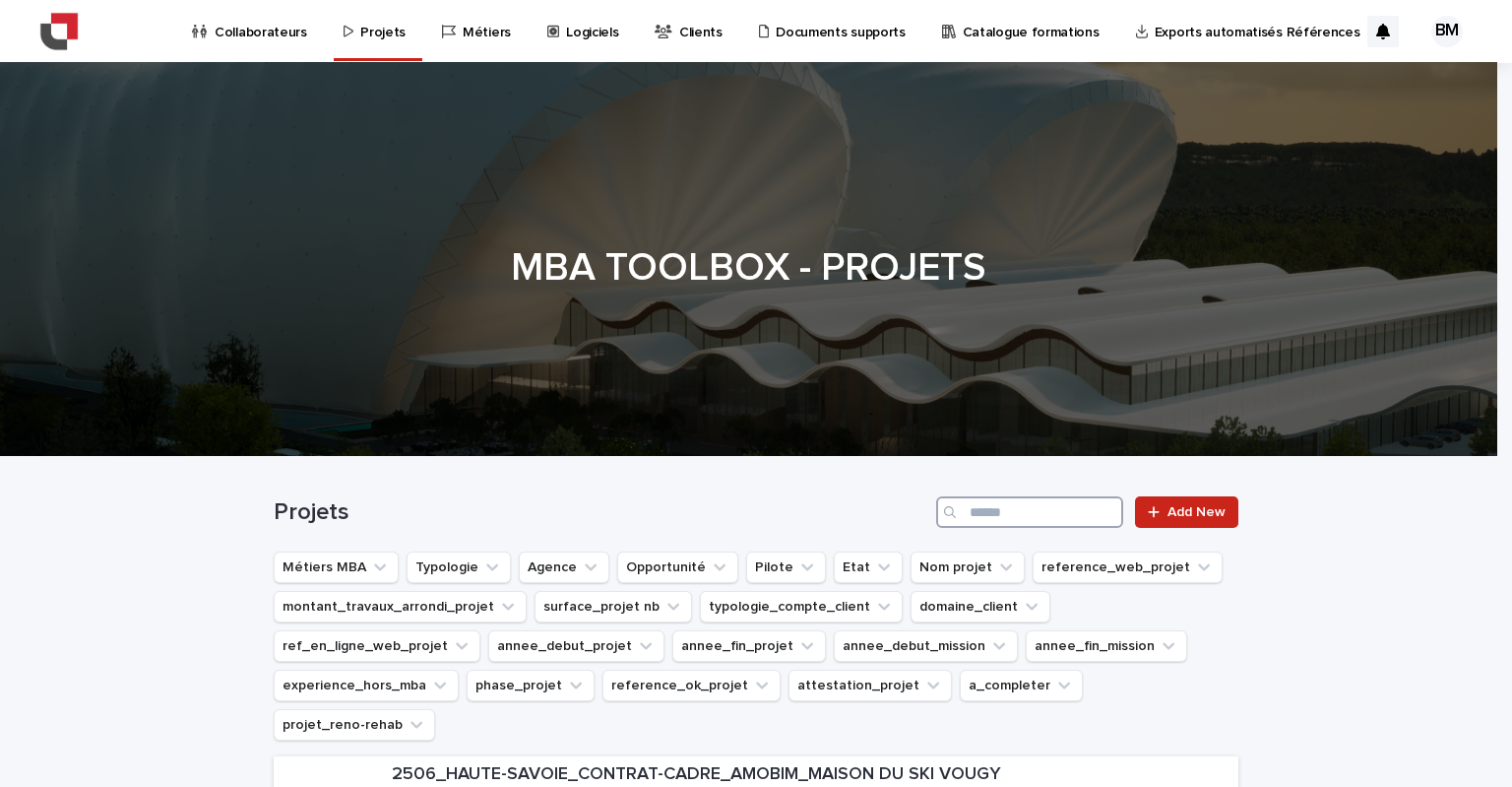 click at bounding box center [1030, 512] 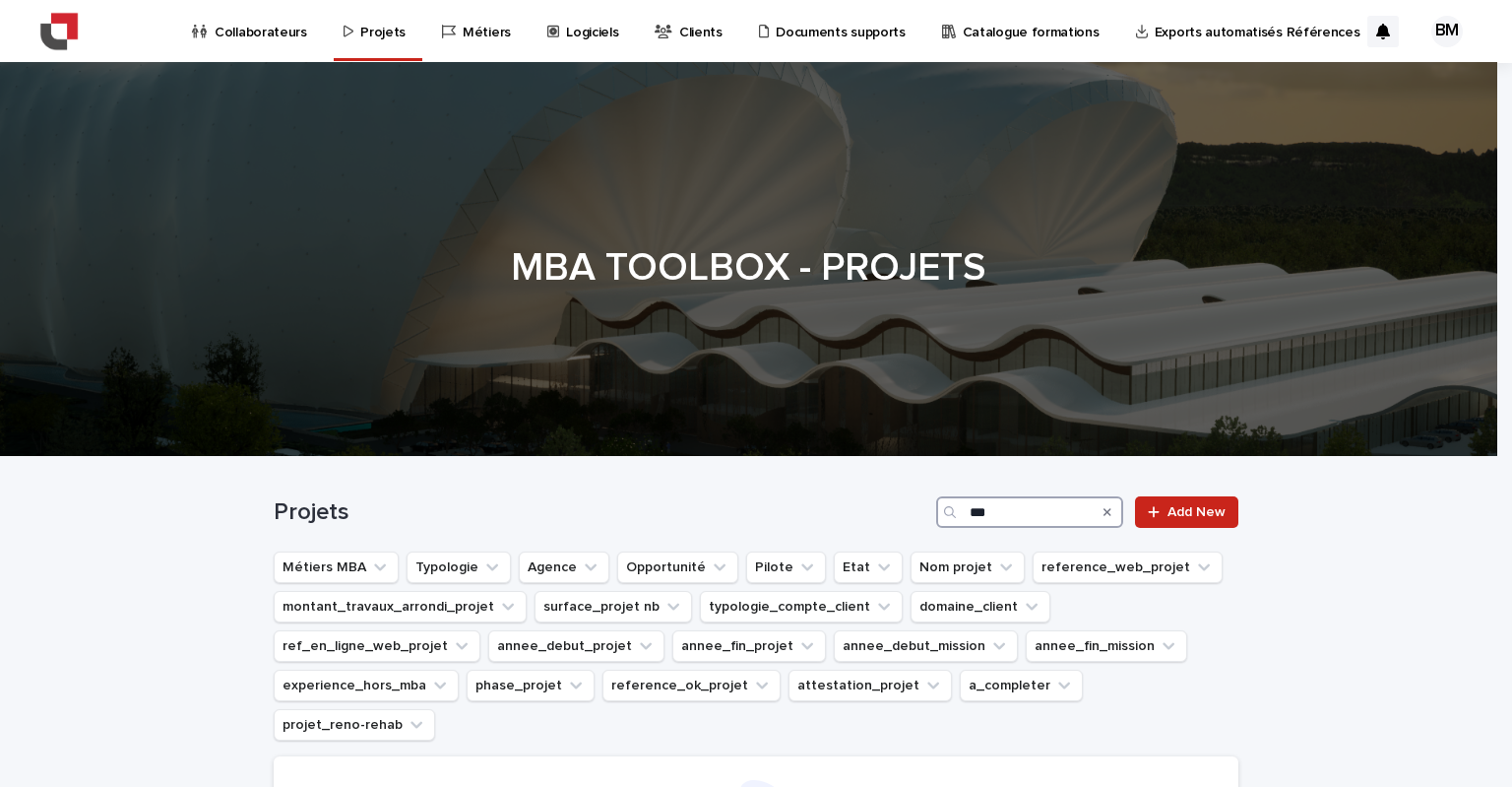 type on "***" 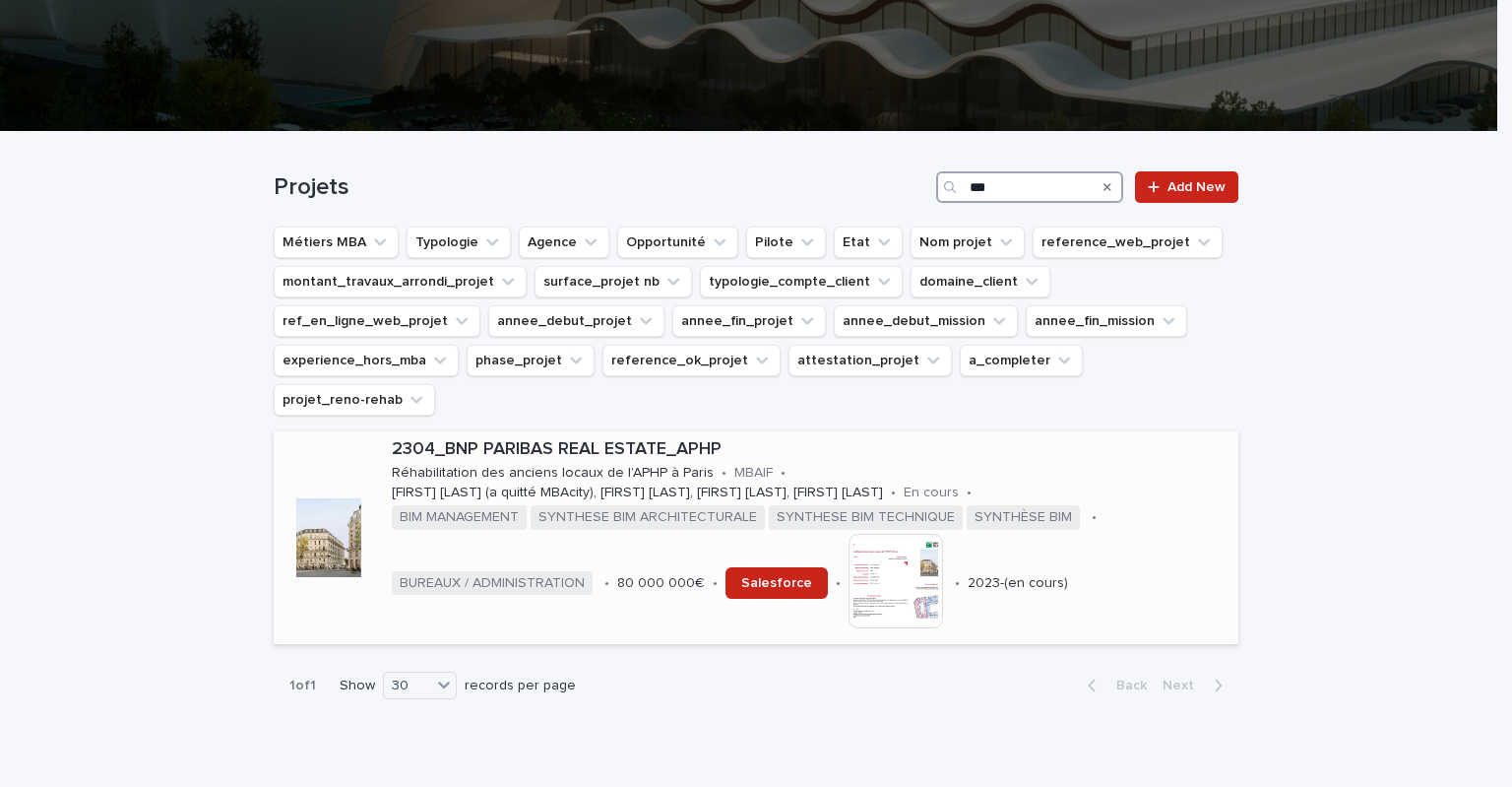 scroll, scrollTop: 361, scrollLeft: 0, axis: vertical 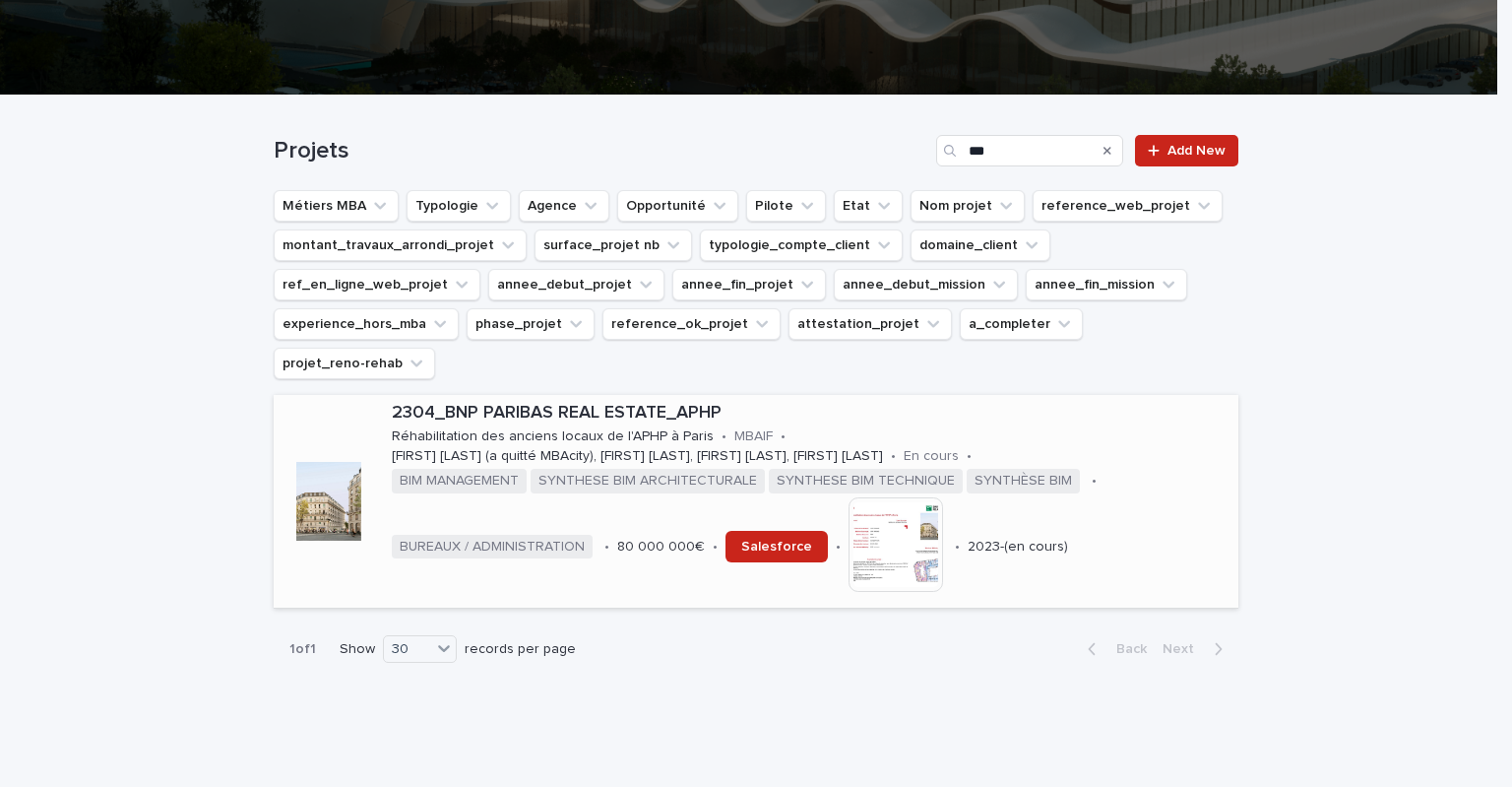 click on "2304_BNP PARIBAS REAL ESTATE_APHP" at bounding box center [811, 414] 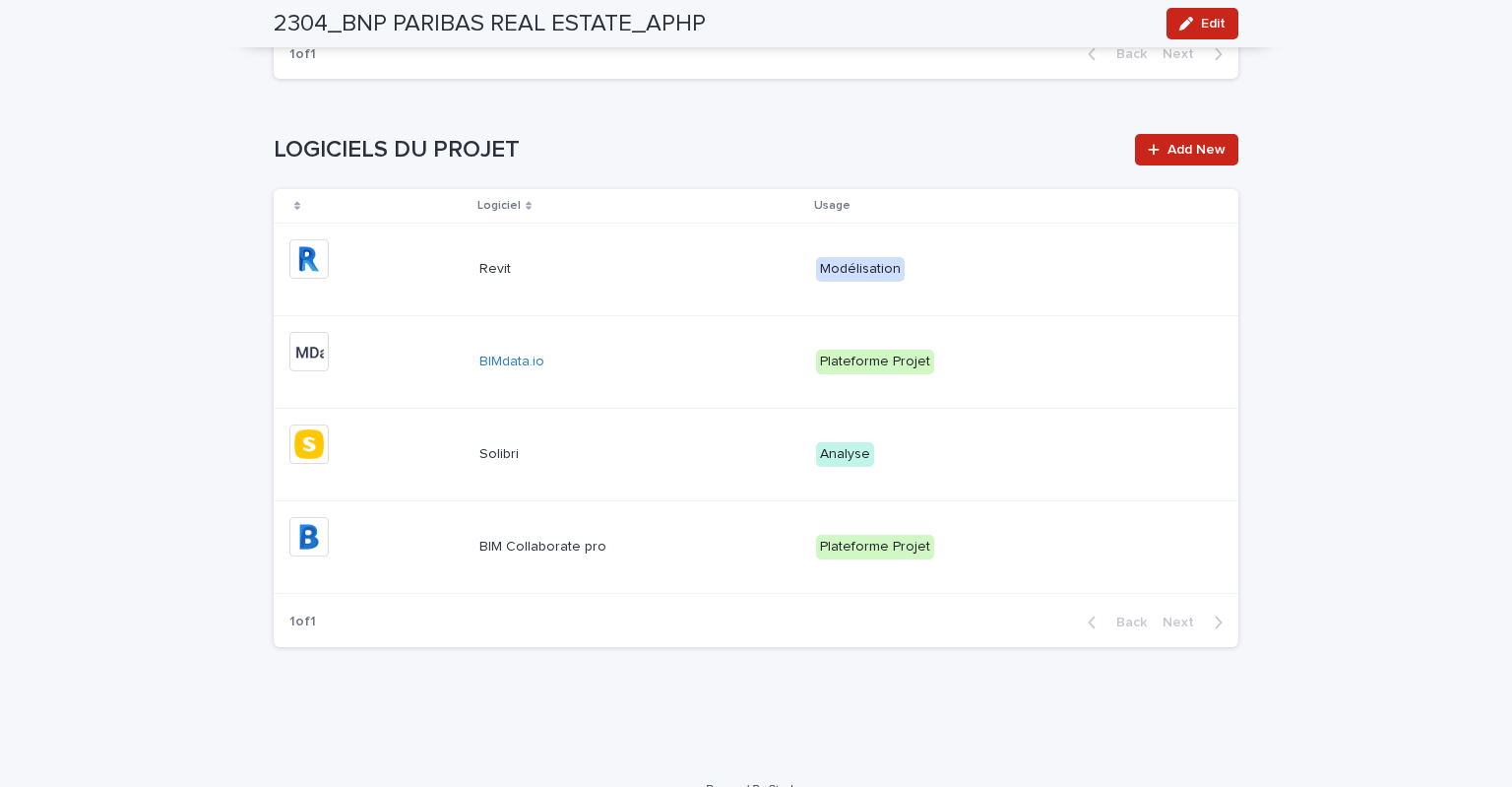 scroll, scrollTop: 2881, scrollLeft: 0, axis: vertical 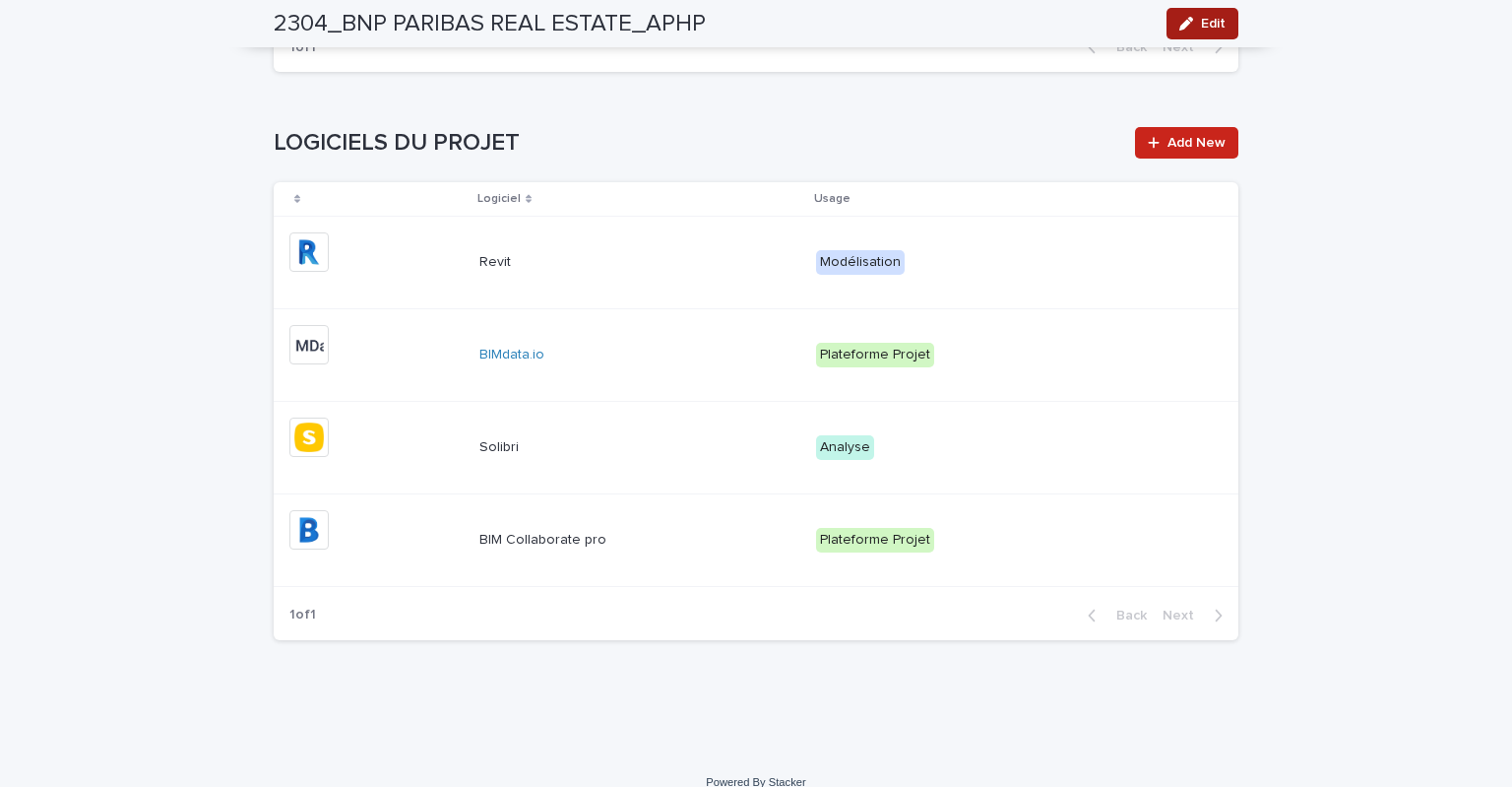 click on "Edit" at bounding box center (1202, 24) 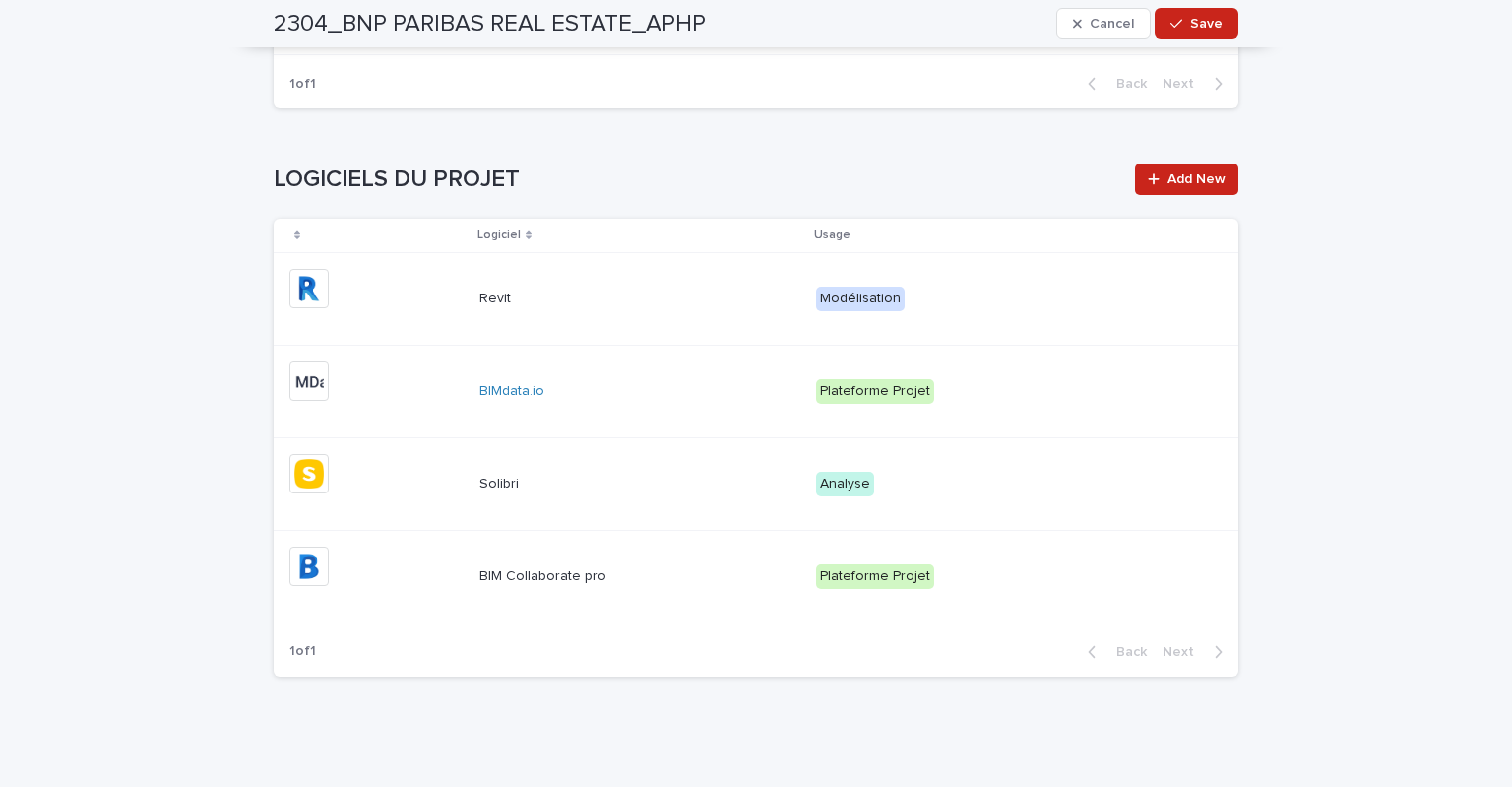 scroll, scrollTop: 3176, scrollLeft: 0, axis: vertical 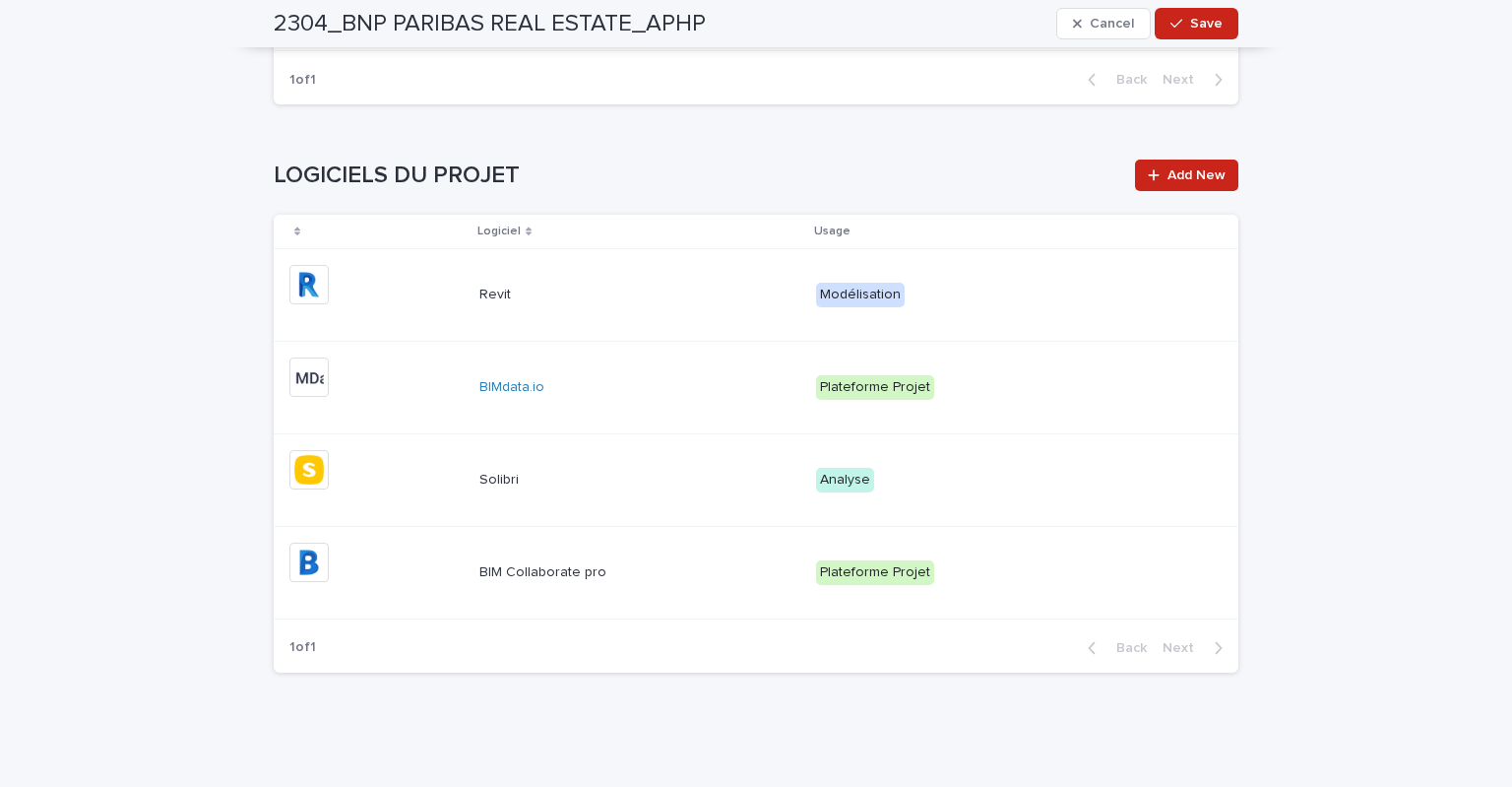 click at bounding box center (640, 387) 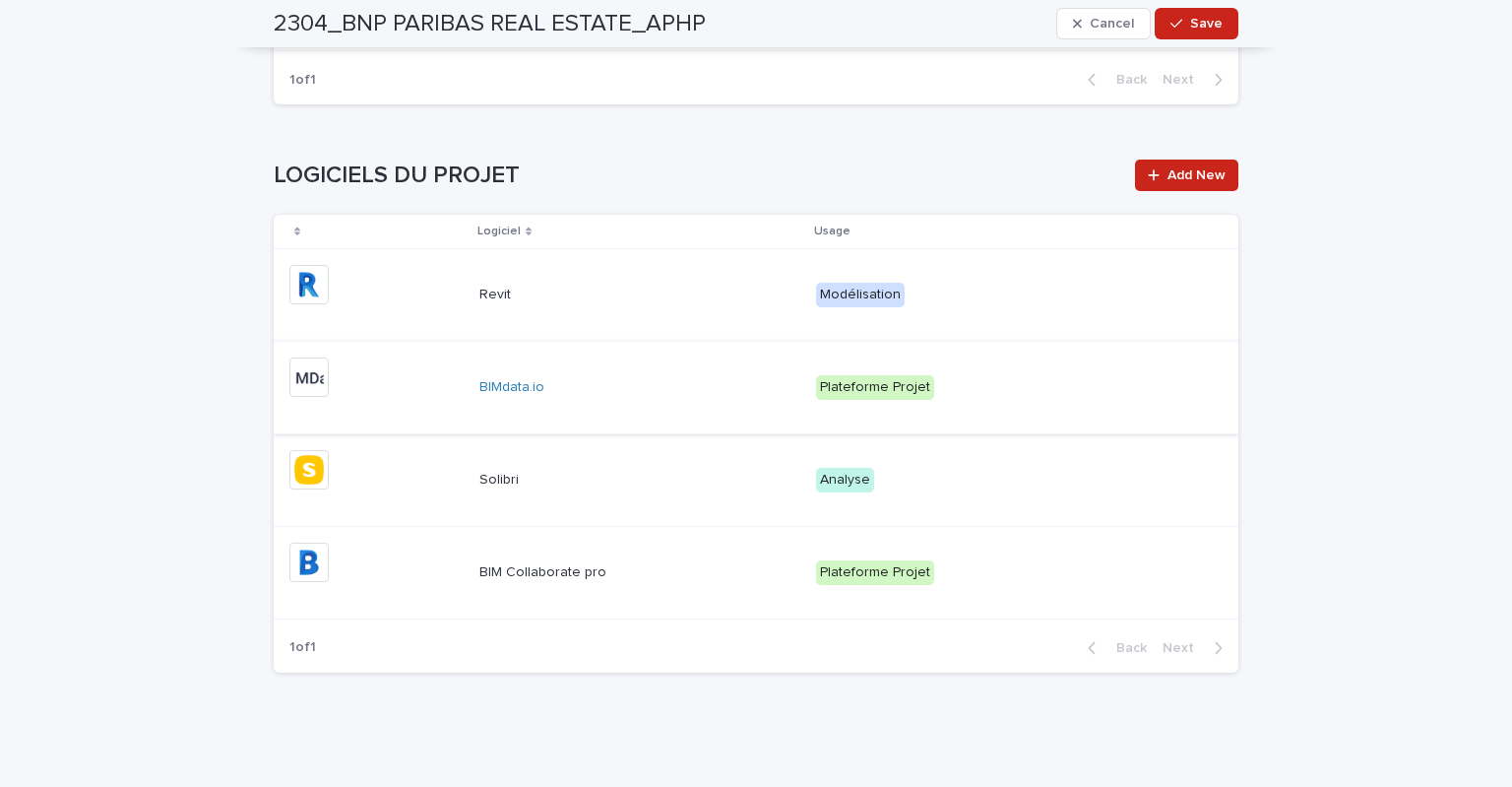 scroll, scrollTop: 0, scrollLeft: 0, axis: both 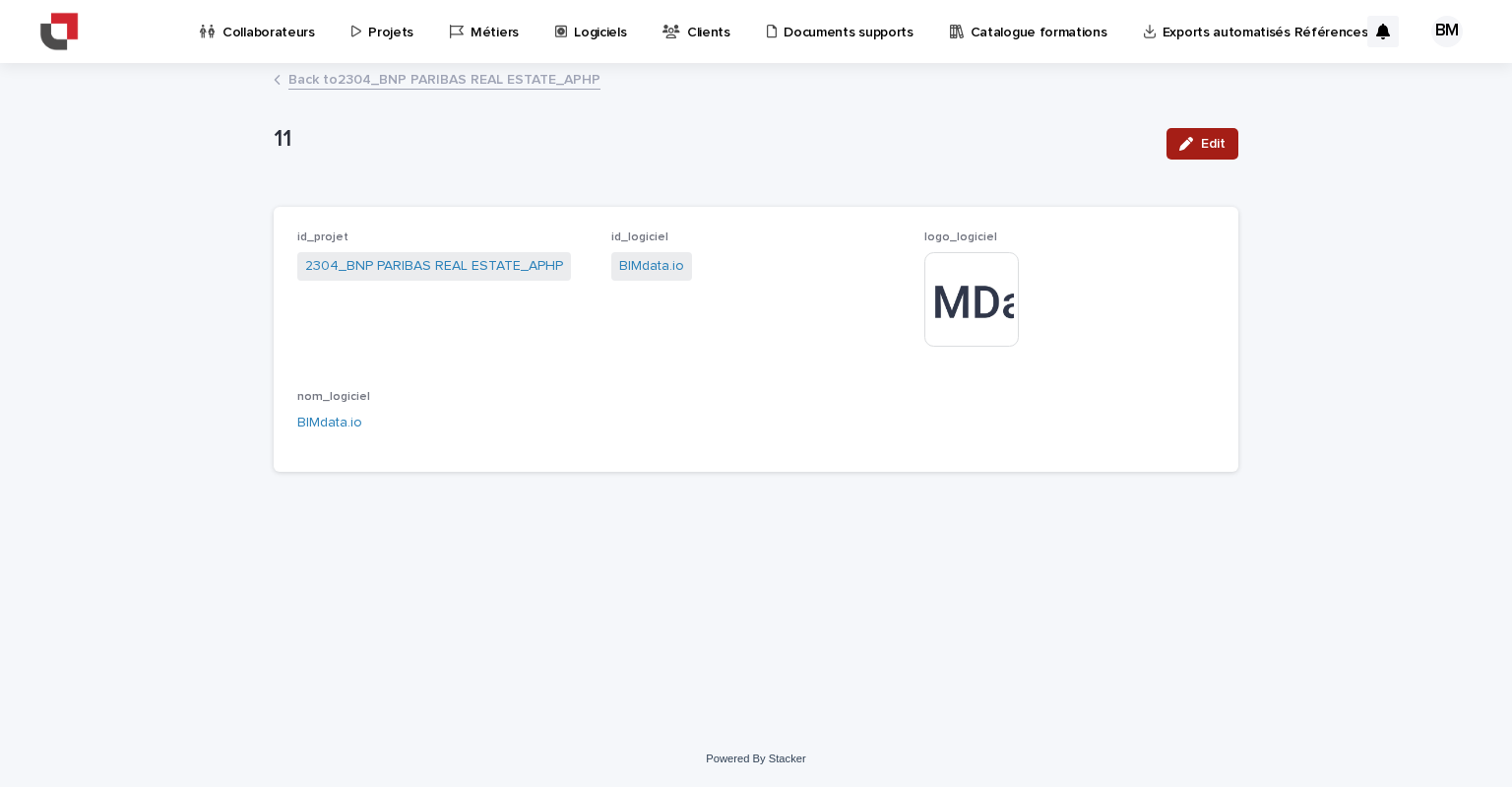 click 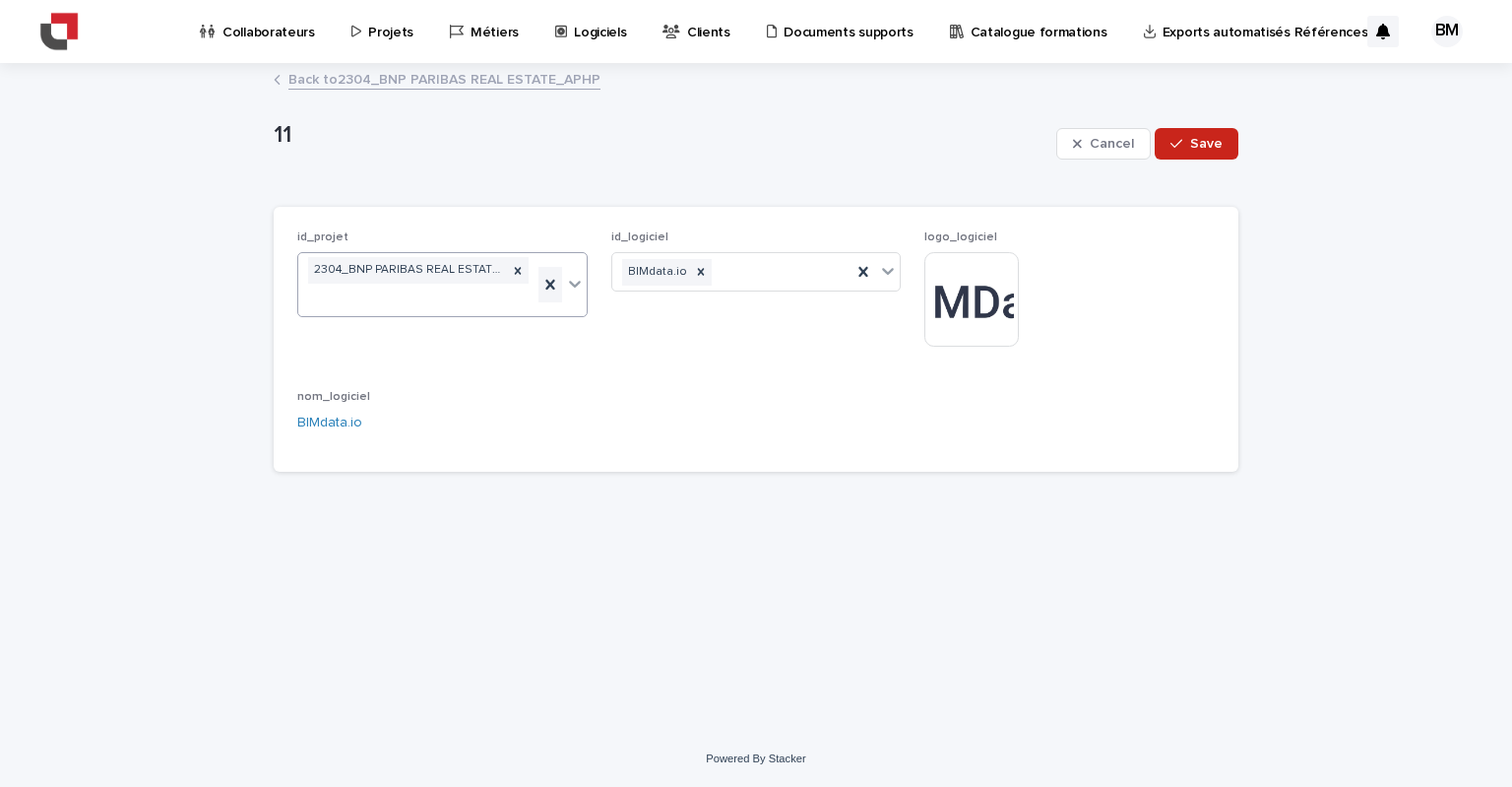 click 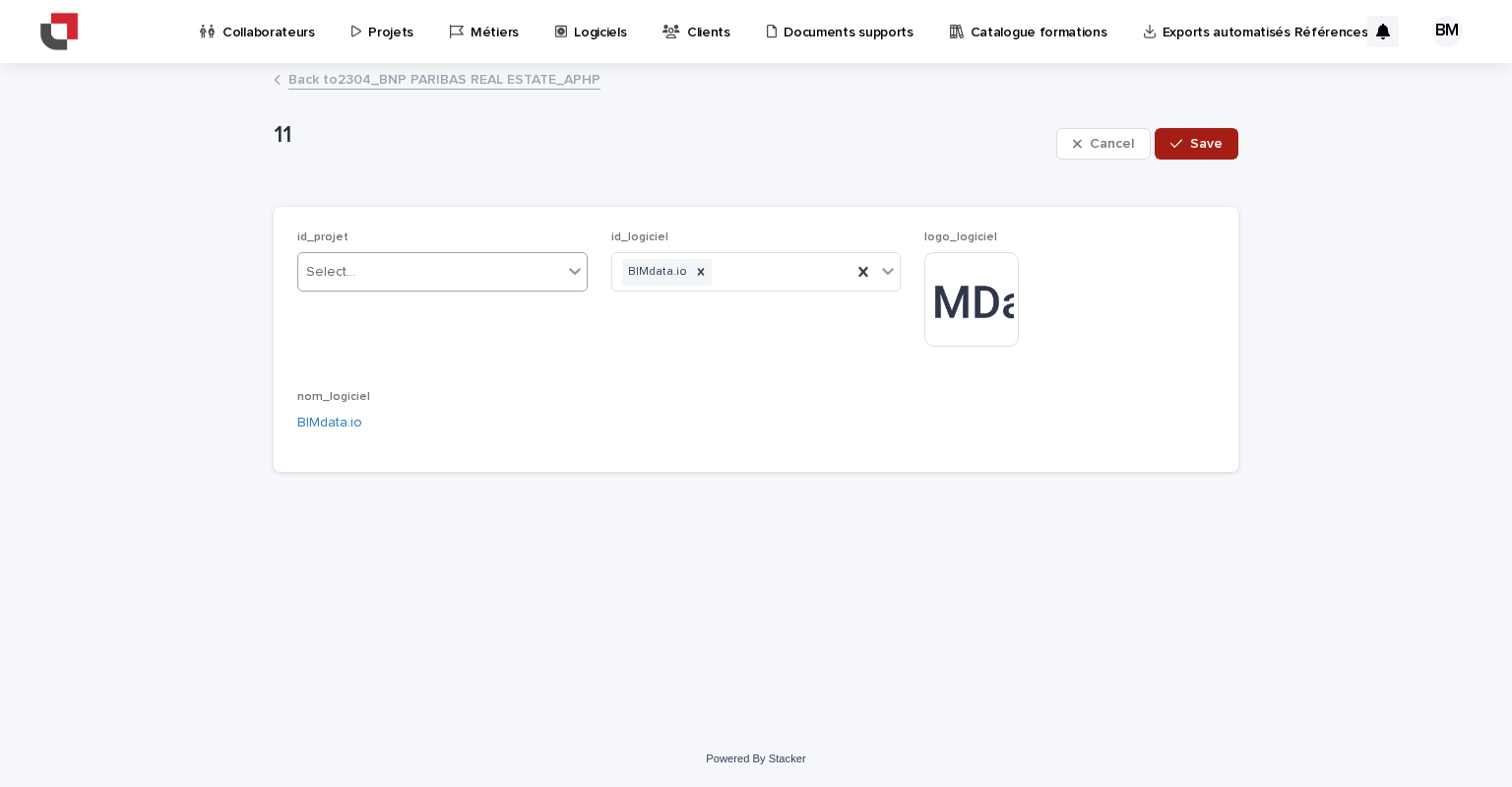 click 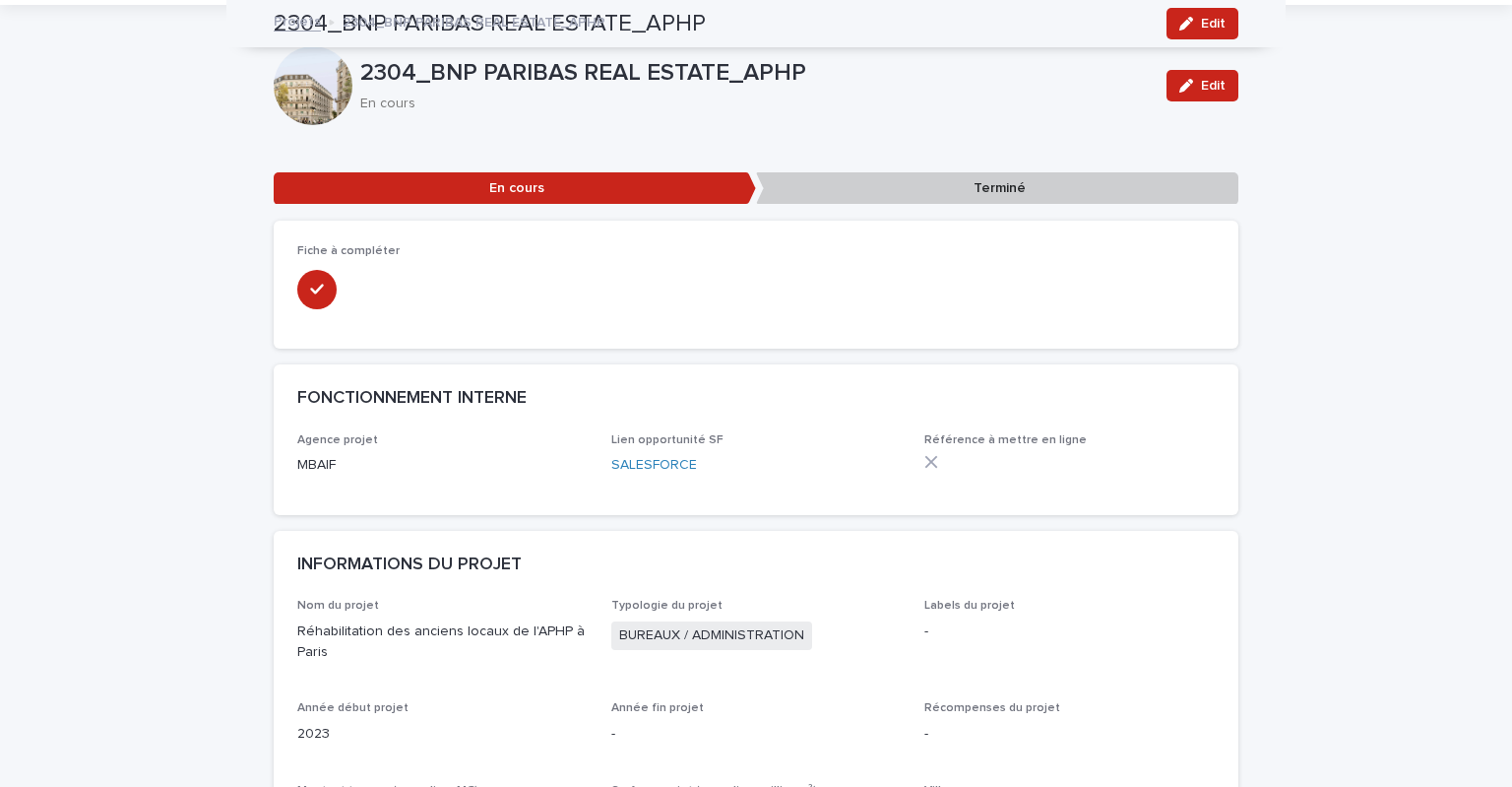 scroll, scrollTop: 0, scrollLeft: 0, axis: both 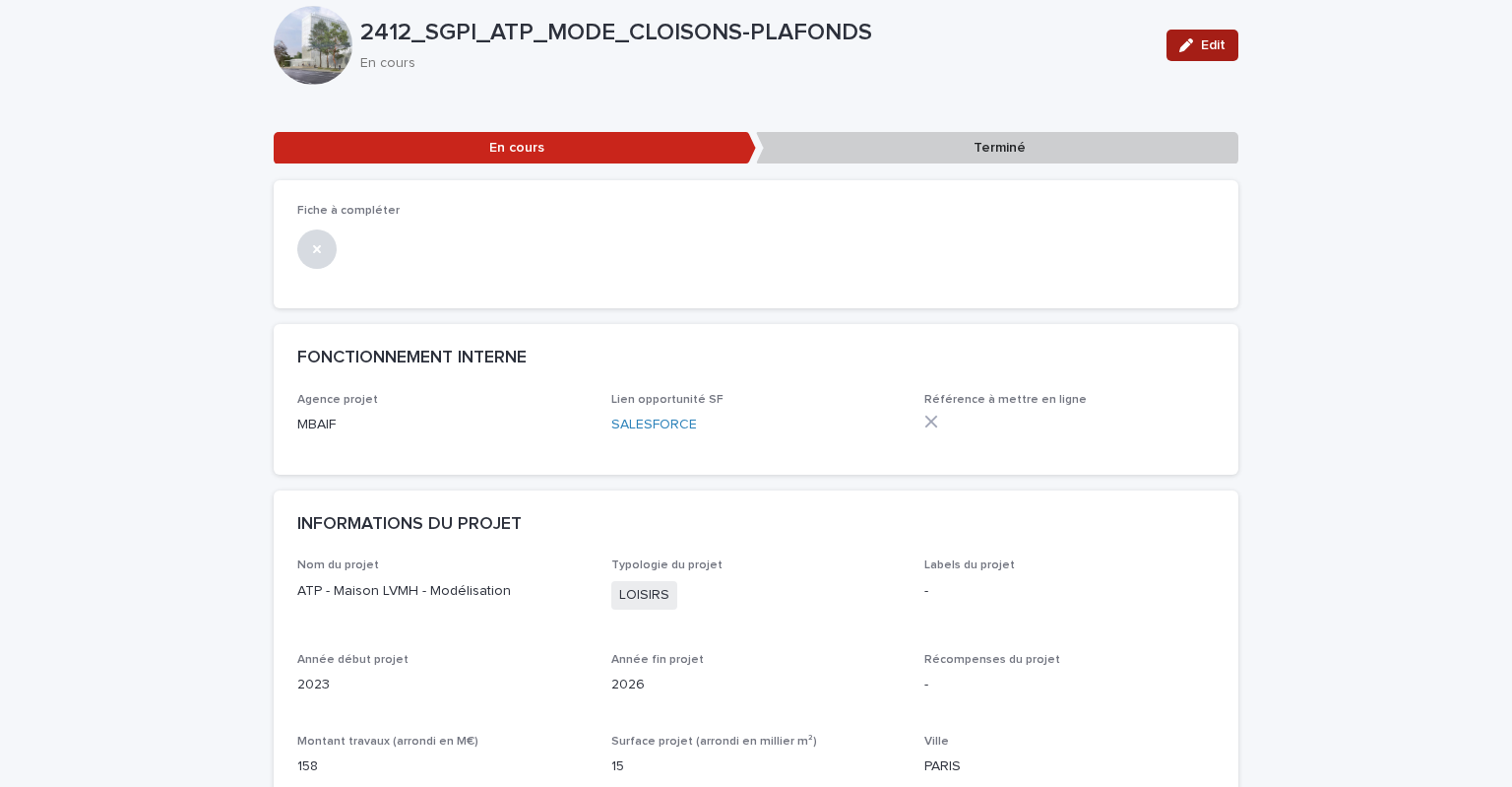 click 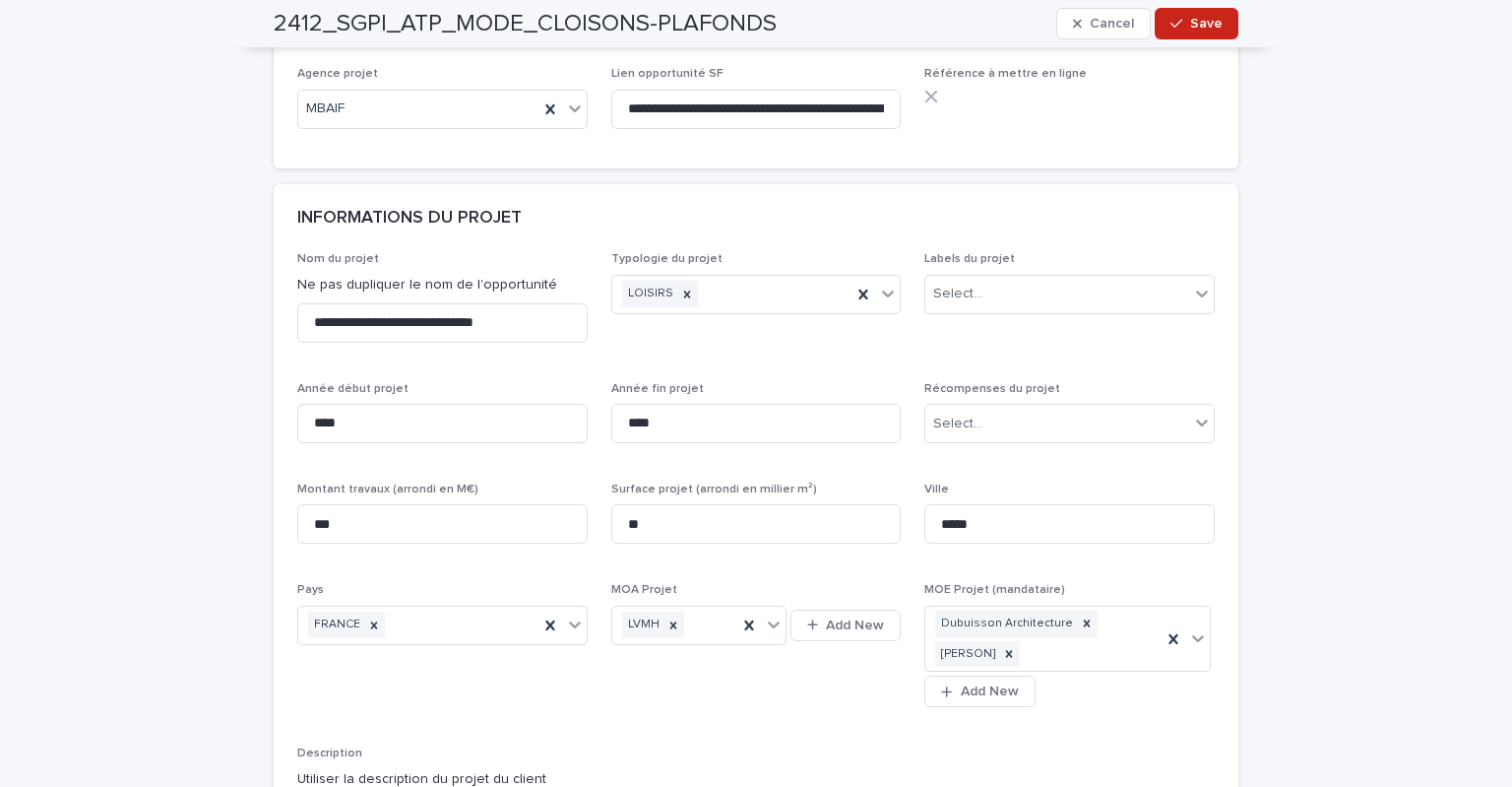 scroll, scrollTop: 492, scrollLeft: 0, axis: vertical 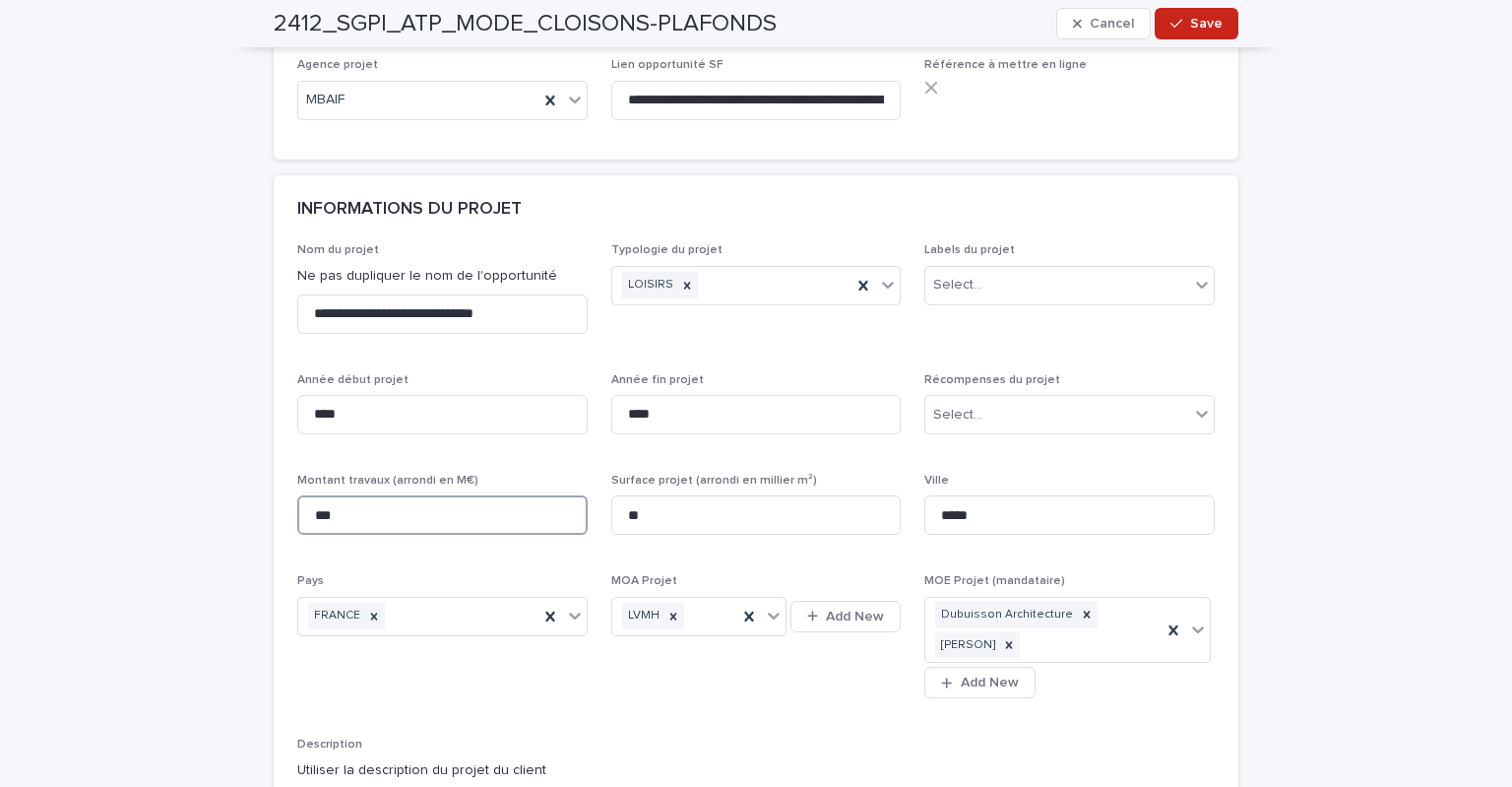 click on "***" at bounding box center (442, 515) 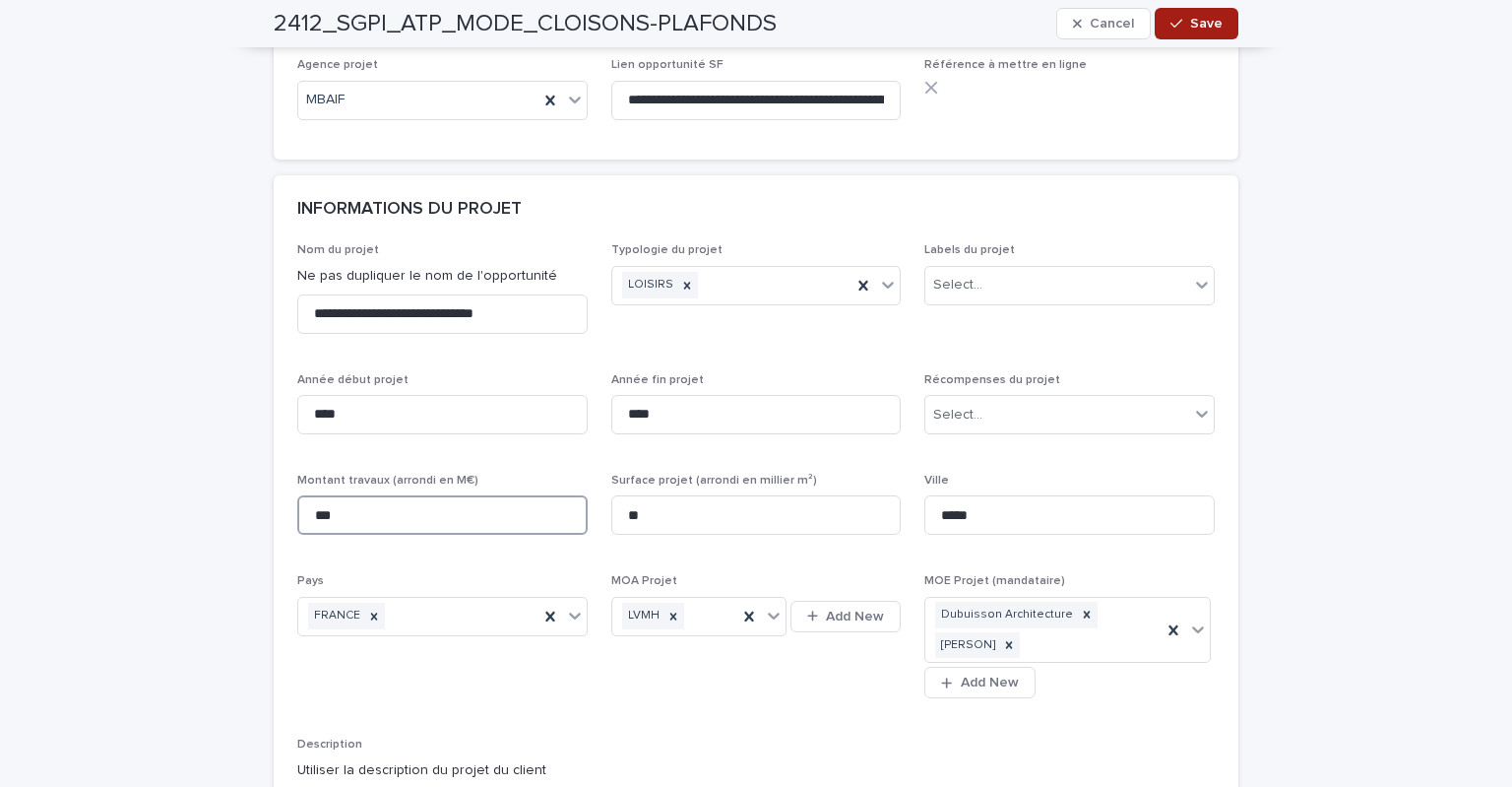 type on "***" 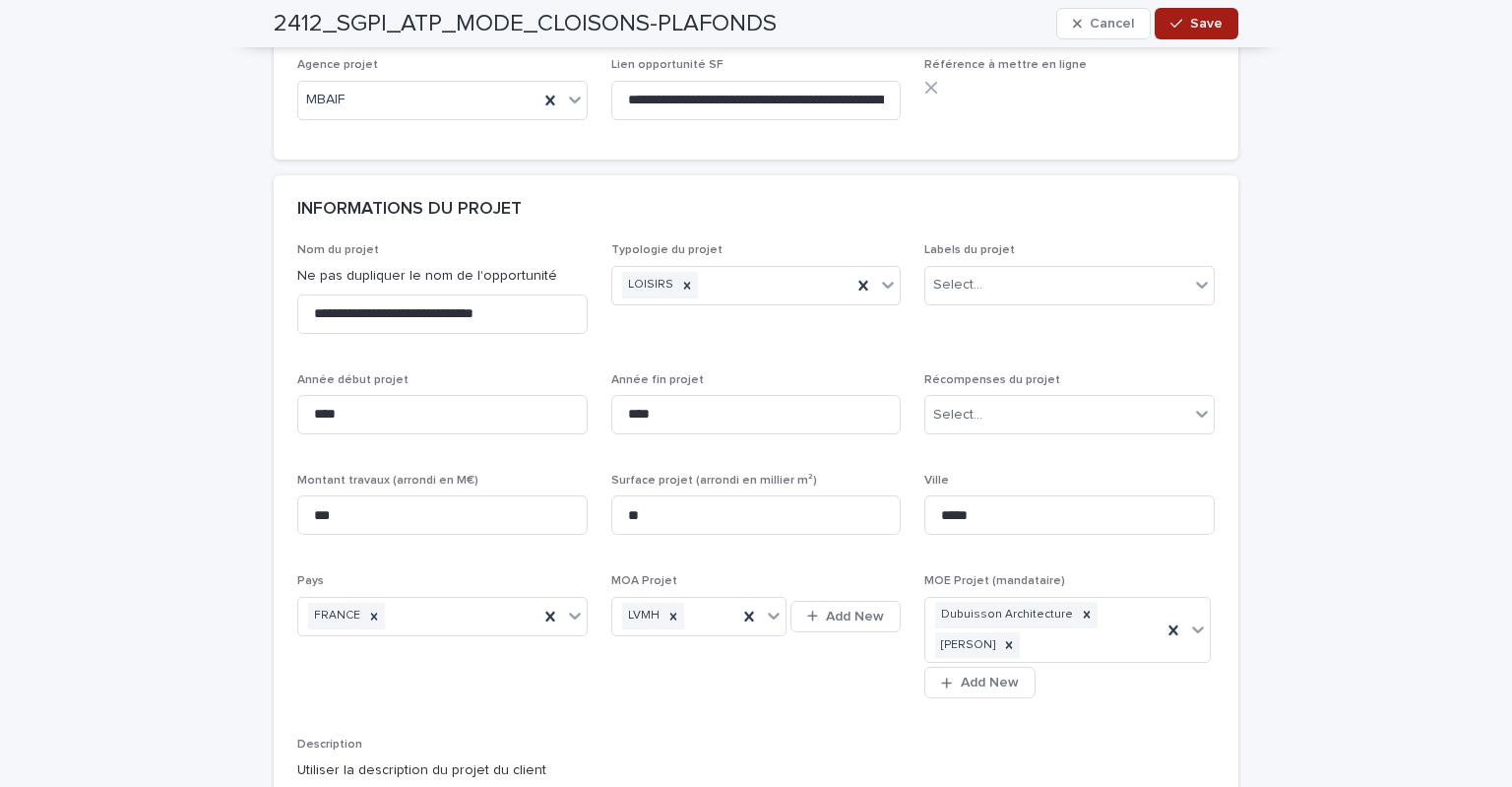 click 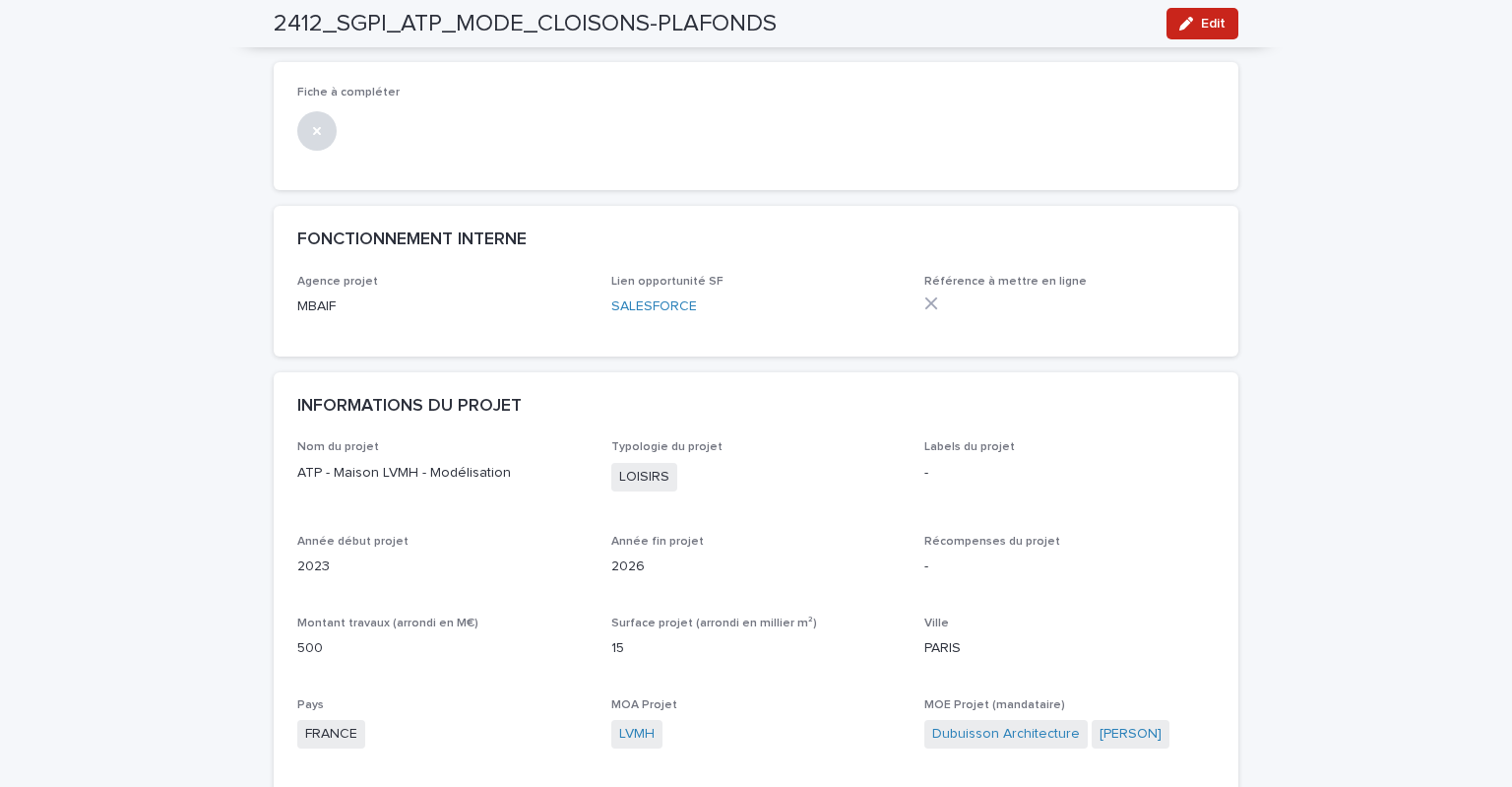 scroll, scrollTop: 197, scrollLeft: 0, axis: vertical 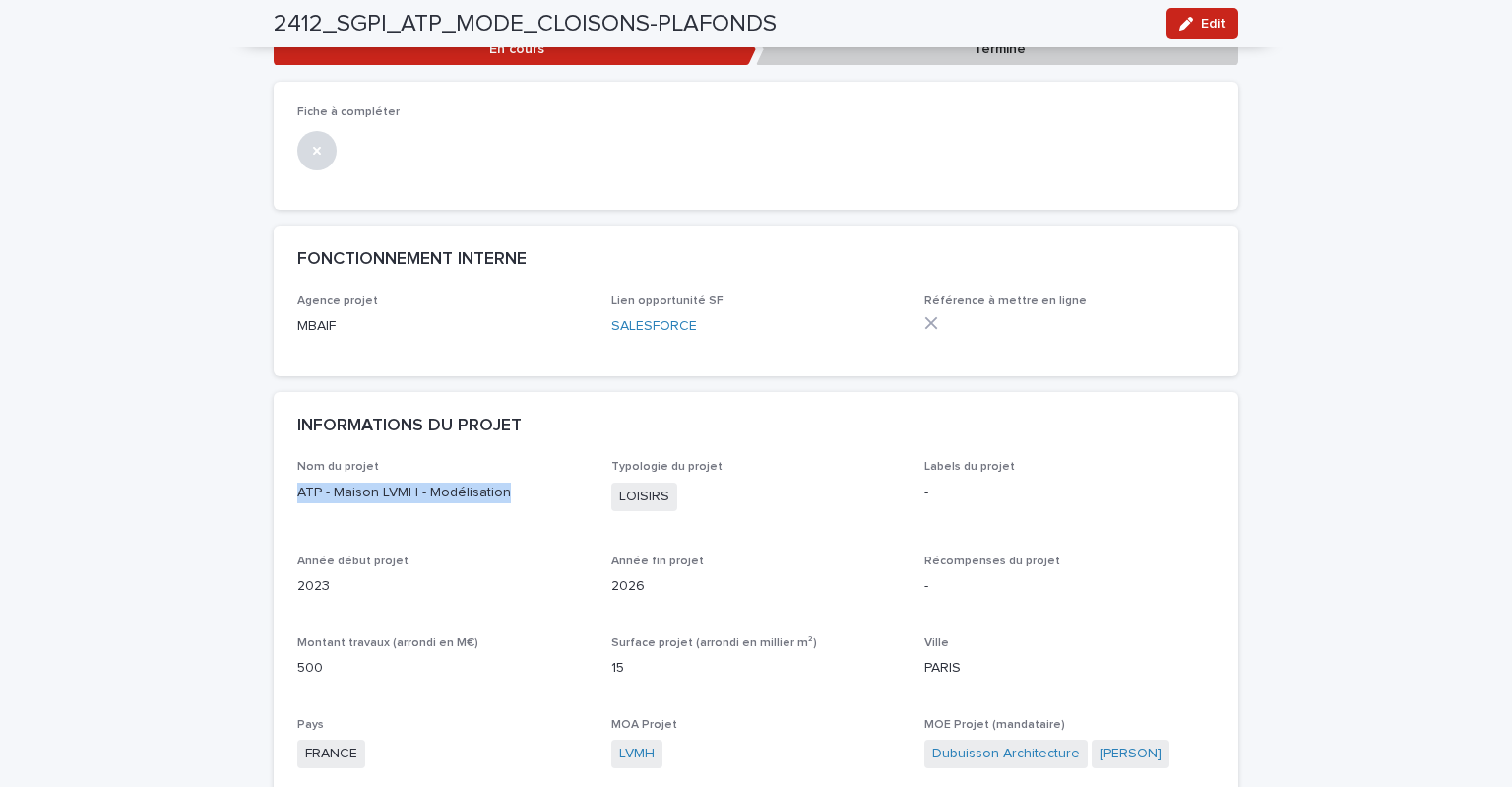 drag, startPoint x: 501, startPoint y: 493, endPoint x: 276, endPoint y: 494, distance: 225.00222 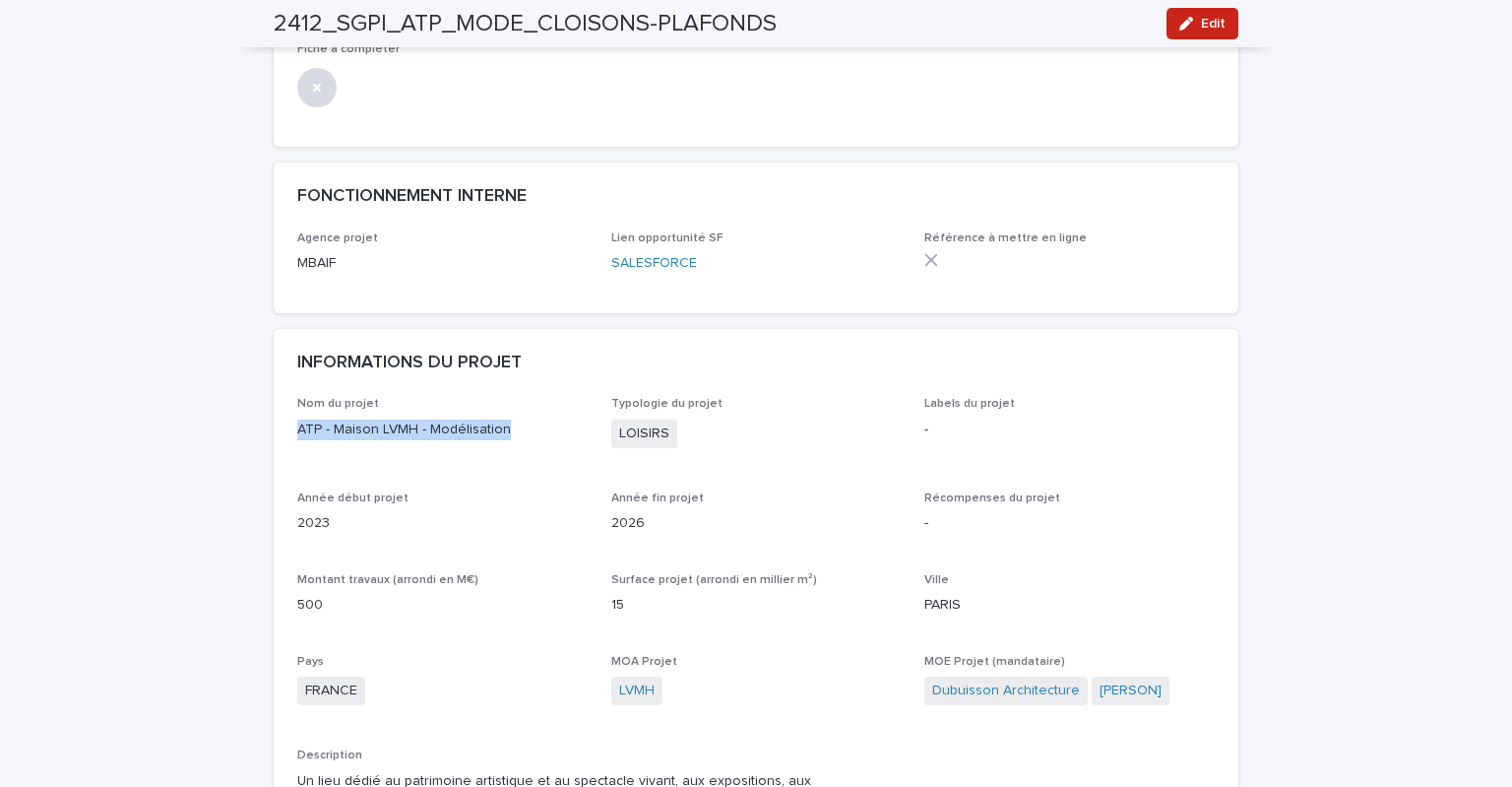 scroll, scrollTop: 295, scrollLeft: 0, axis: vertical 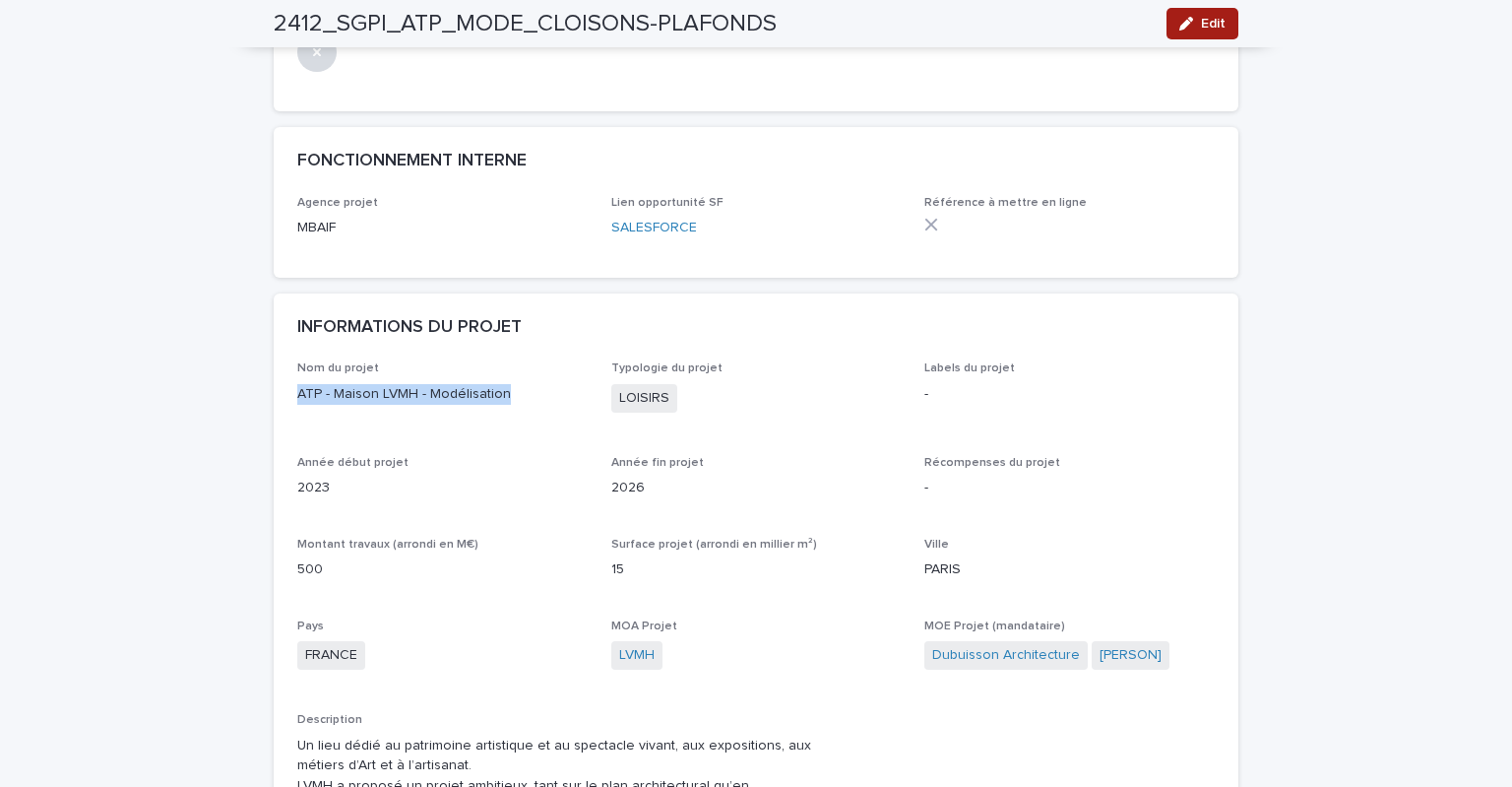 click at bounding box center [1190, 24] 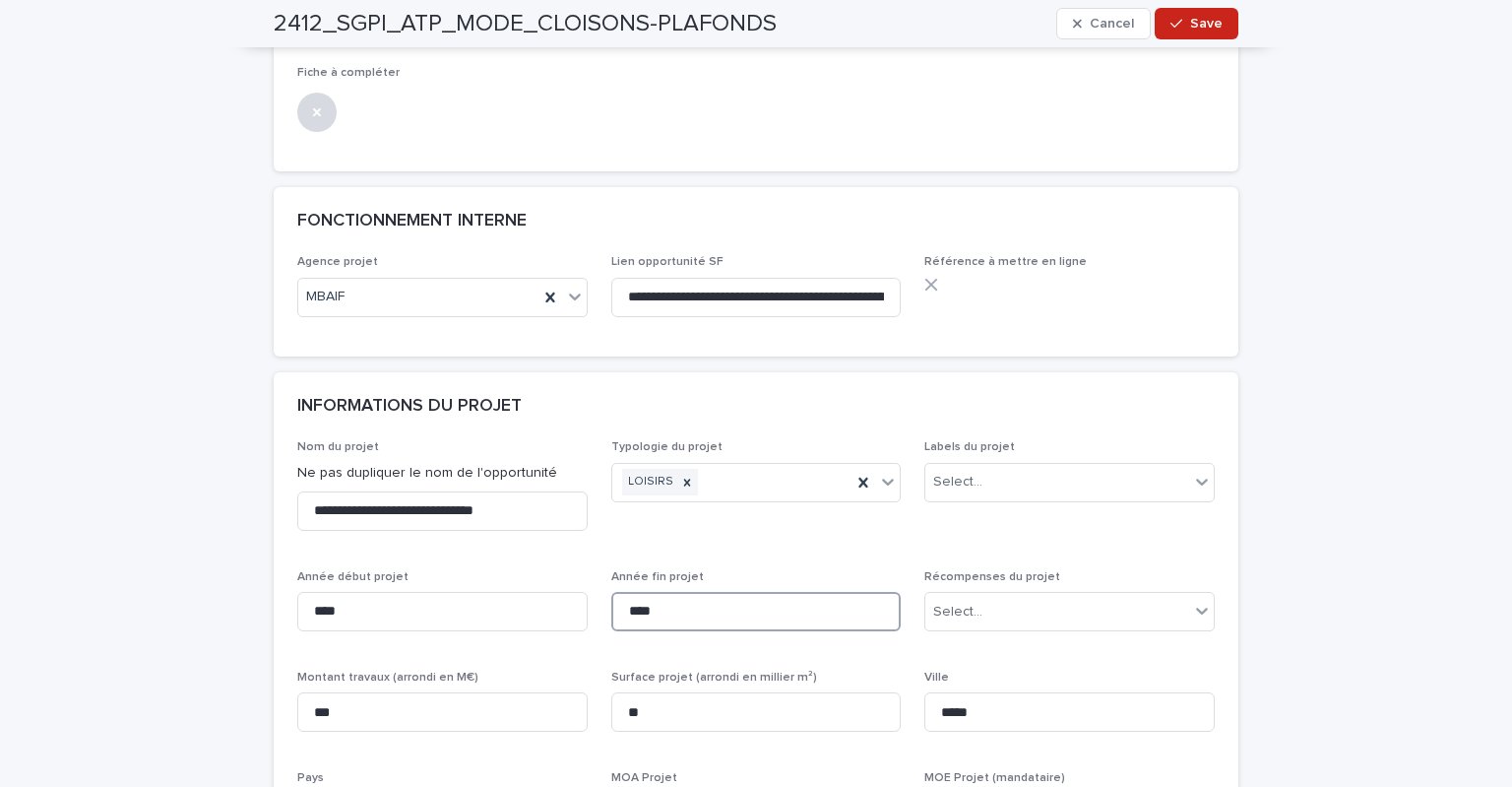 click on "****" at bounding box center [756, 612] 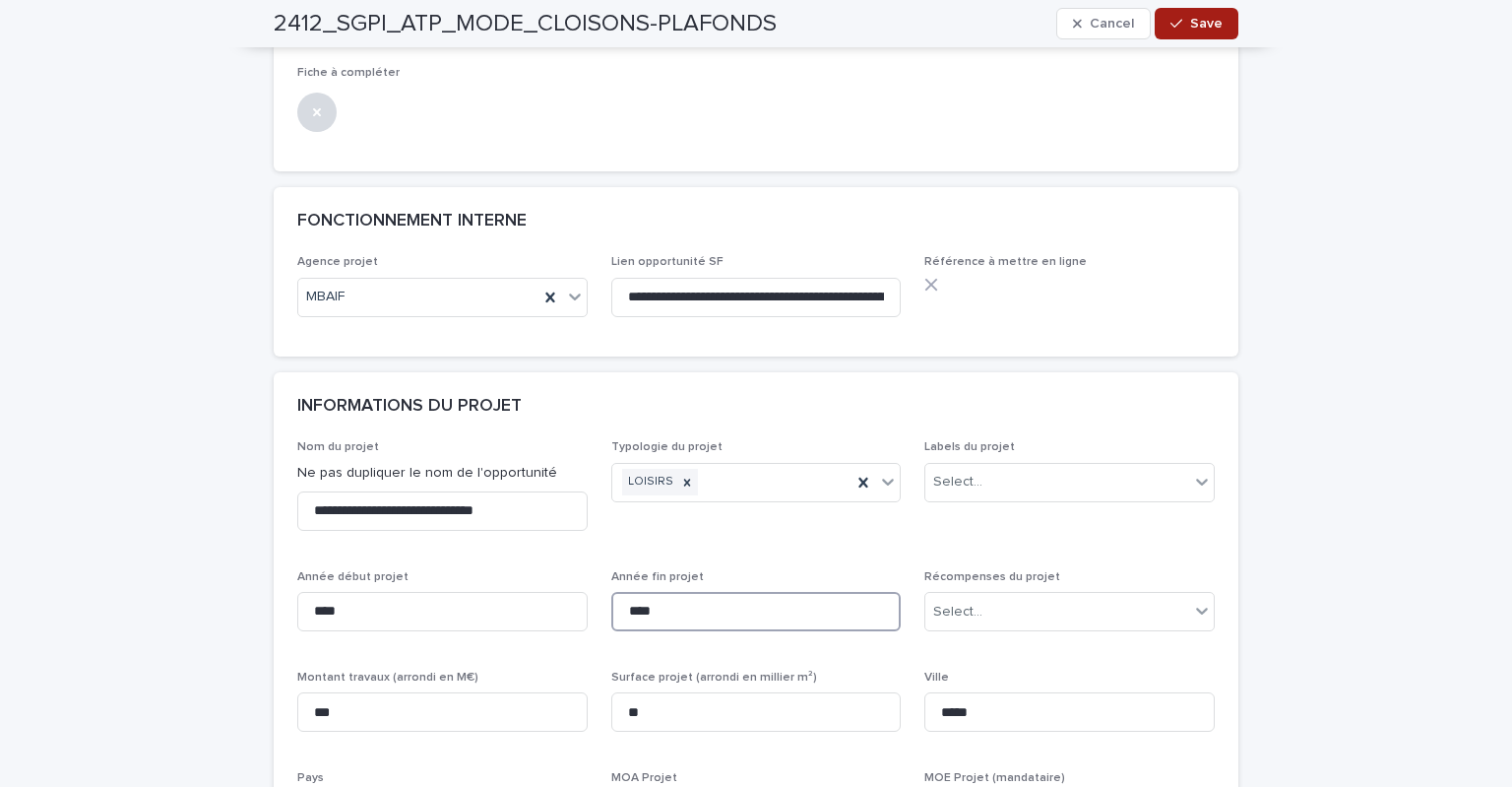 type on "****" 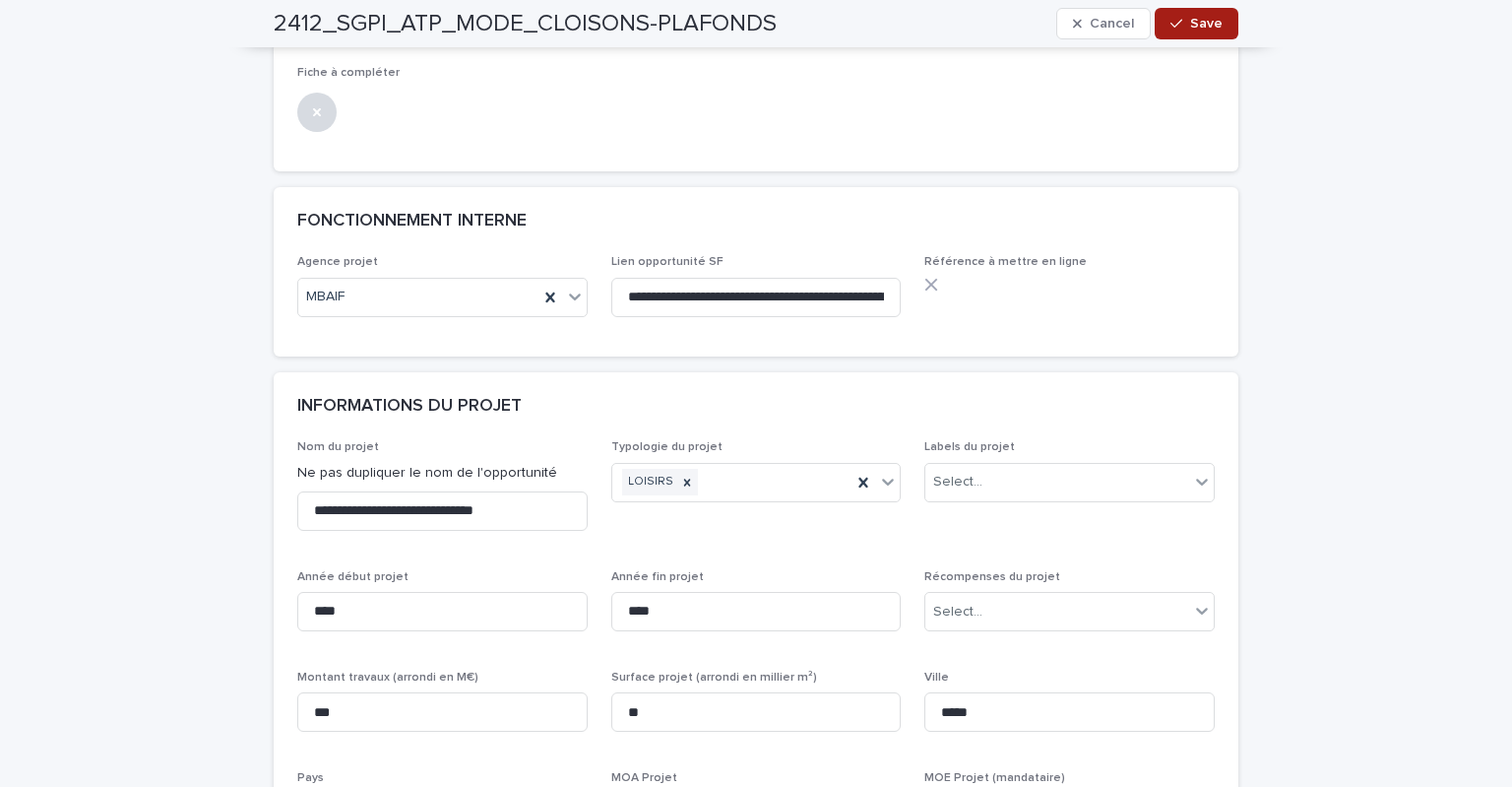 click on "Save" at bounding box center (1196, 24) 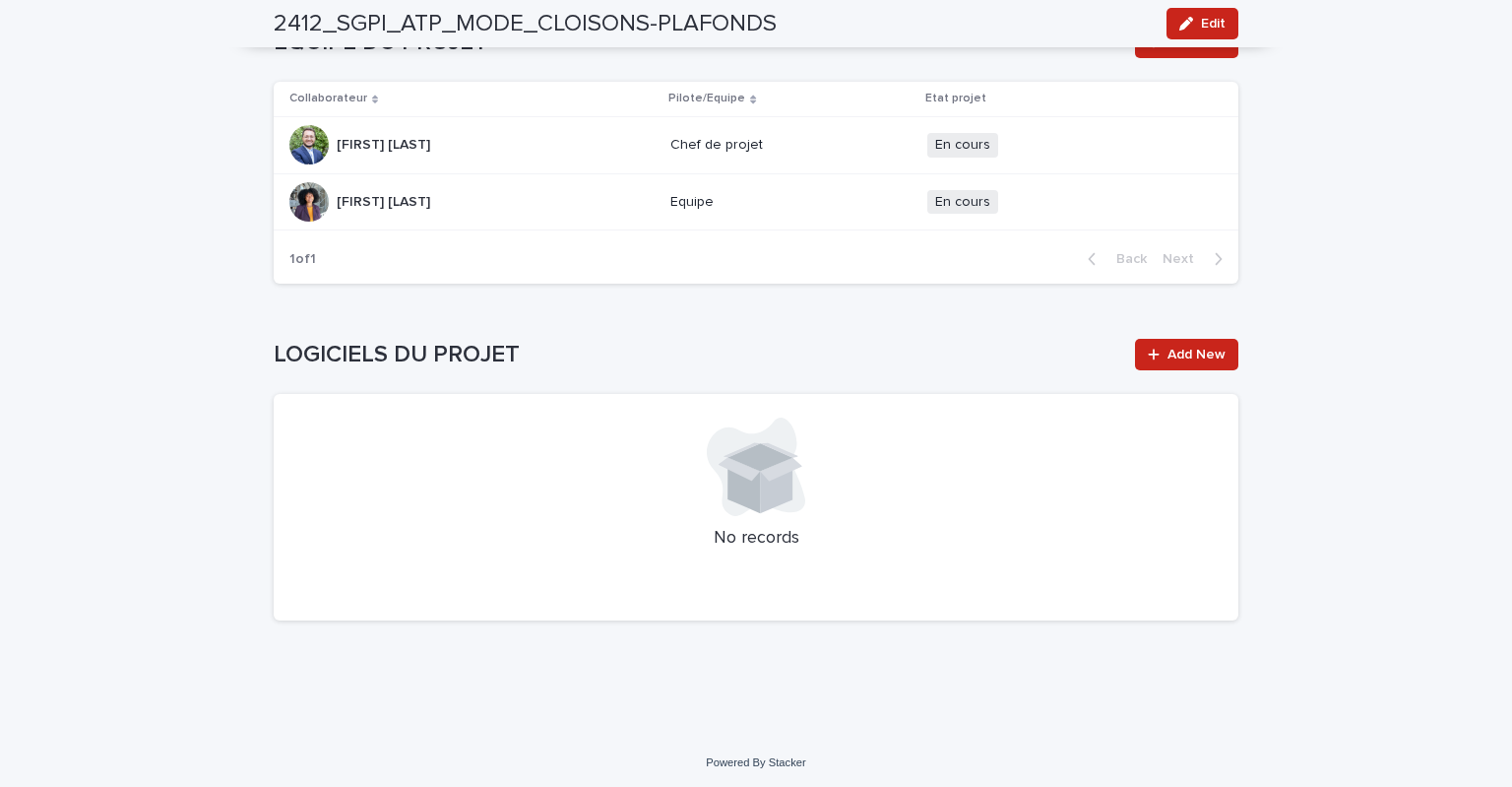 scroll, scrollTop: 2391, scrollLeft: 0, axis: vertical 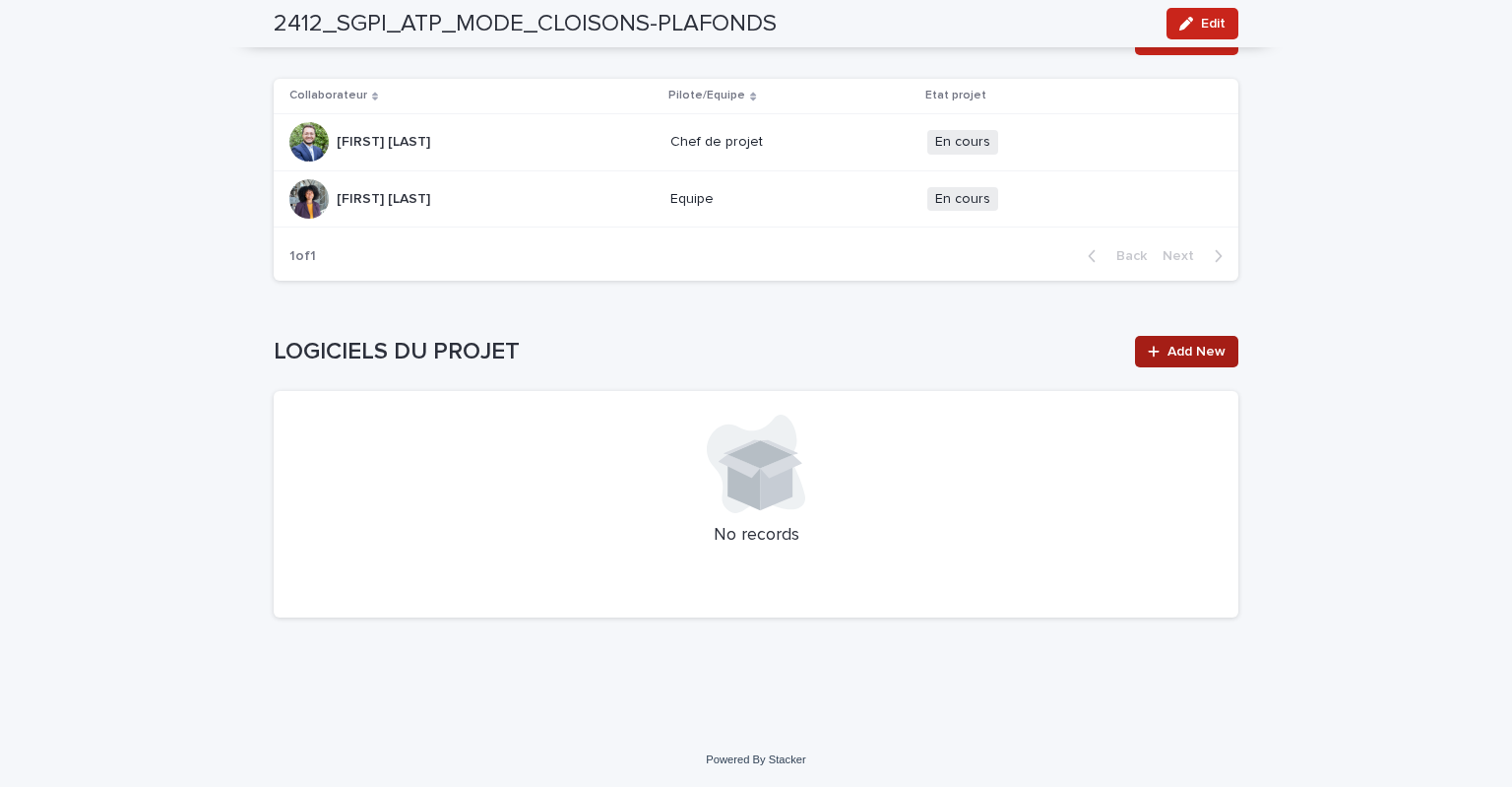 click on "Add New" at bounding box center (1186, 352) 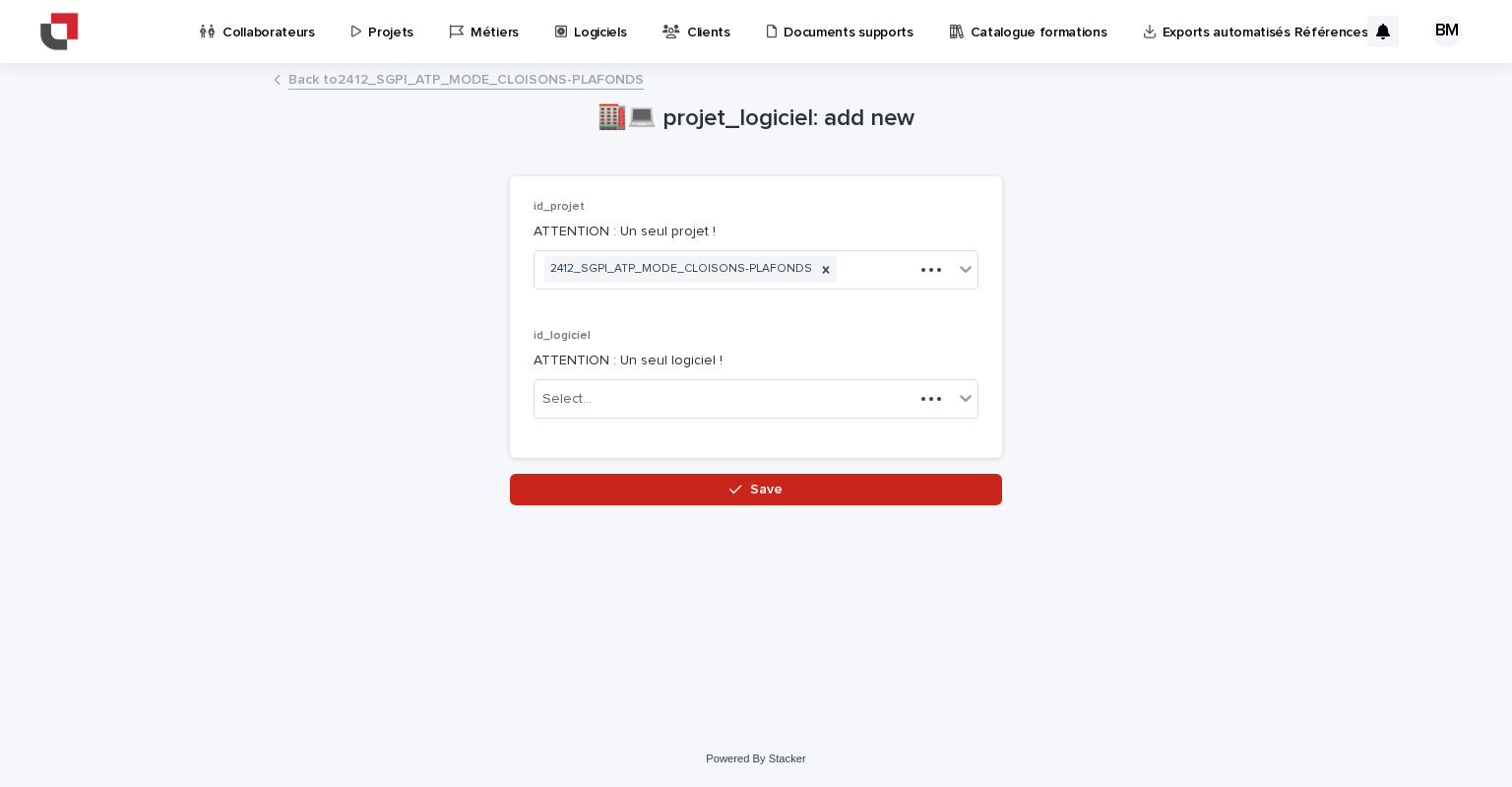 scroll, scrollTop: 0, scrollLeft: 0, axis: both 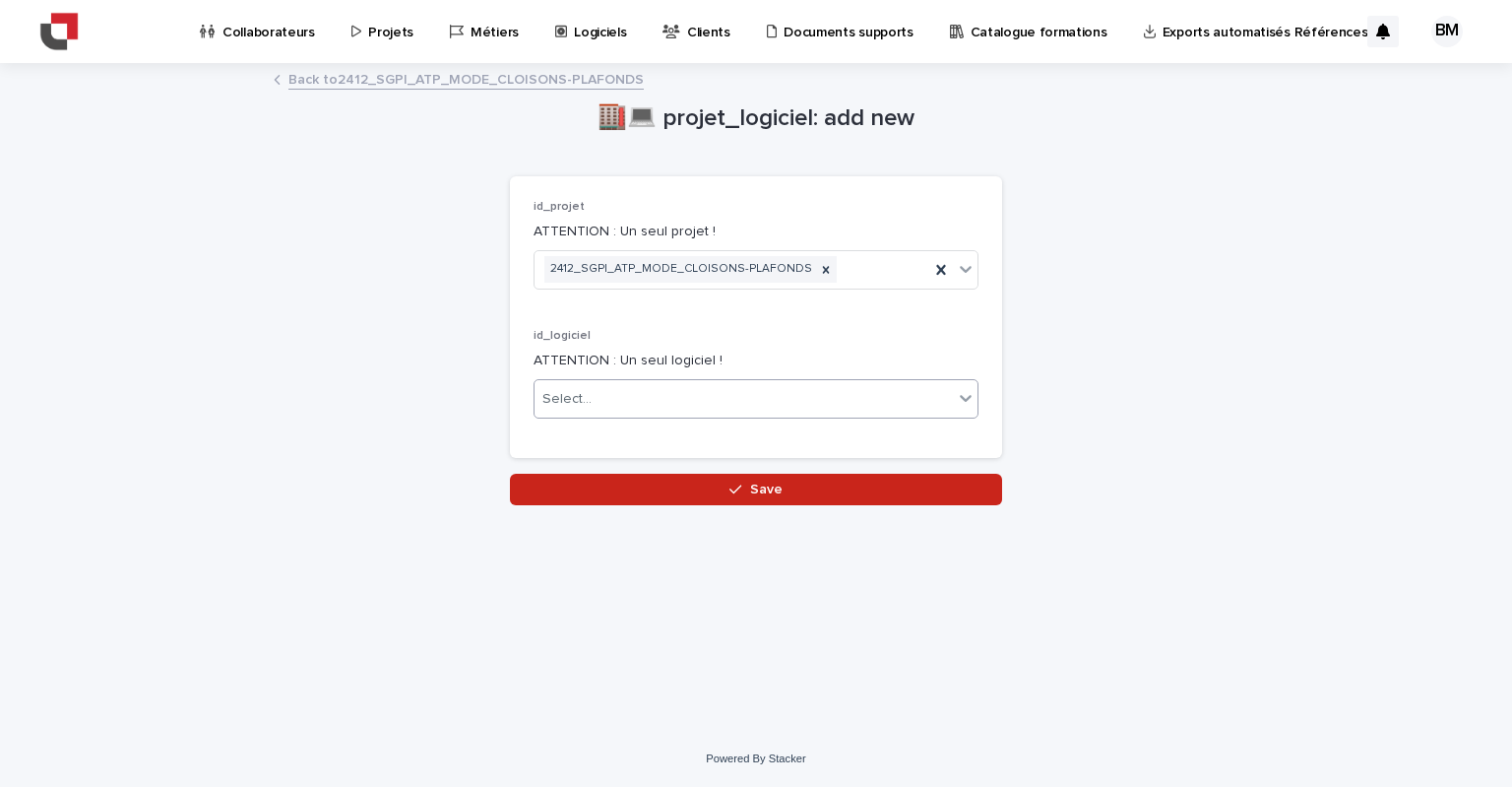 click on "Select..." at bounding box center (743, 399) 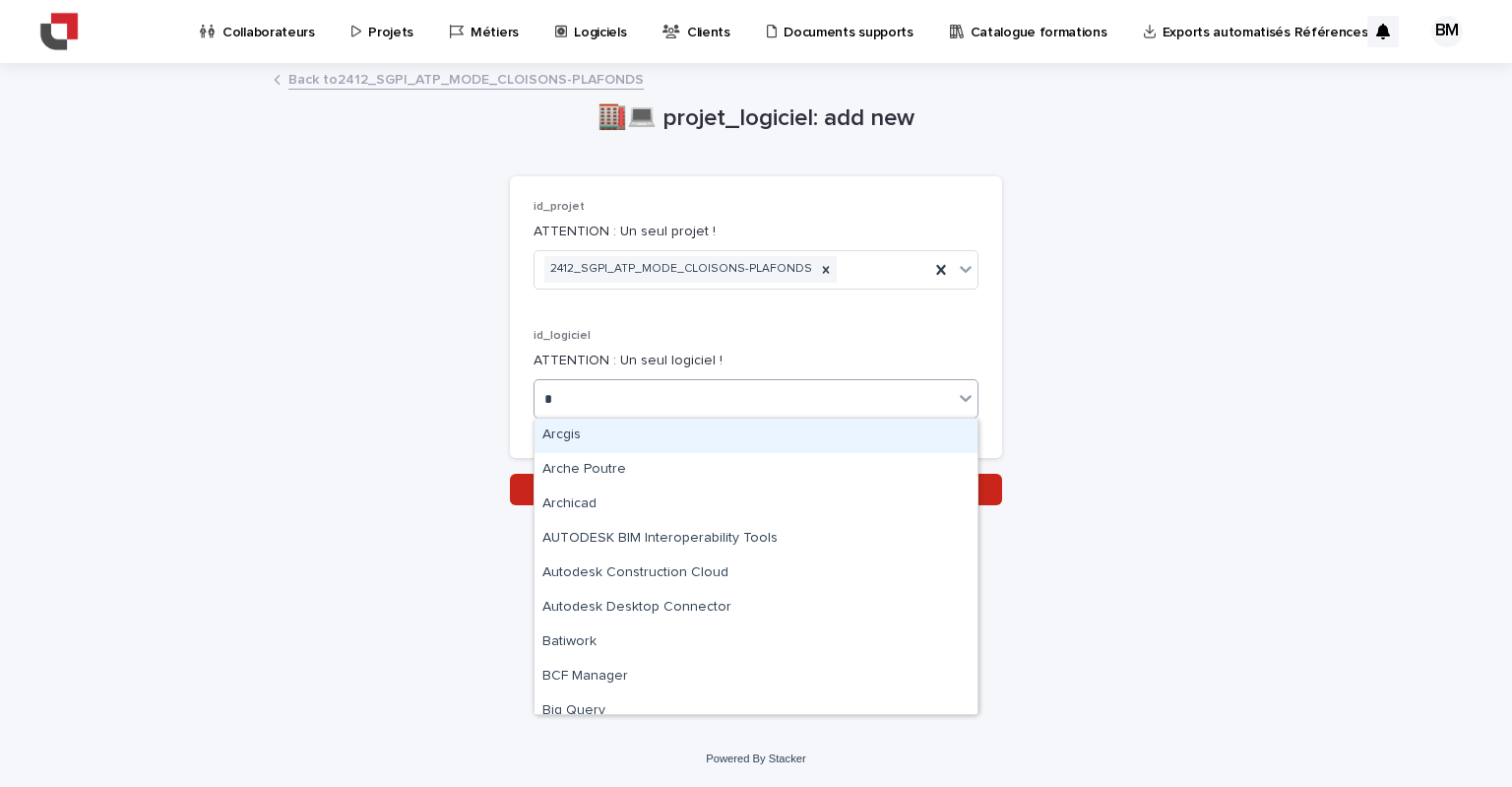 type on "**" 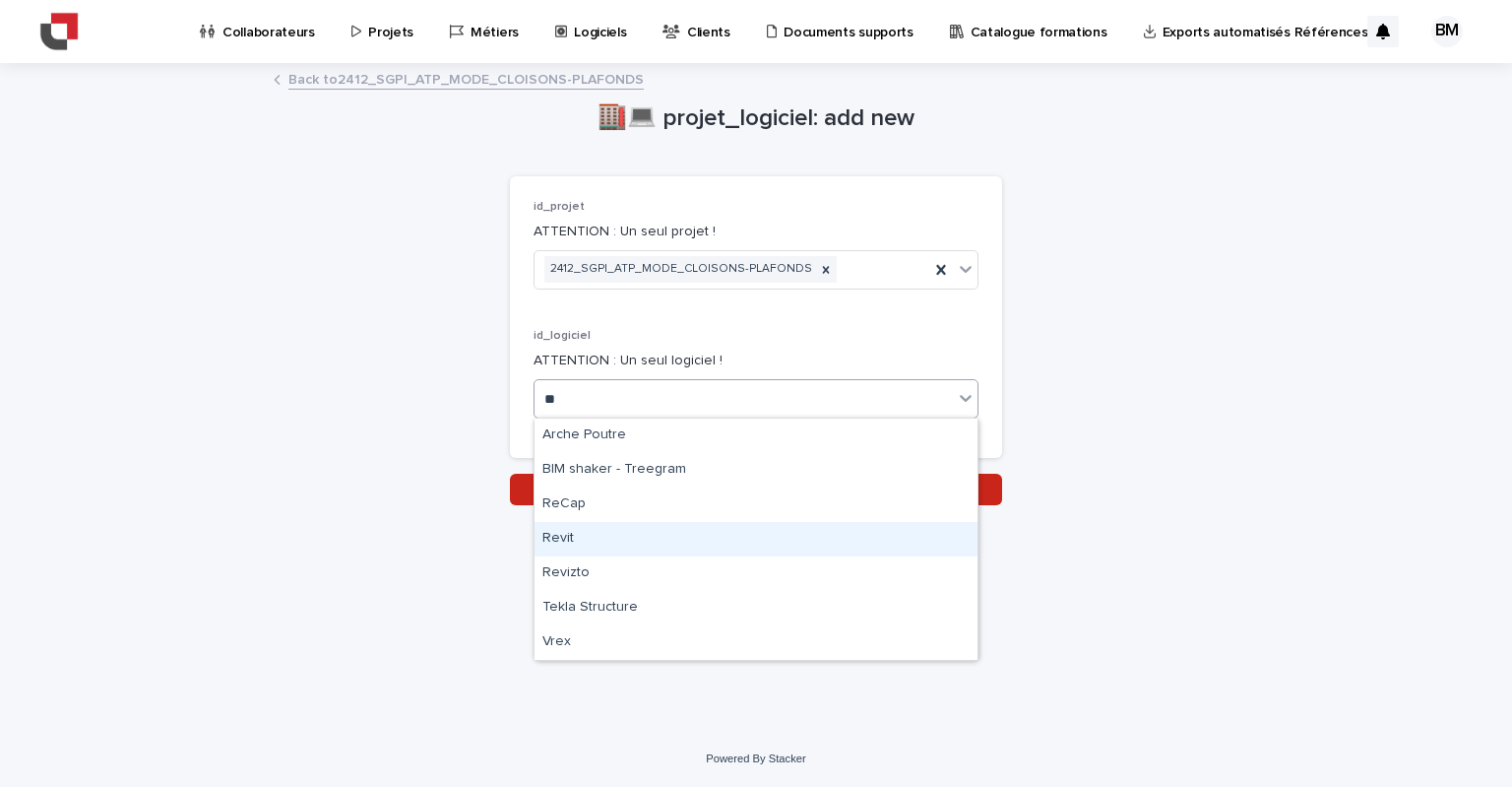 drag, startPoint x: 618, startPoint y: 520, endPoint x: 608, endPoint y: 535, distance: 18.027756 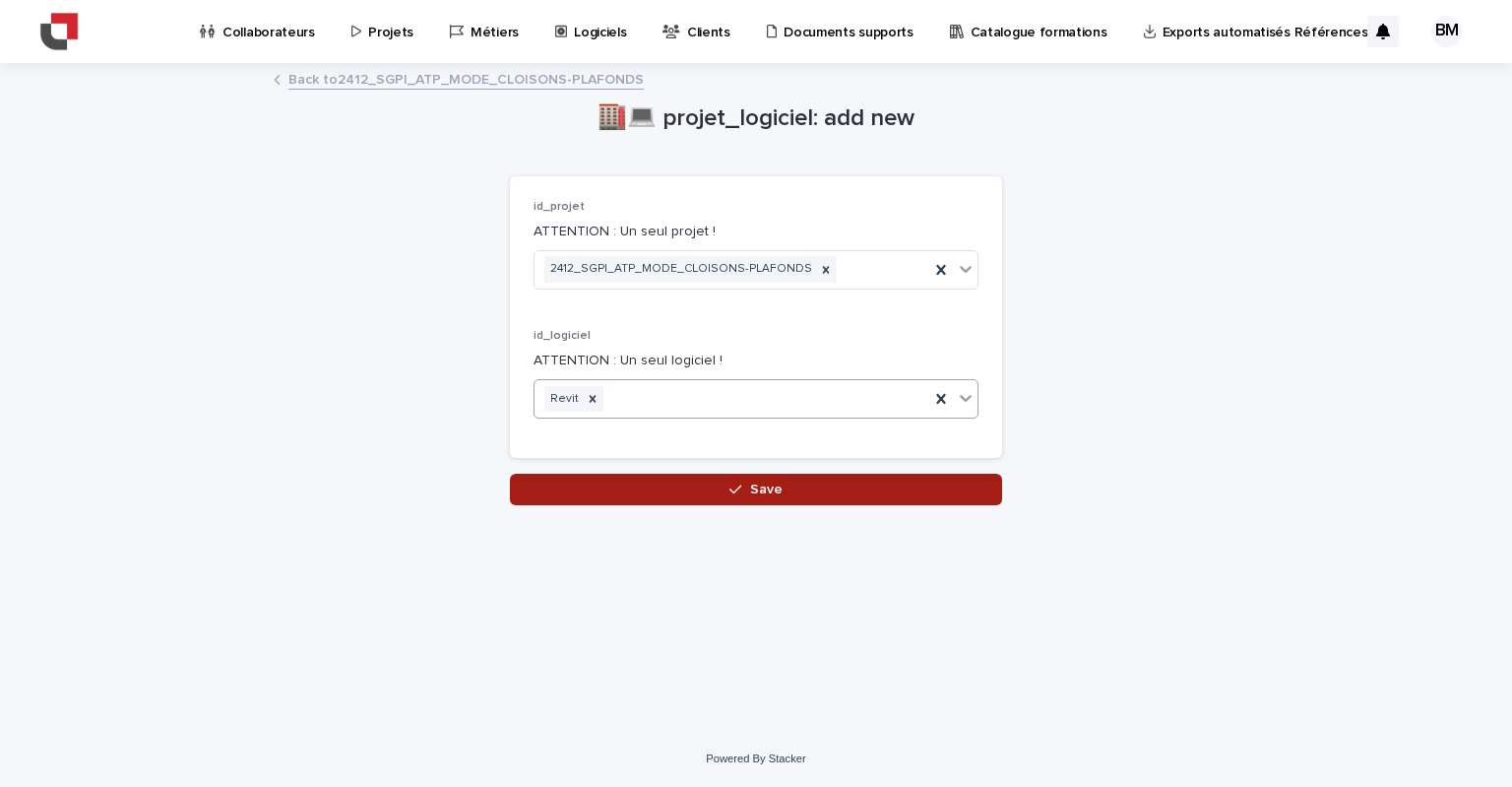 click on "Save" at bounding box center (756, 490) 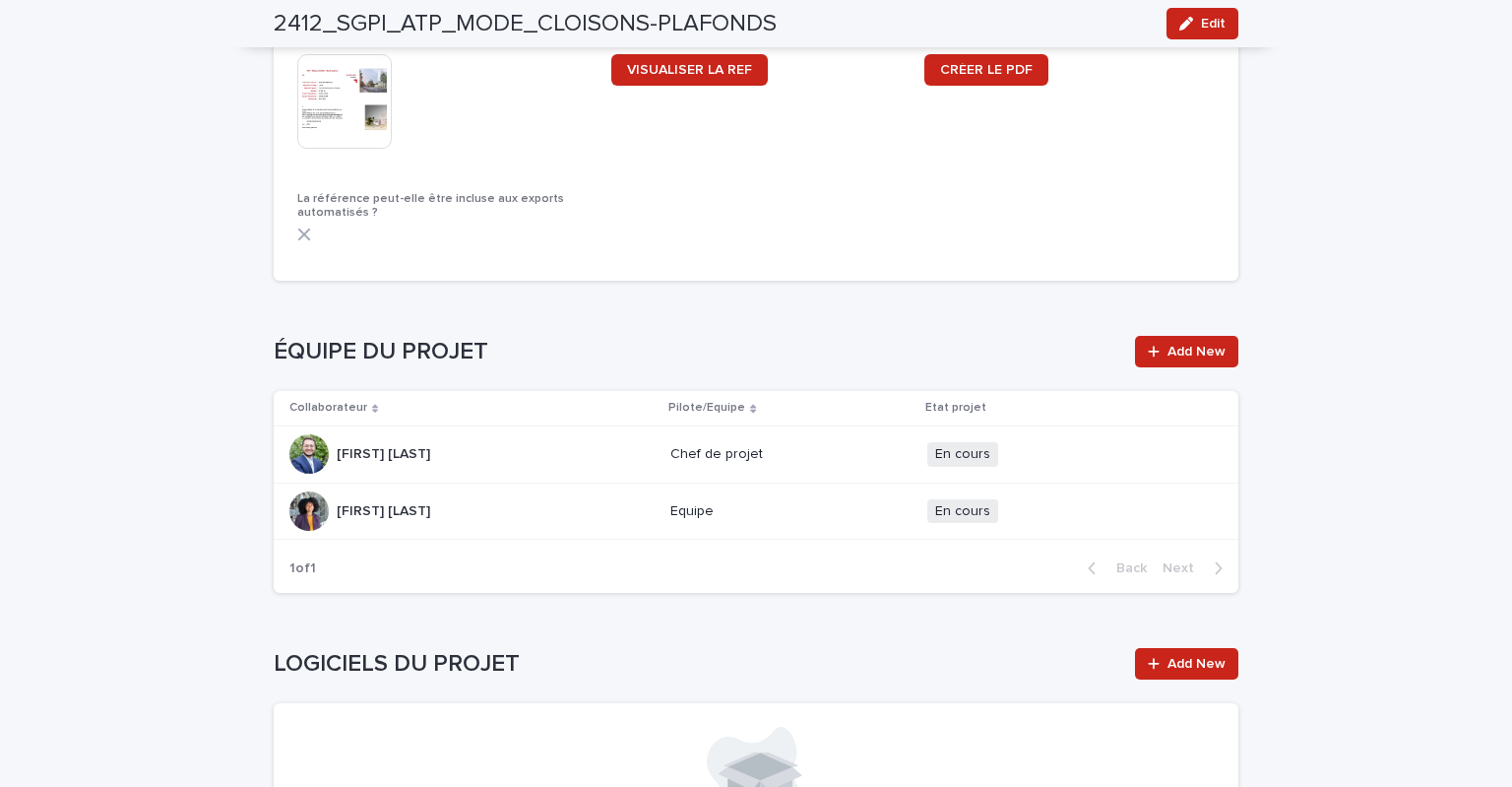 scroll, scrollTop: 2391, scrollLeft: 0, axis: vertical 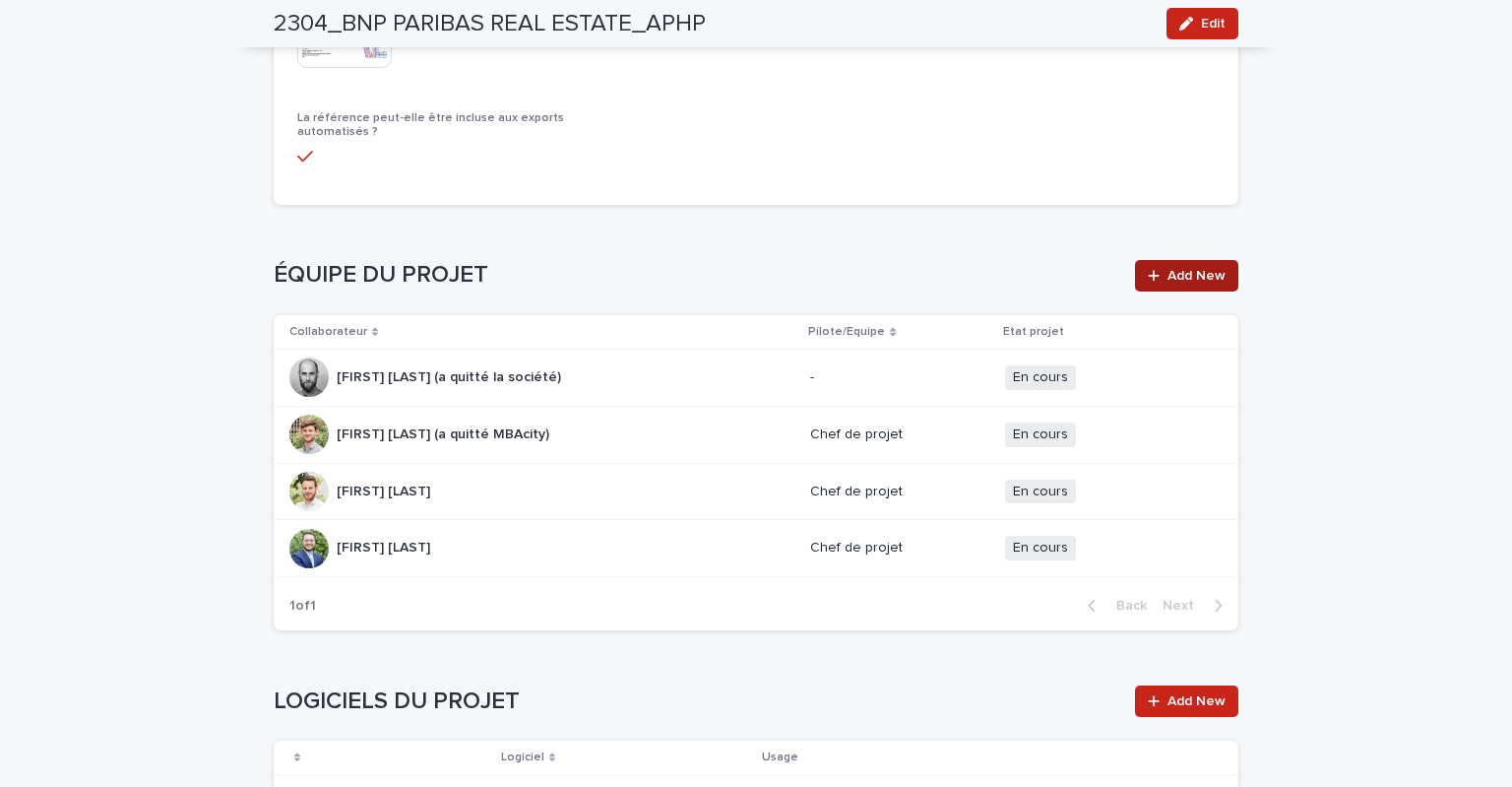 click on "Add New" at bounding box center (1186, 276) 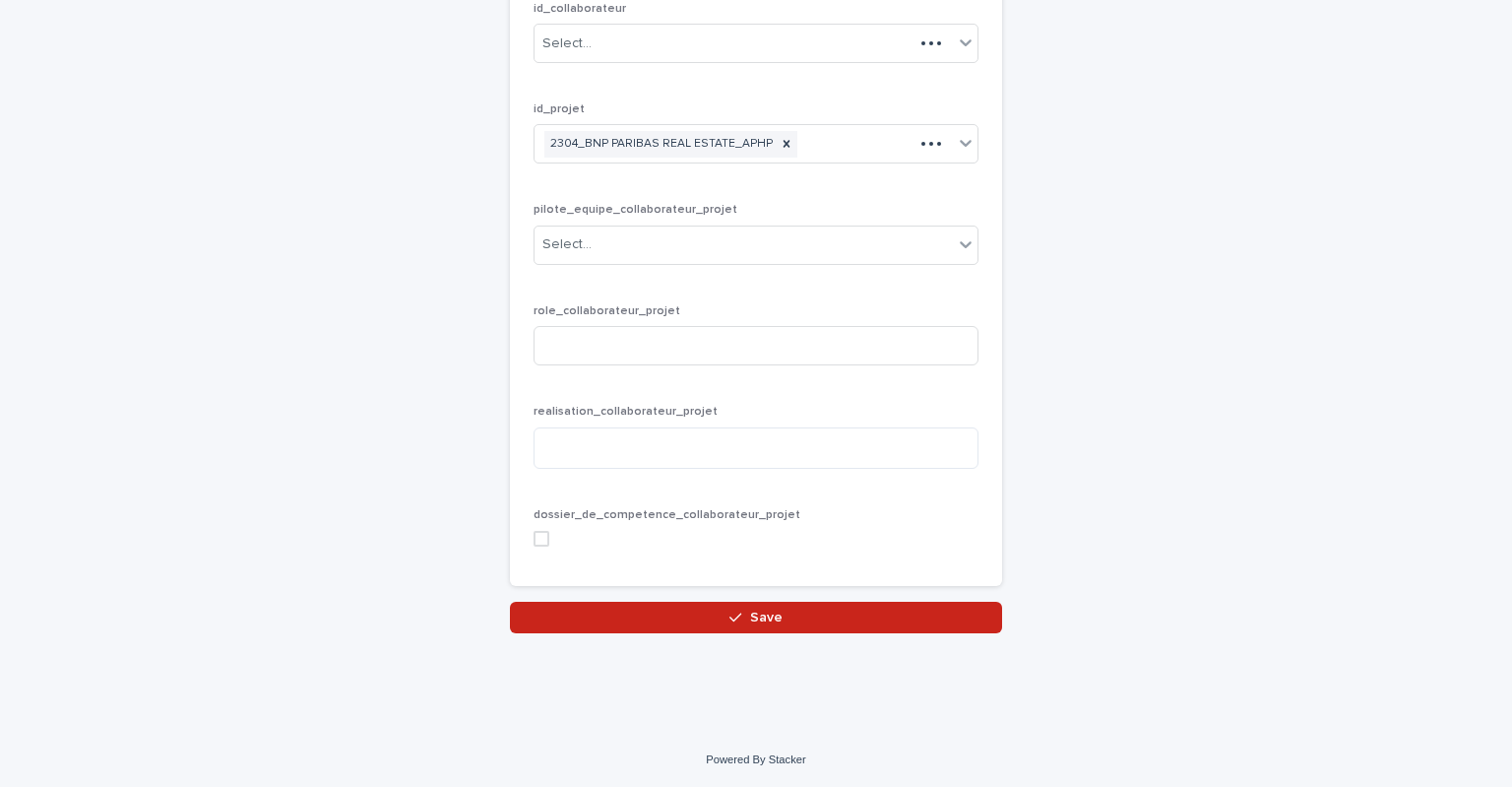 scroll, scrollTop: 197, scrollLeft: 0, axis: vertical 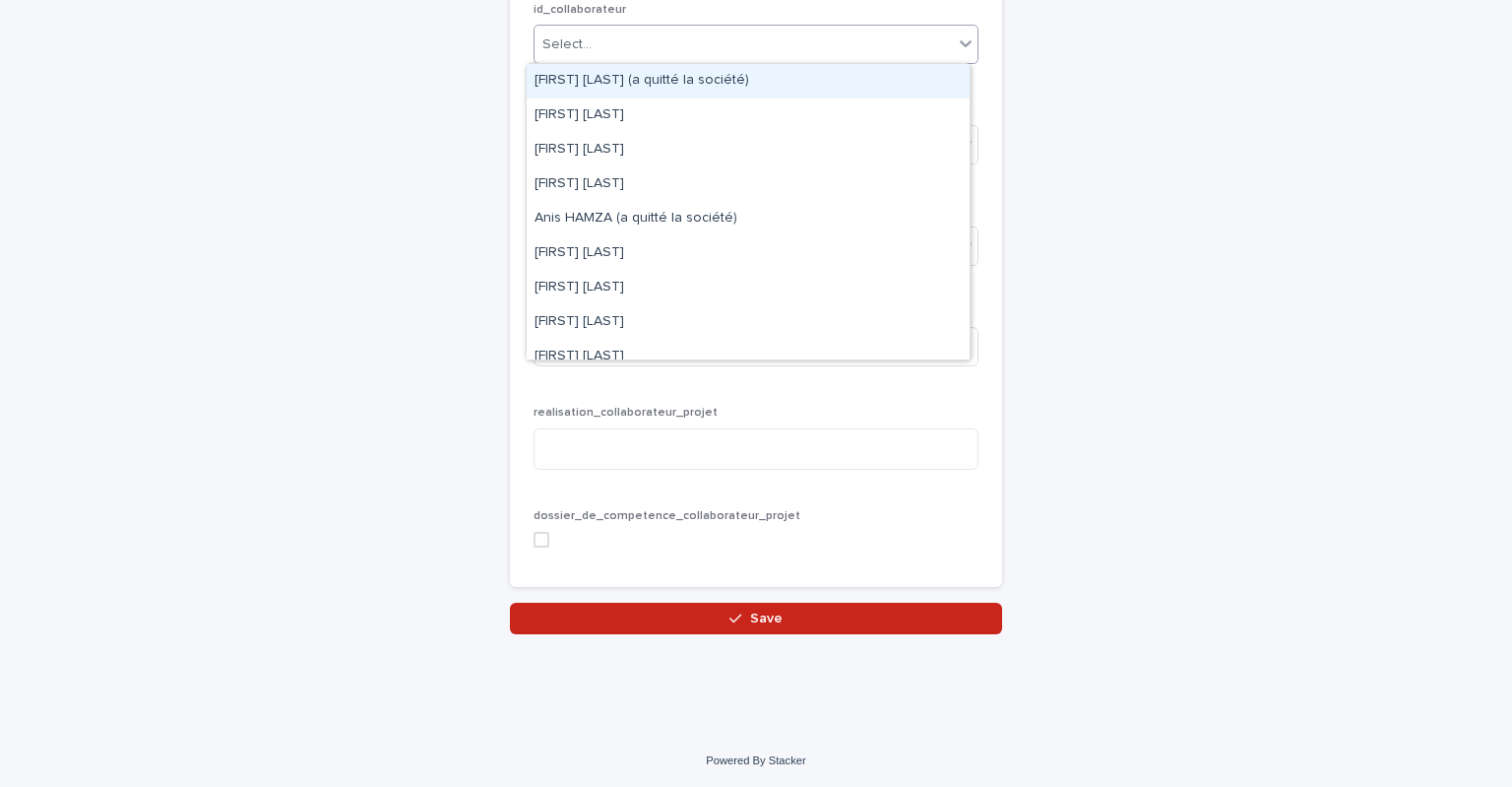 click on "Select..." at bounding box center [743, 44] 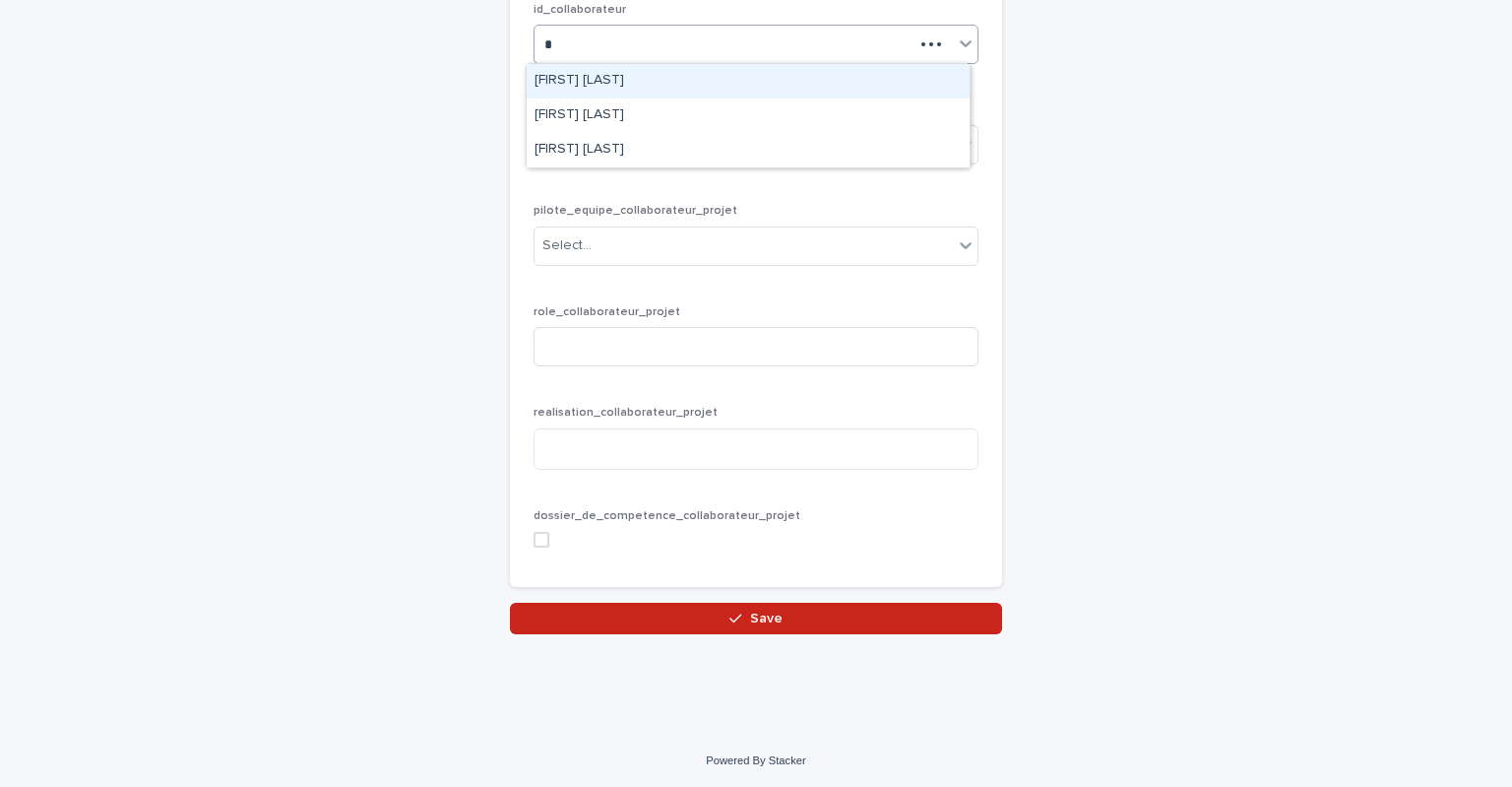 type on "**" 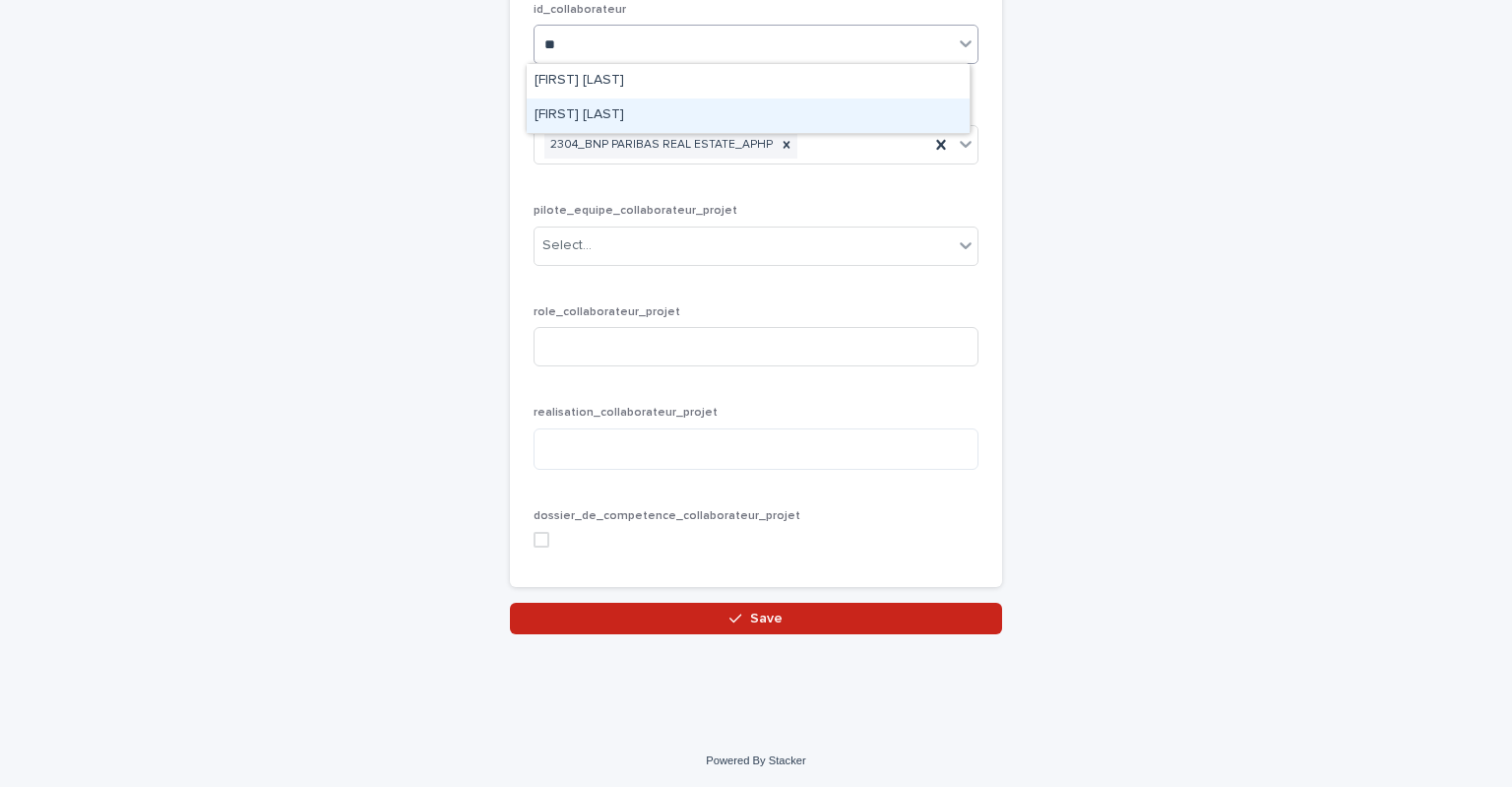 click on "[FIRST] [LAST]" at bounding box center (748, 115) 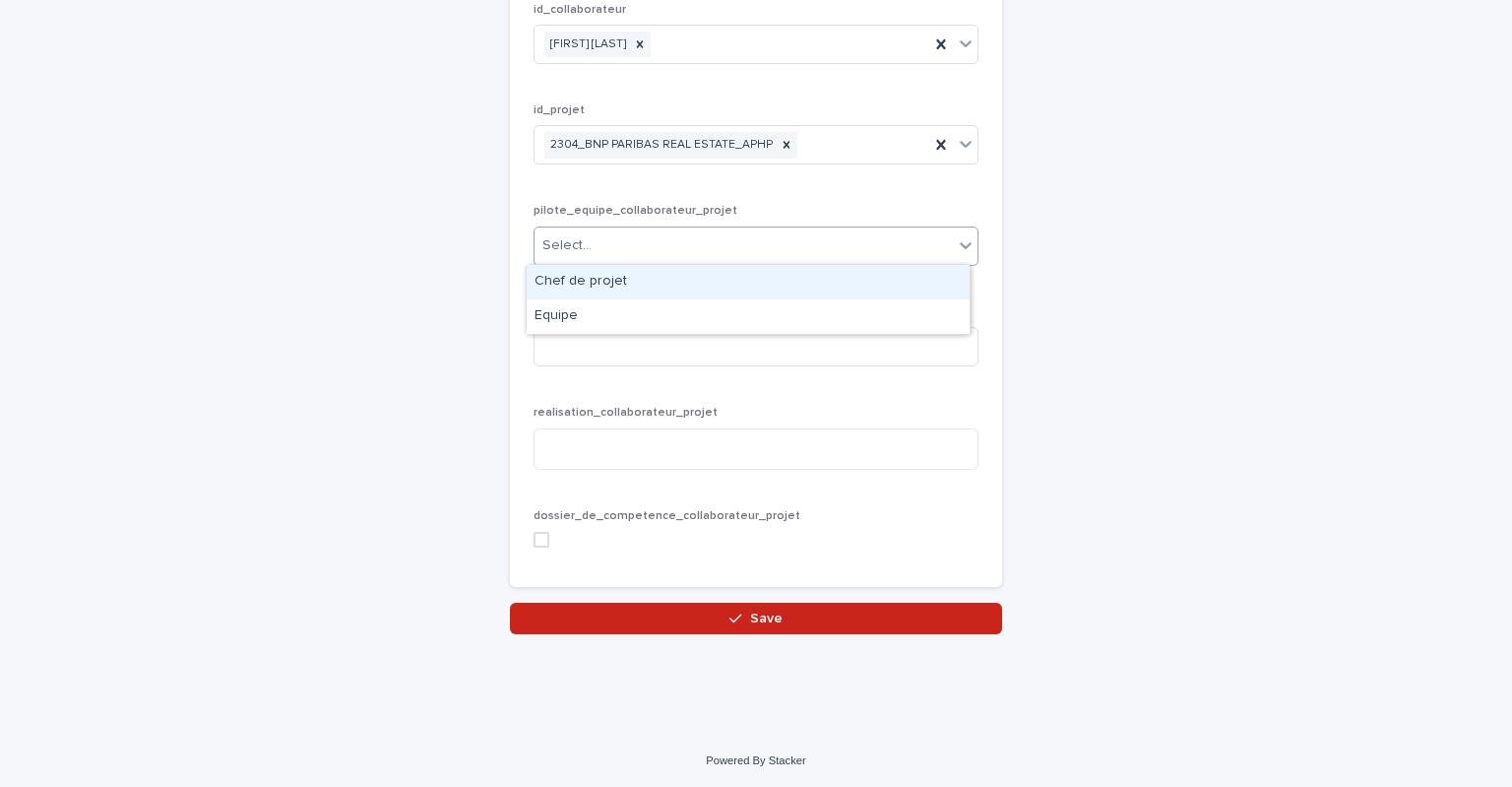 click on "Select..." at bounding box center (743, 245) 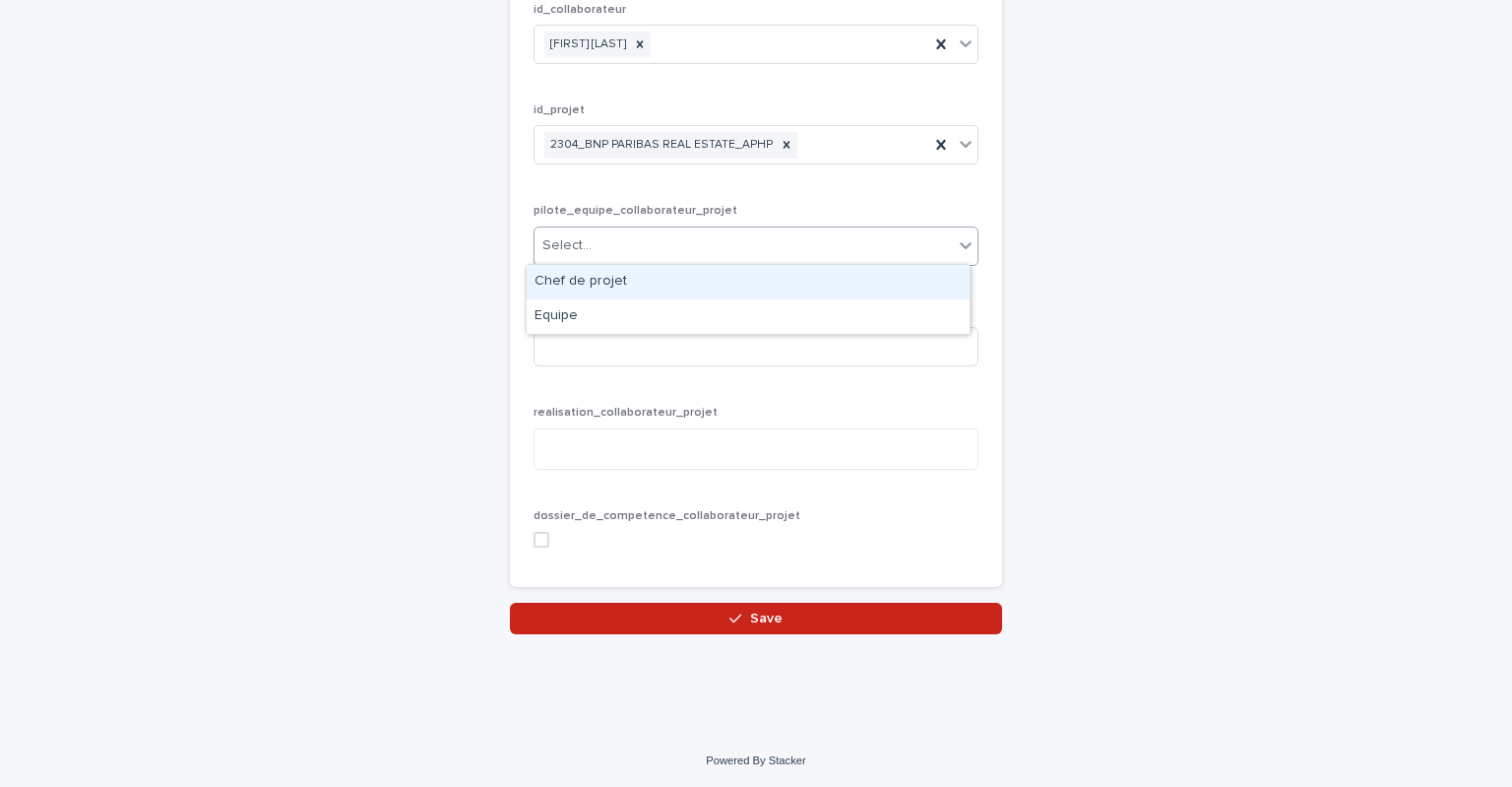click on "Chef de projet" at bounding box center [748, 282] 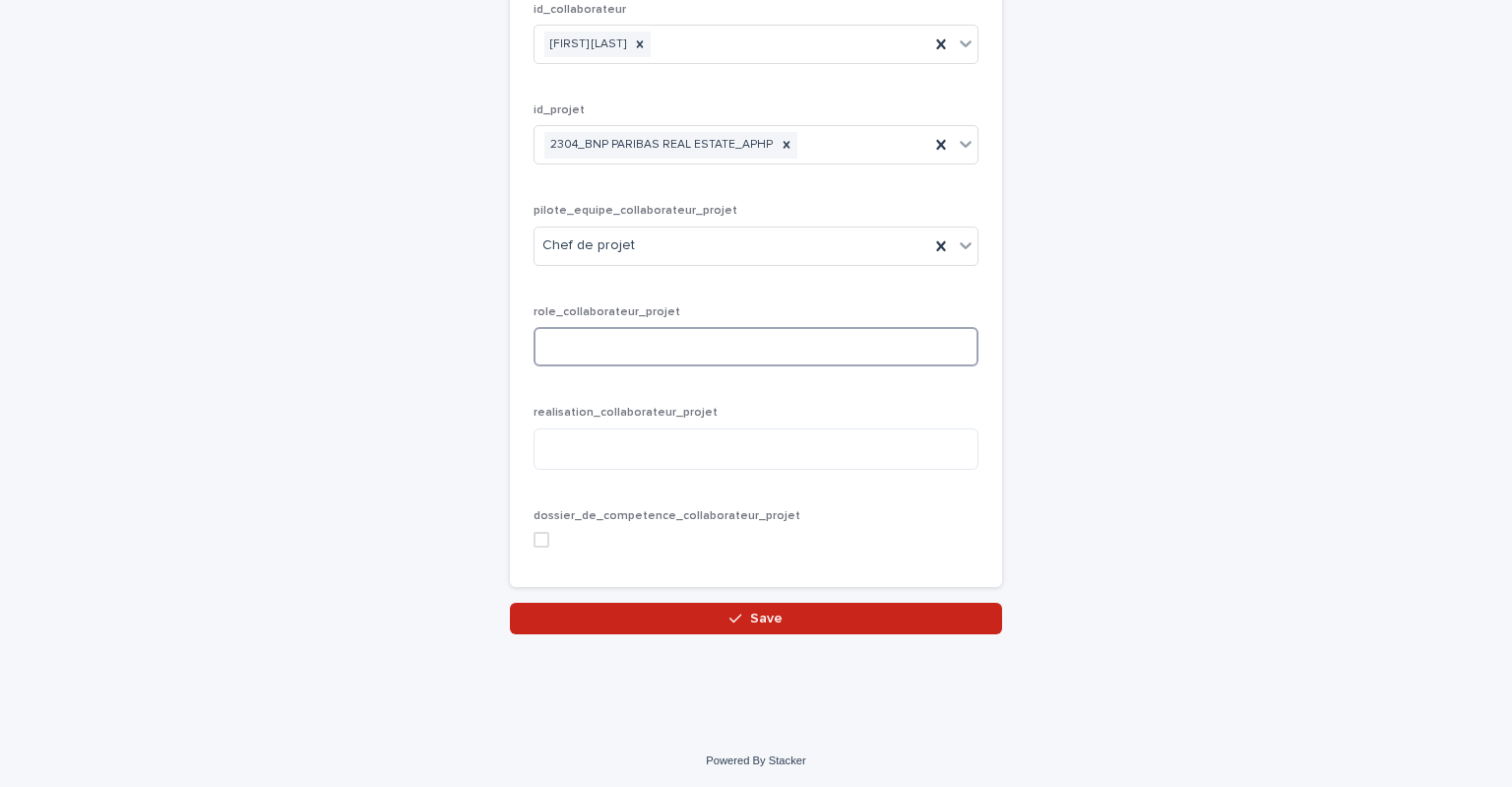 click at bounding box center [756, 347] 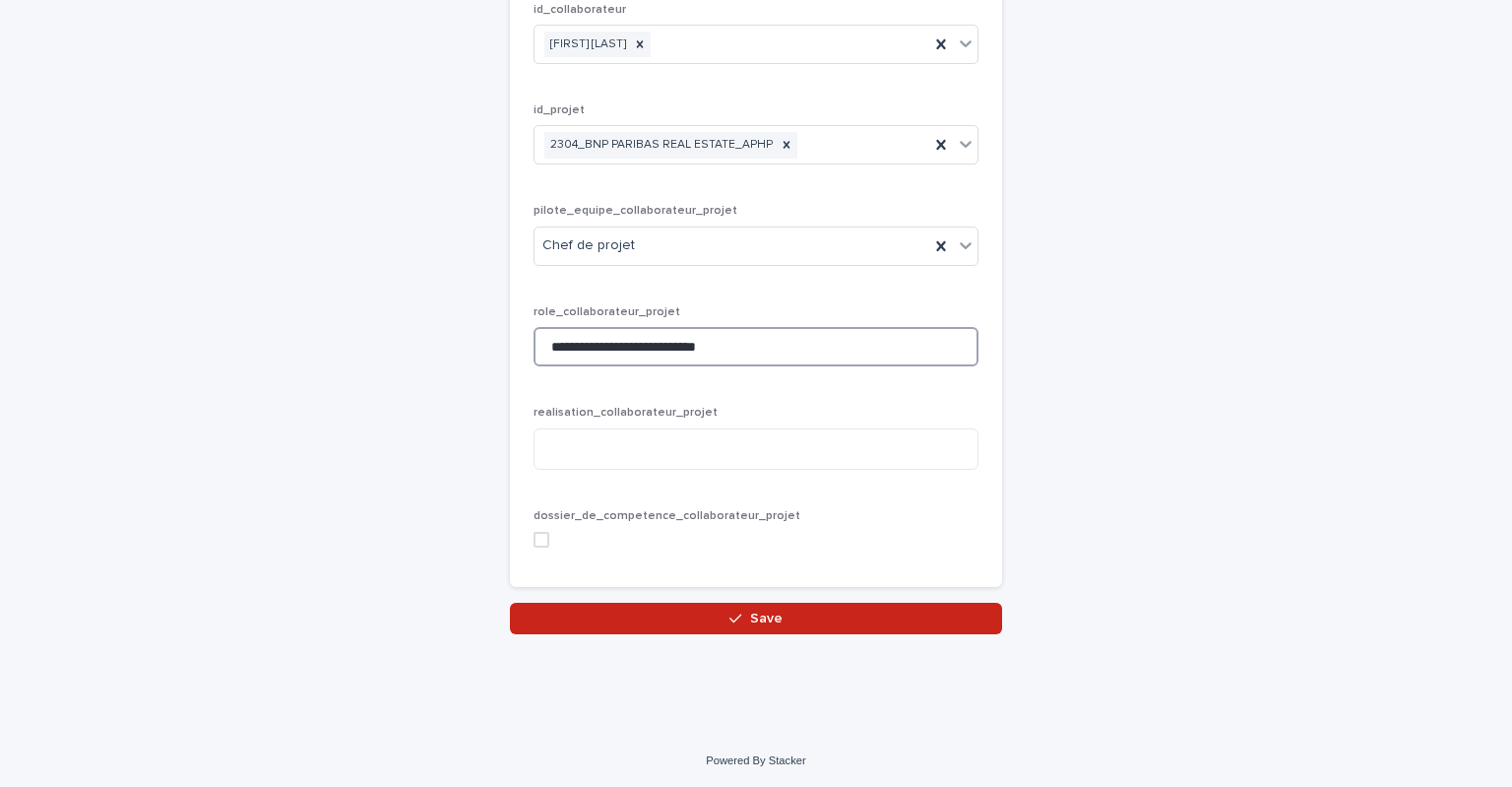 click on "**********" at bounding box center [756, 347] 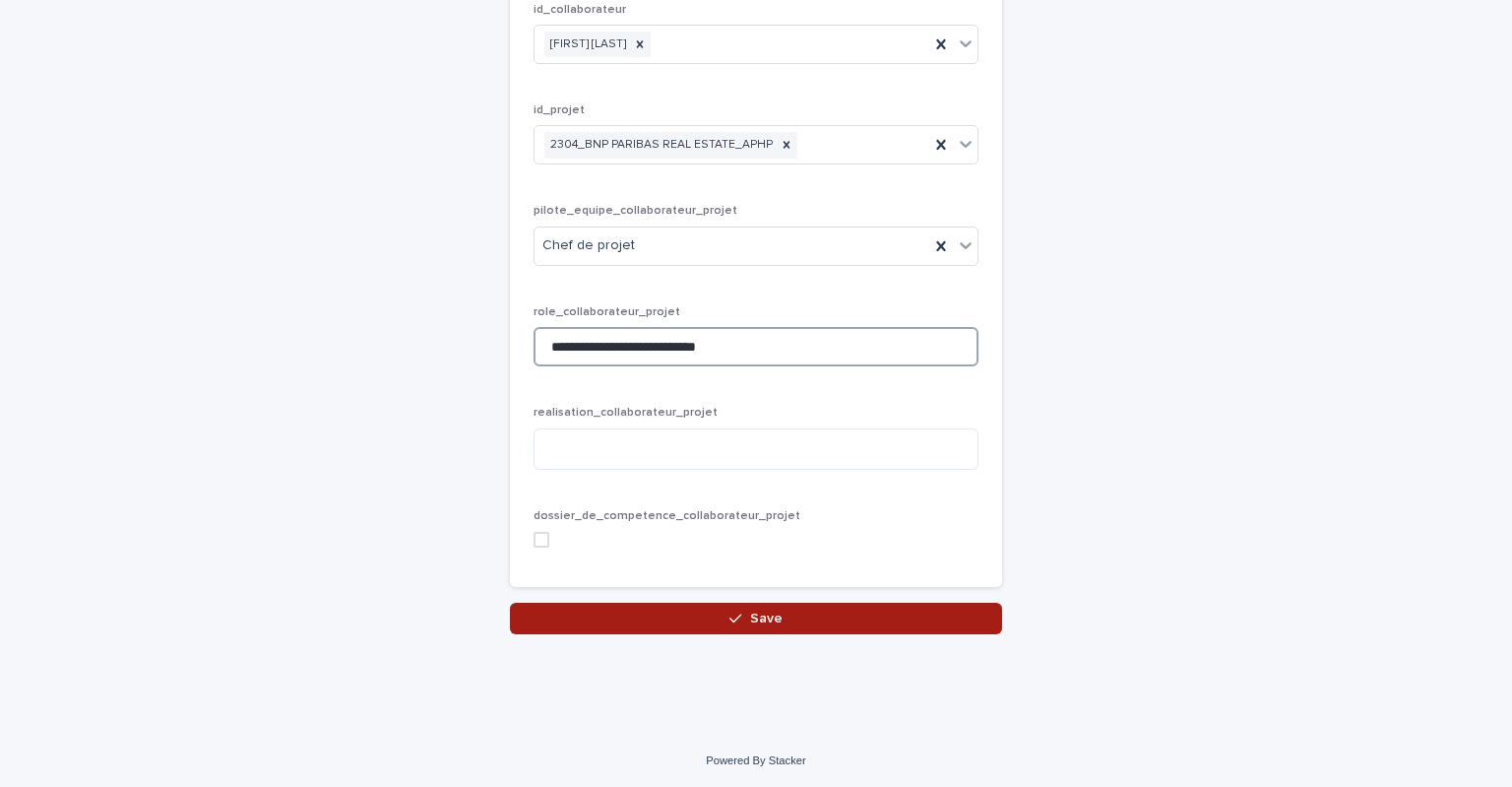 type on "**********" 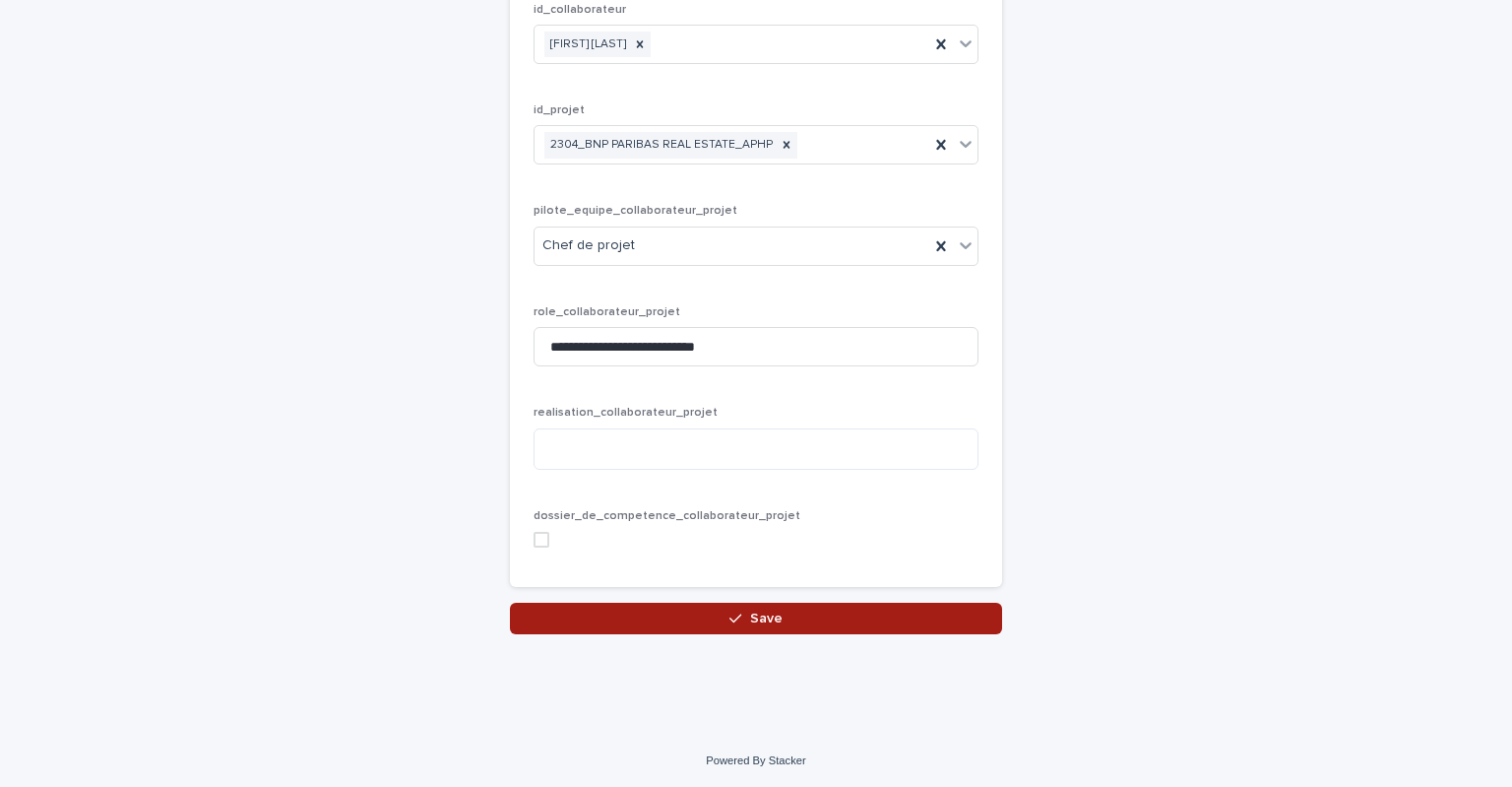 click on "Save" at bounding box center (756, 619) 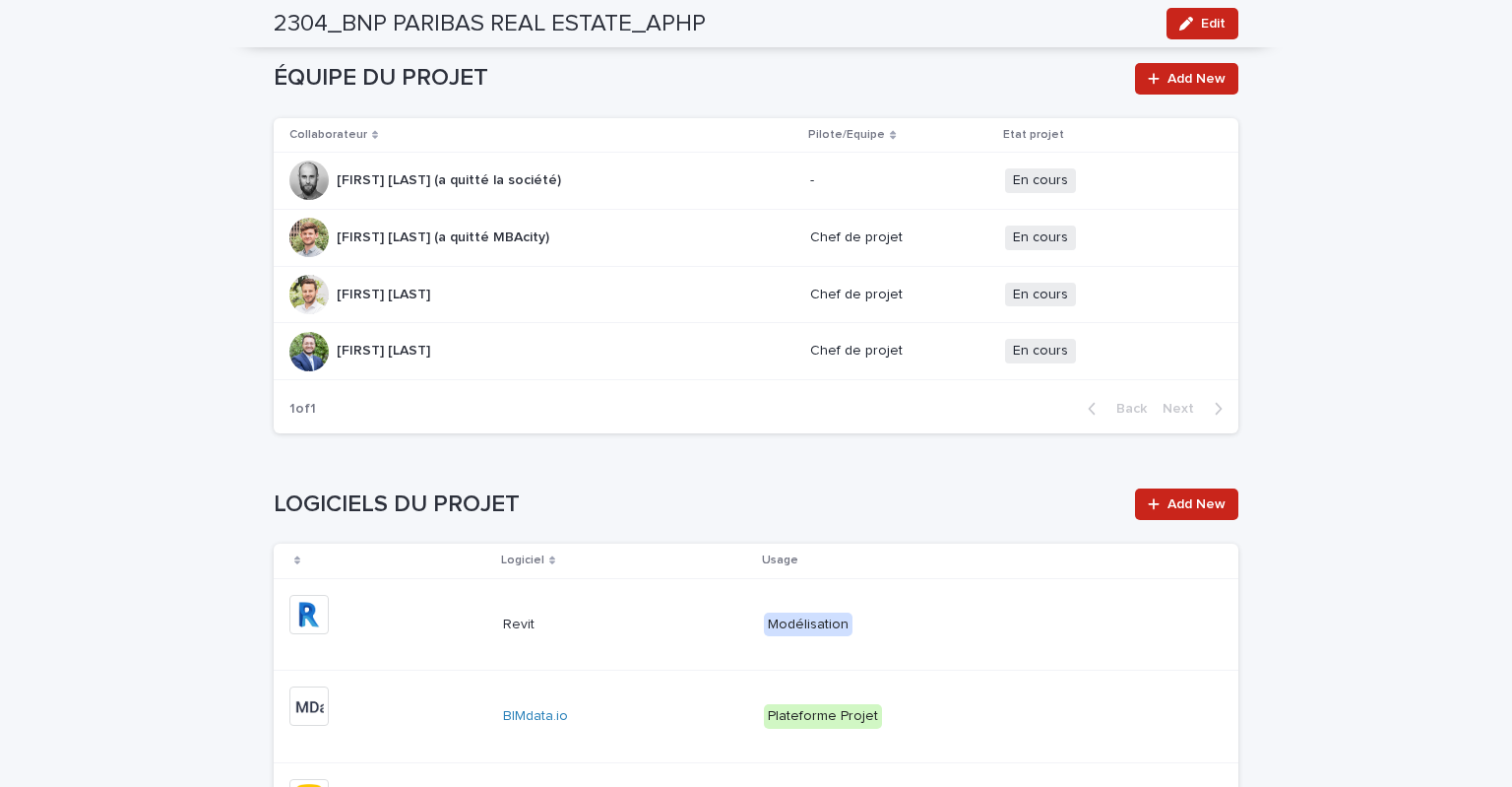 scroll, scrollTop: 2659, scrollLeft: 0, axis: vertical 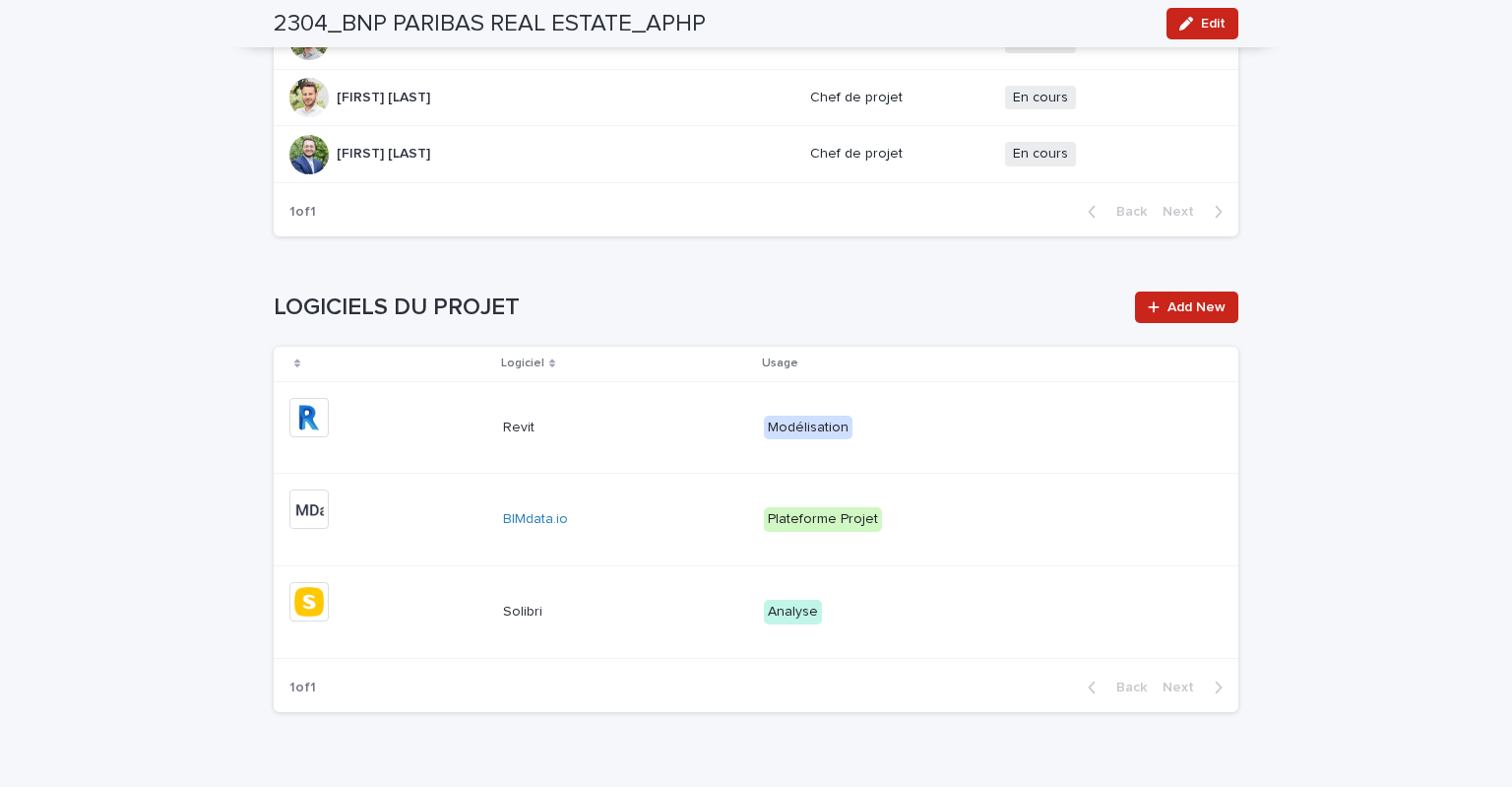 click on "+ 0" at bounding box center [388, 519] 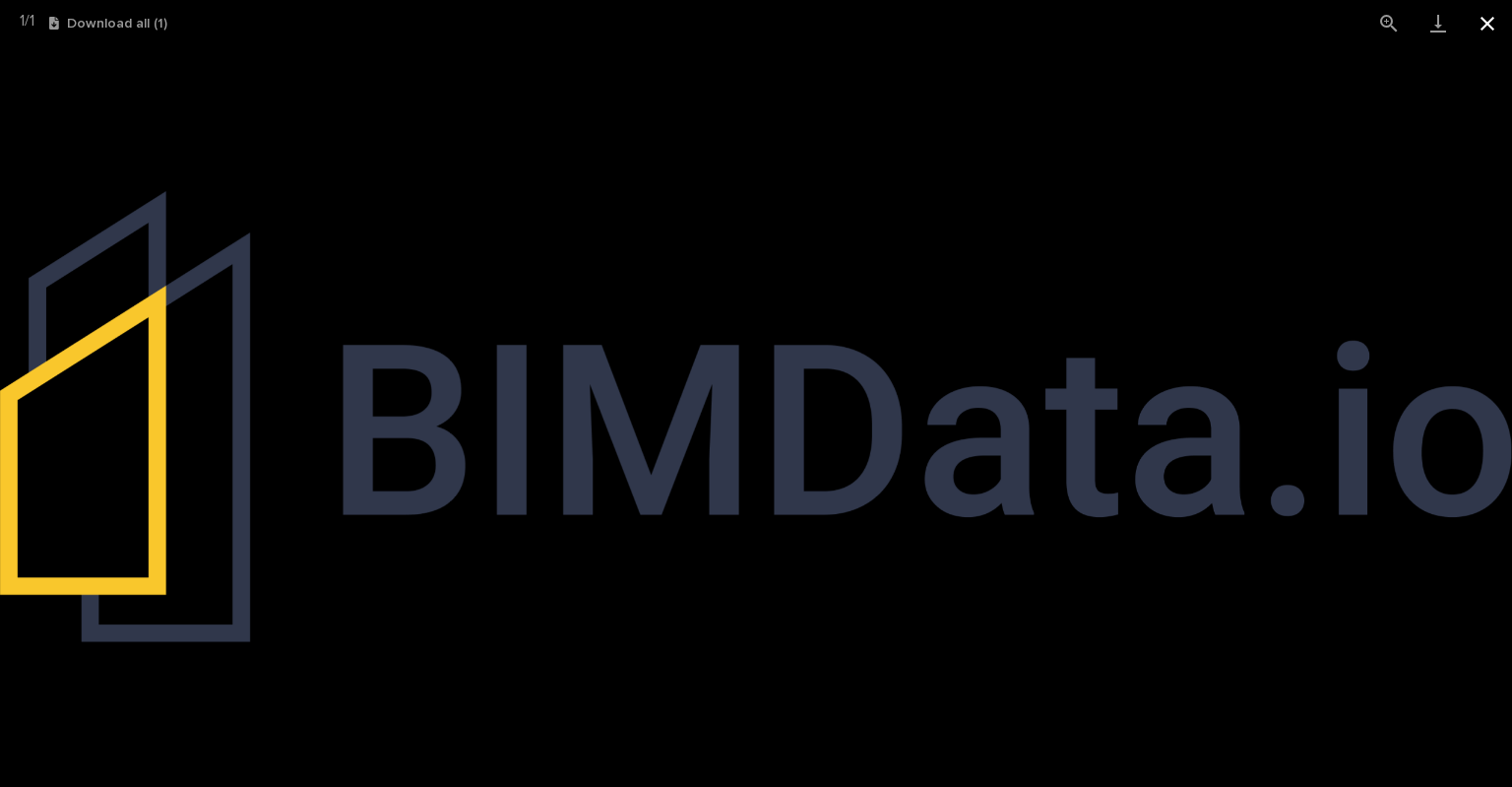 click at bounding box center [1487, 23] 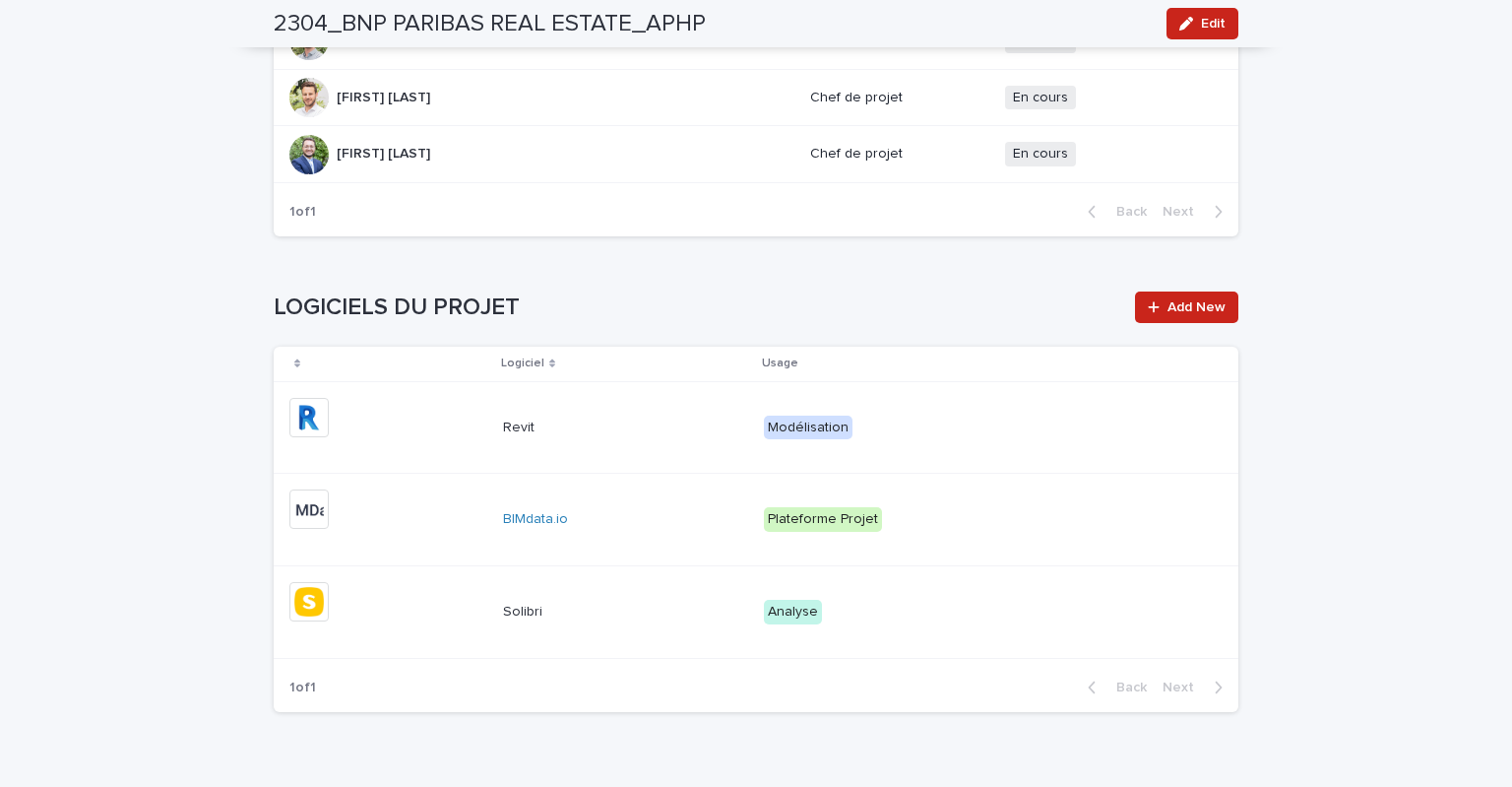 click on "LOGICIELS DU PROJET" at bounding box center [698, 307] 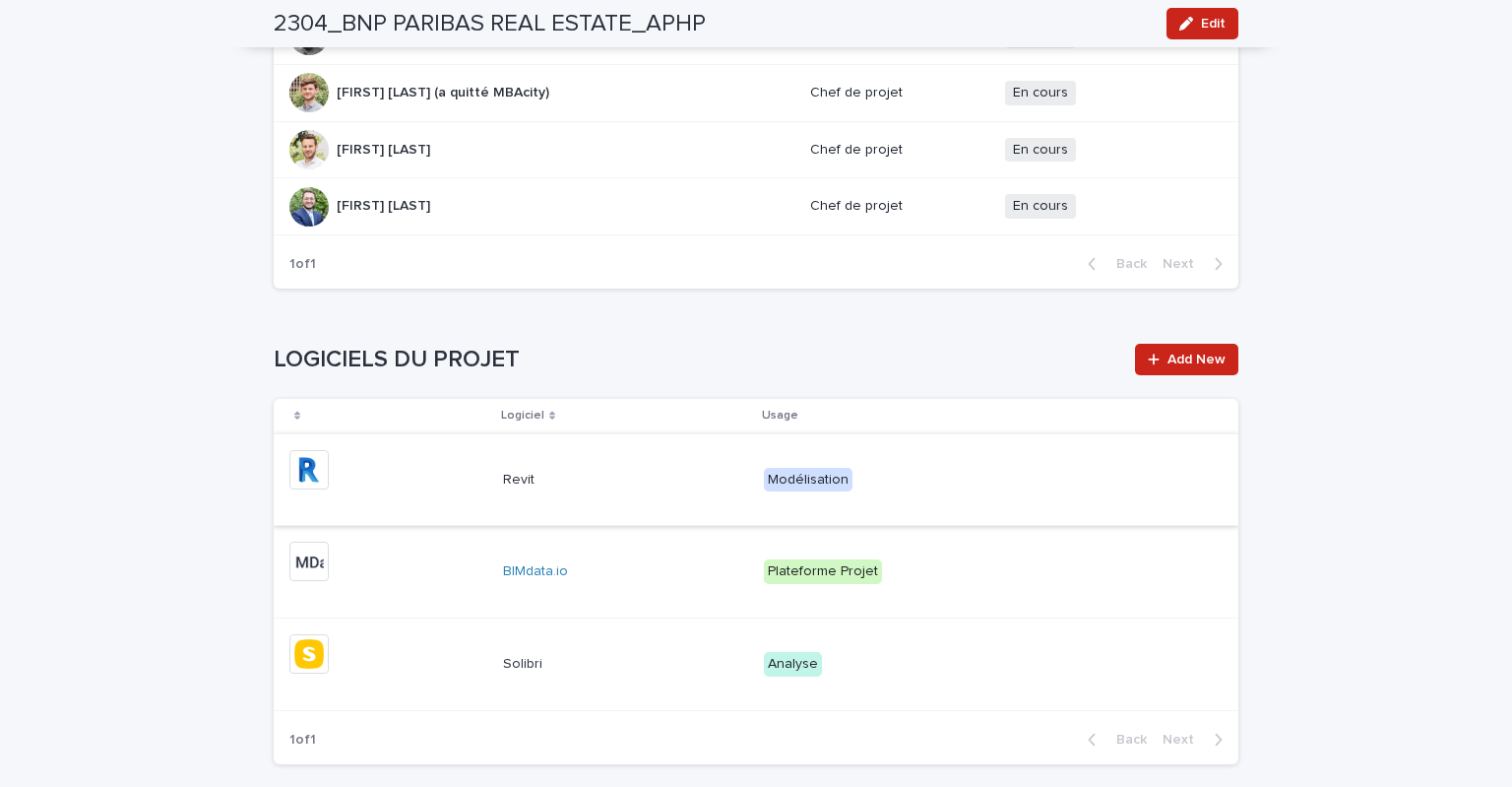 scroll, scrollTop: 2561, scrollLeft: 0, axis: vertical 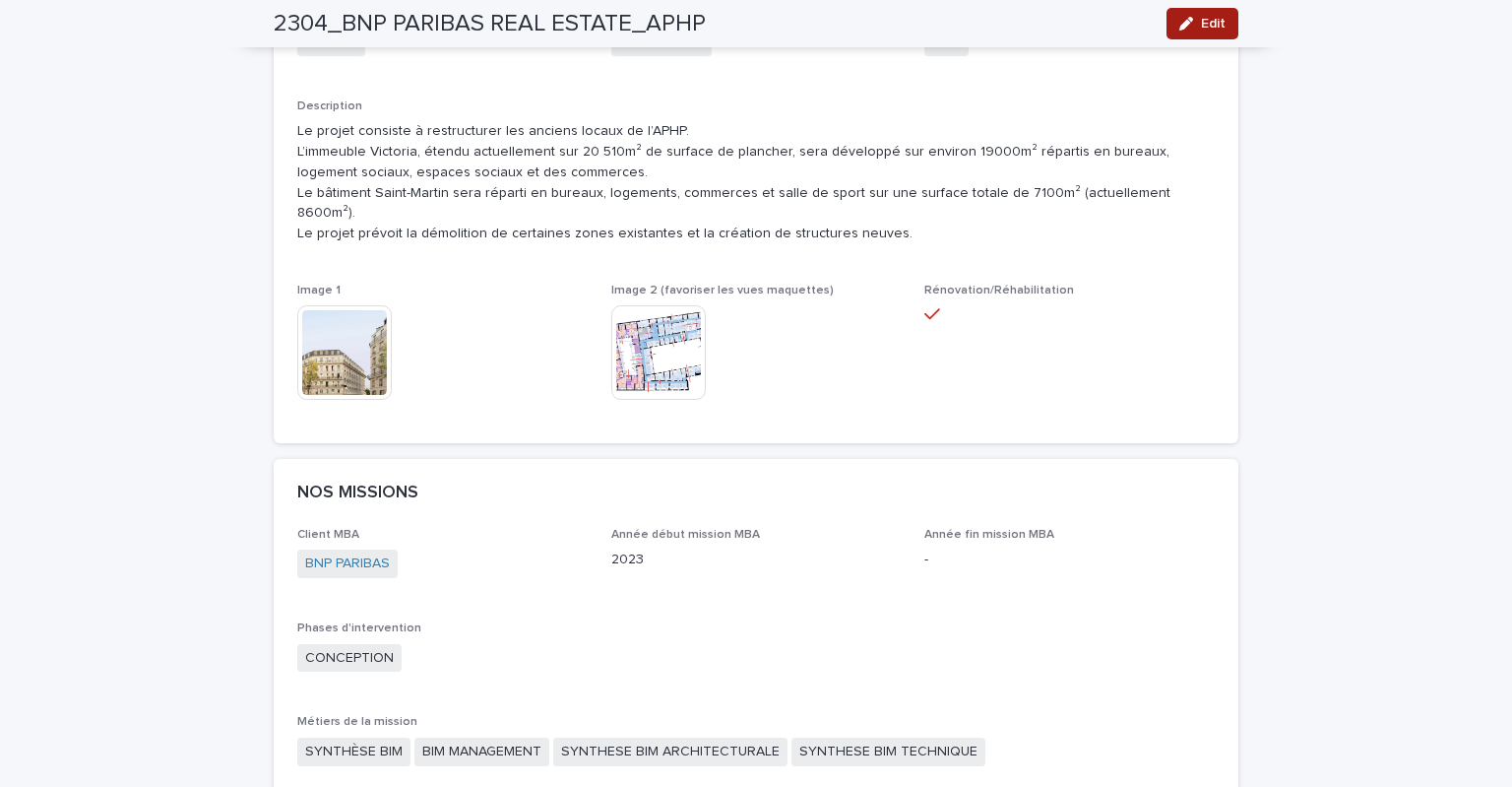 click on "Edit" at bounding box center (1213, 24) 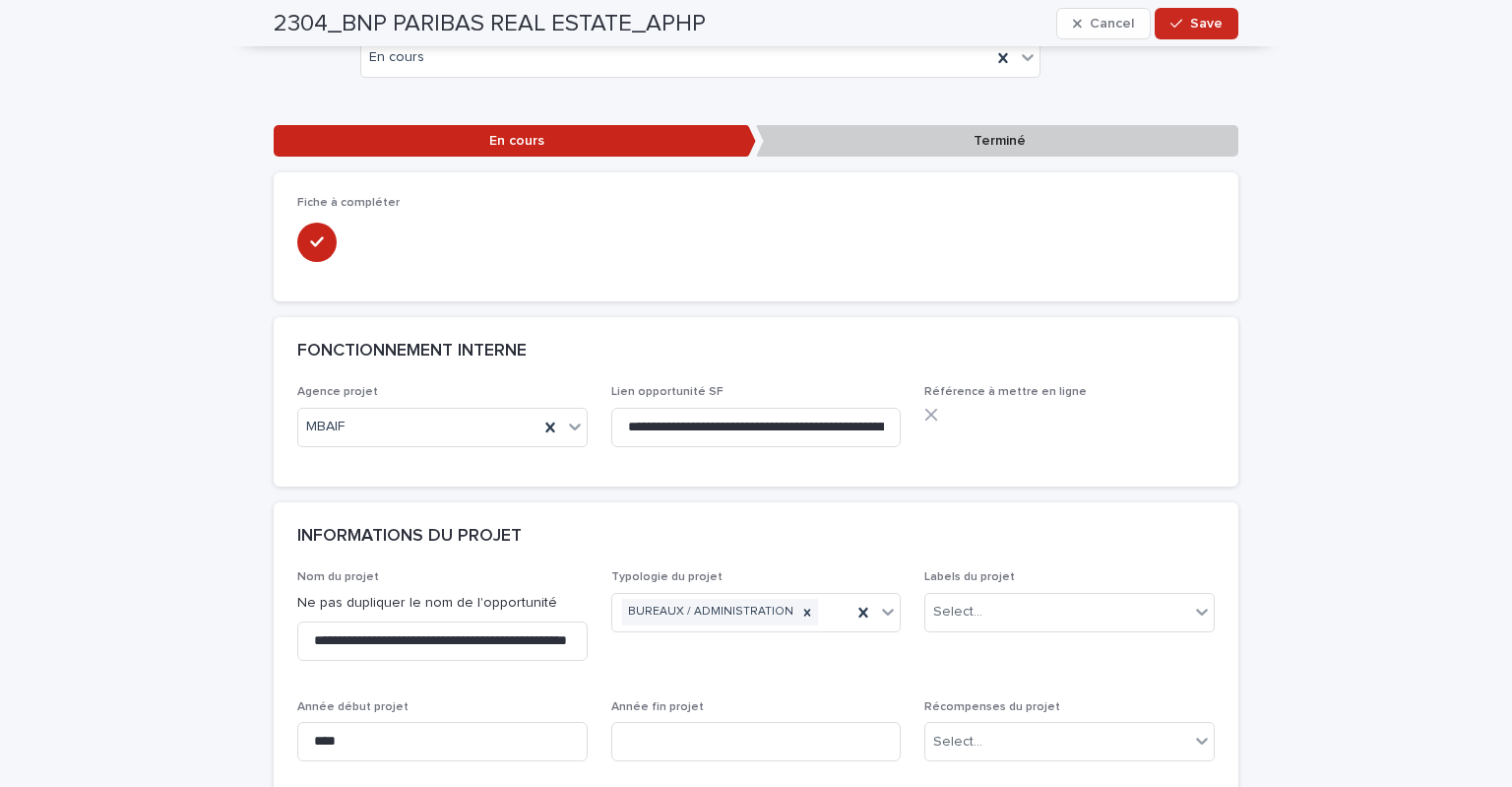 scroll, scrollTop: 0, scrollLeft: 0, axis: both 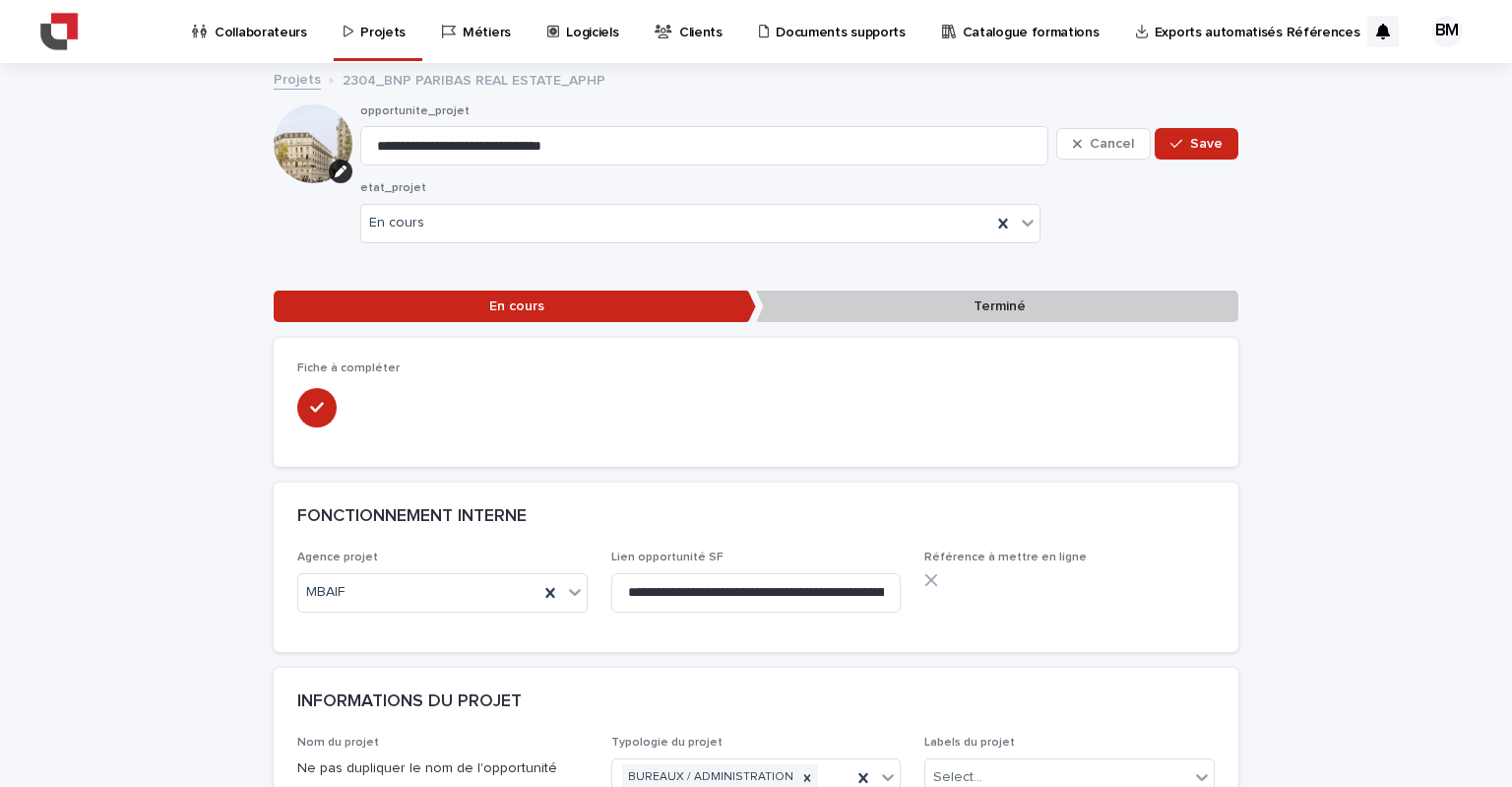 click on "Logiciels" at bounding box center [586, 31] 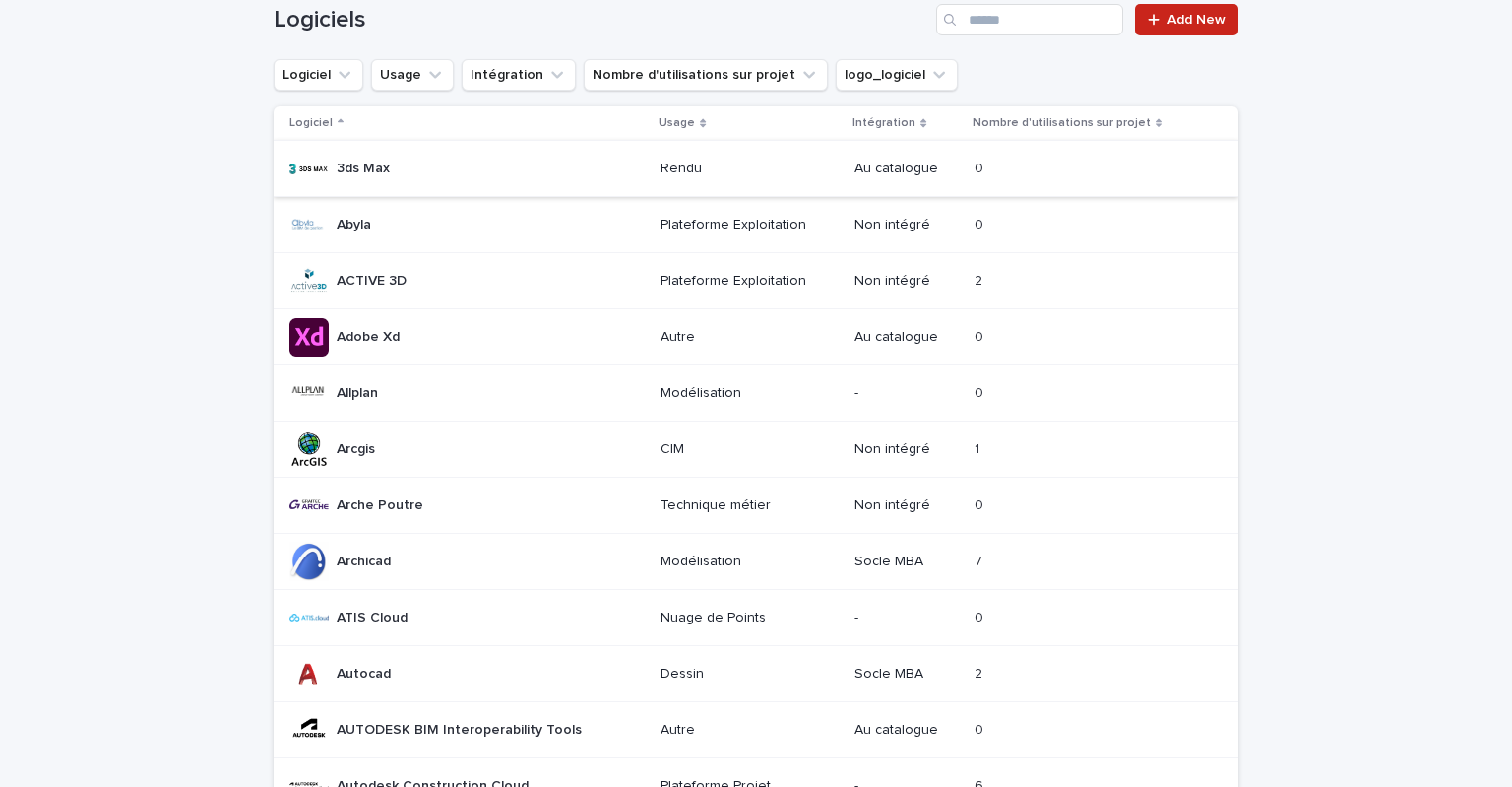 scroll, scrollTop: 591, scrollLeft: 0, axis: vertical 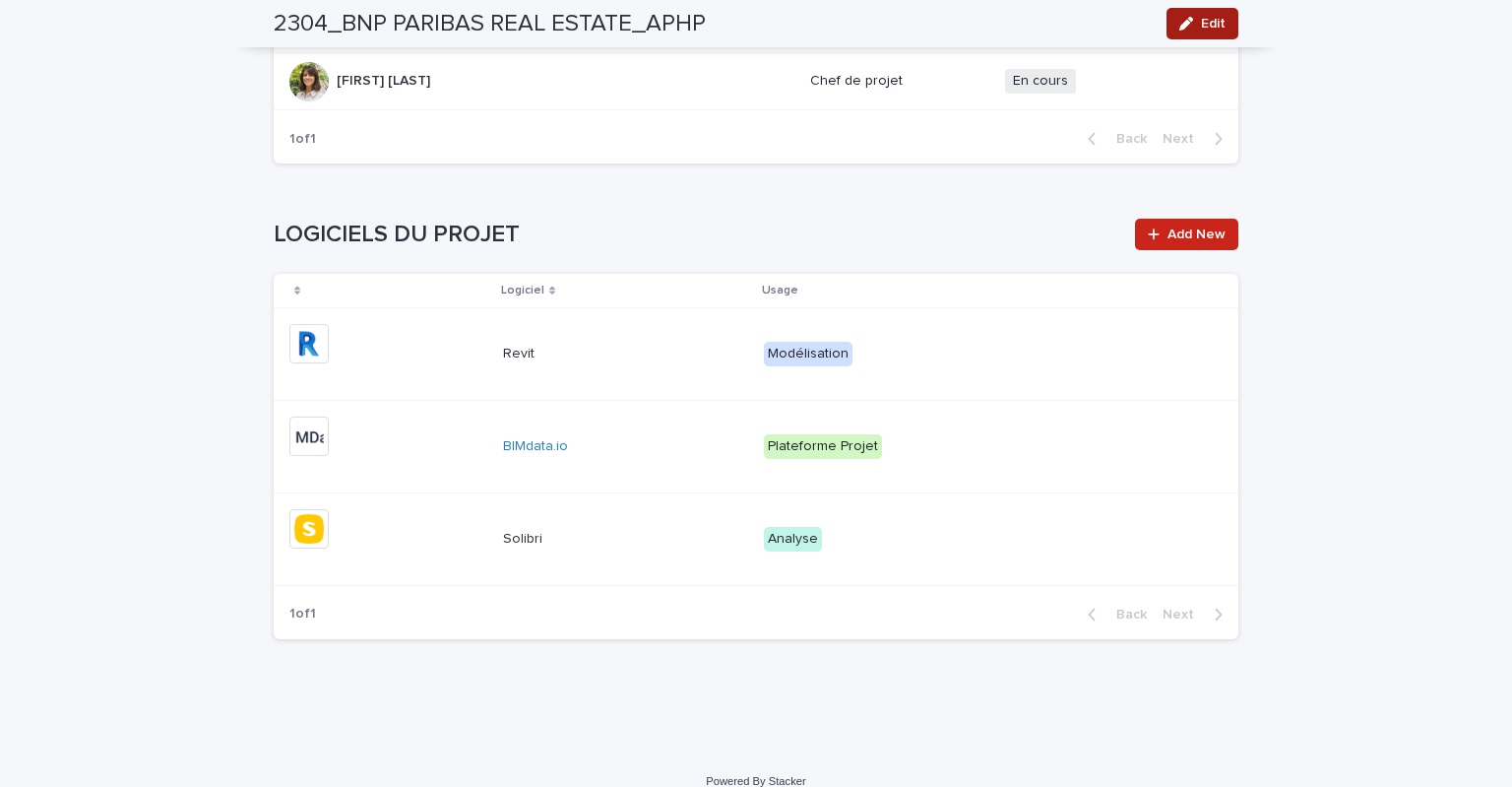 click on "Edit" at bounding box center [1213, 24] 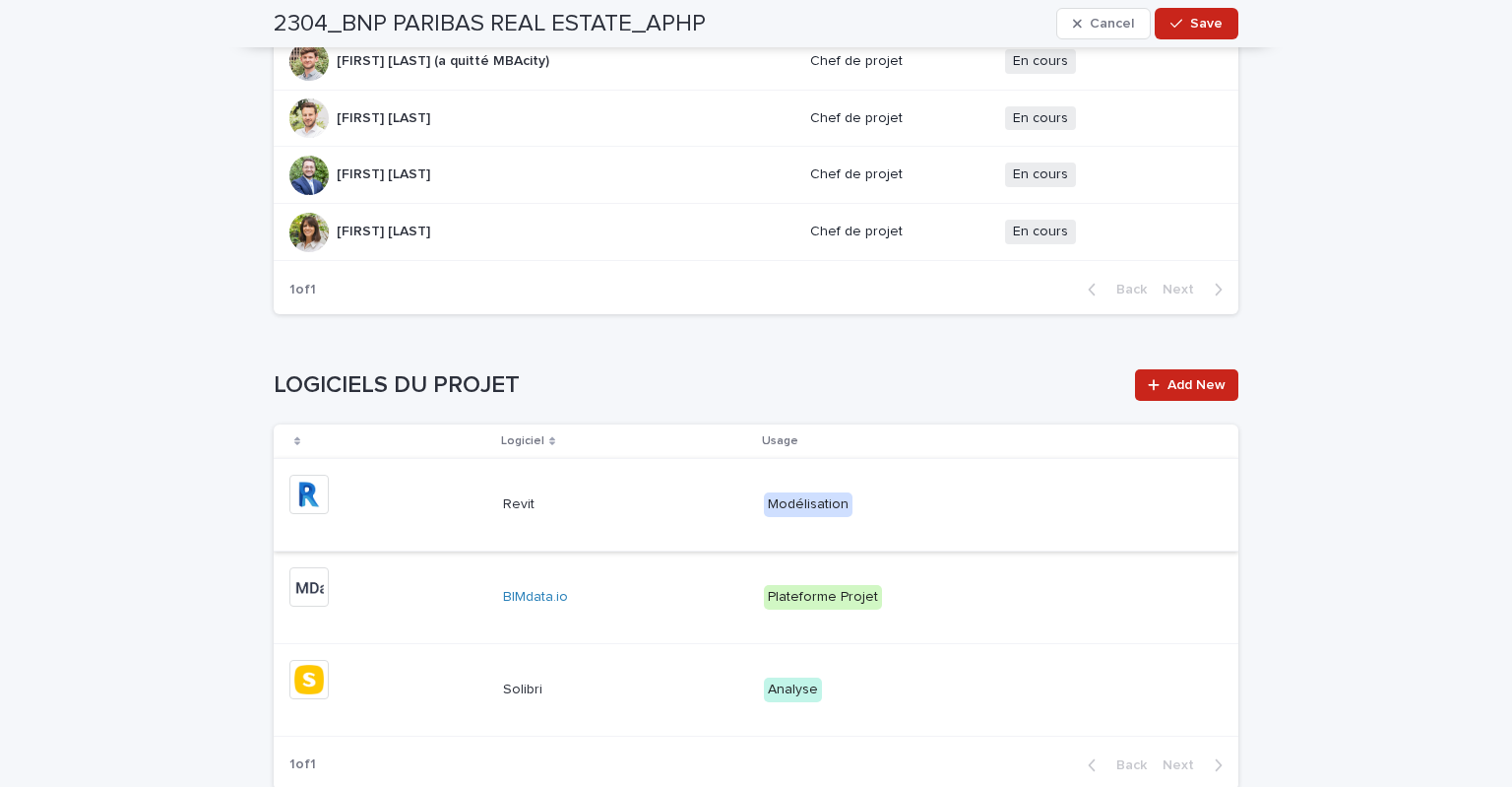 scroll, scrollTop: 3084, scrollLeft: 0, axis: vertical 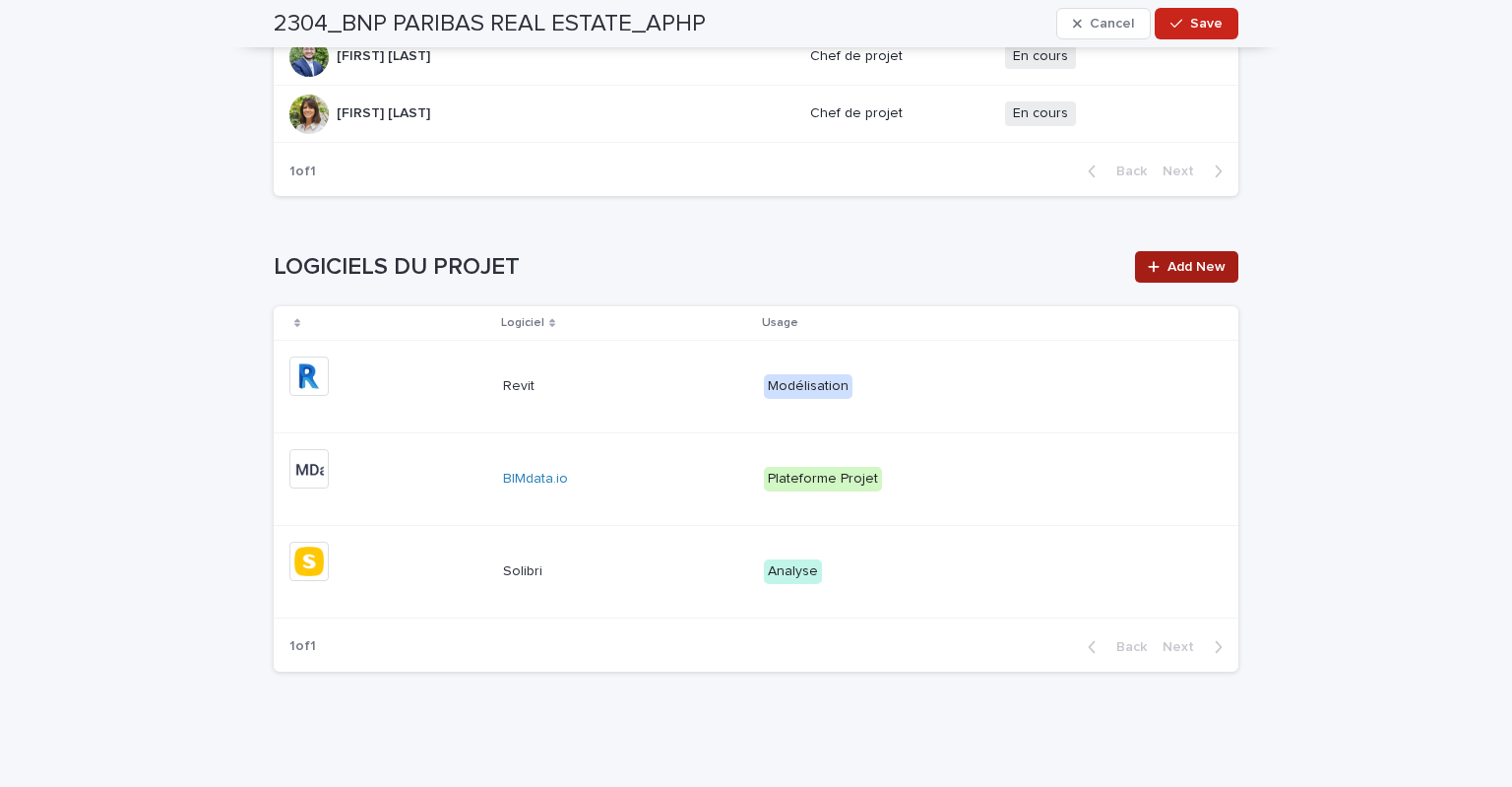 click on "Add New" at bounding box center (1196, 267) 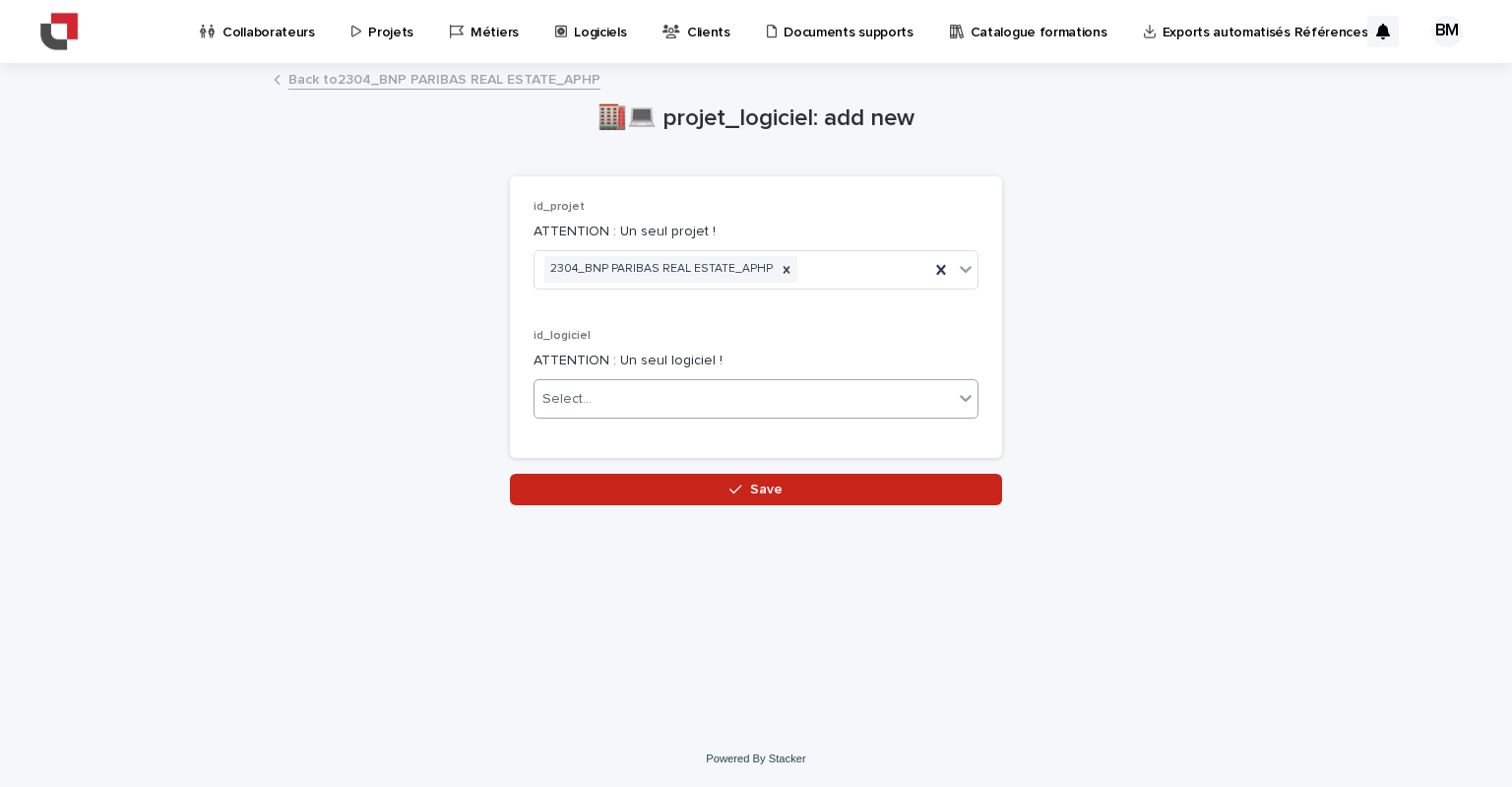 click on "Select..." at bounding box center [743, 399] 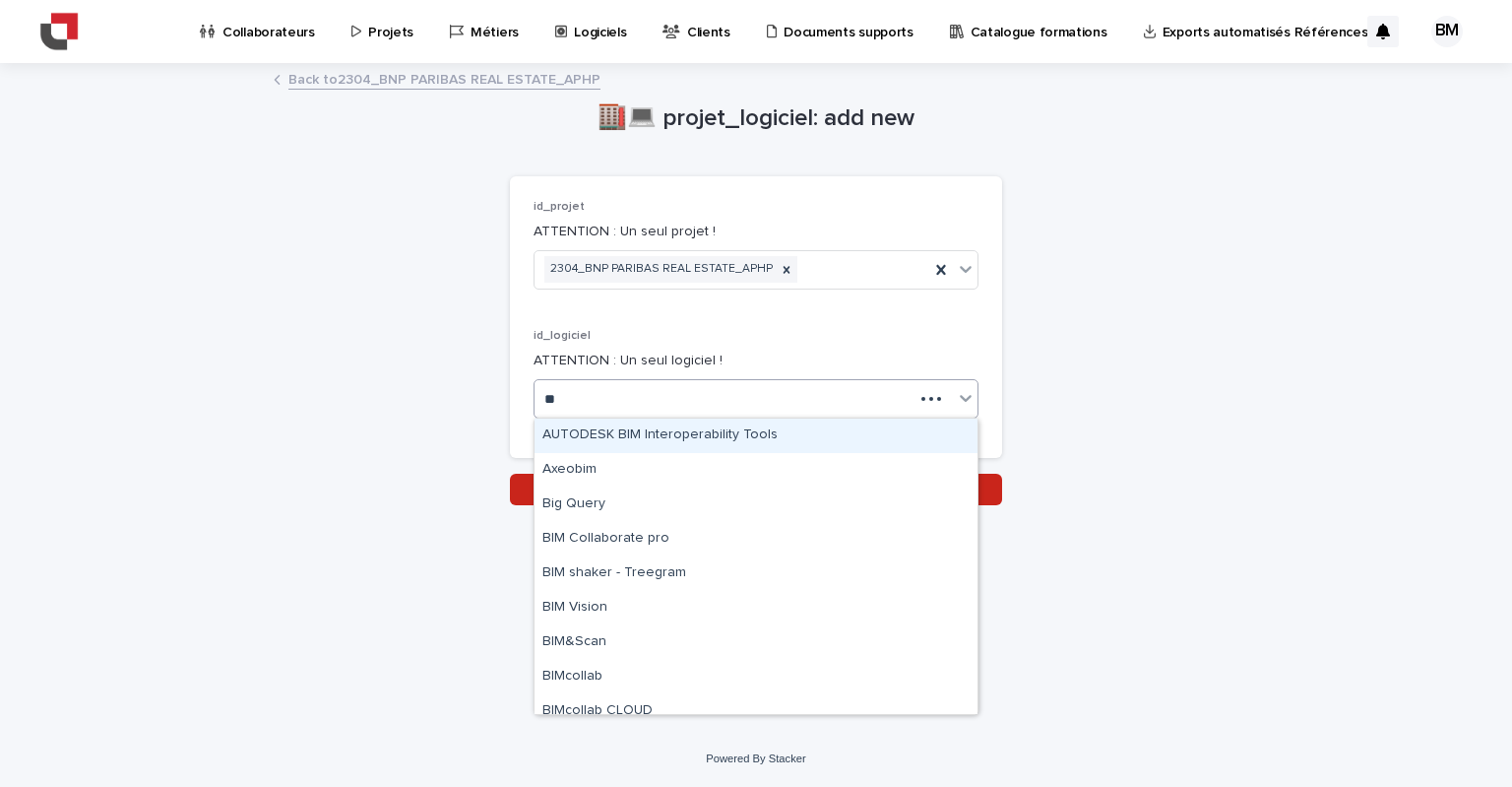 type on "***" 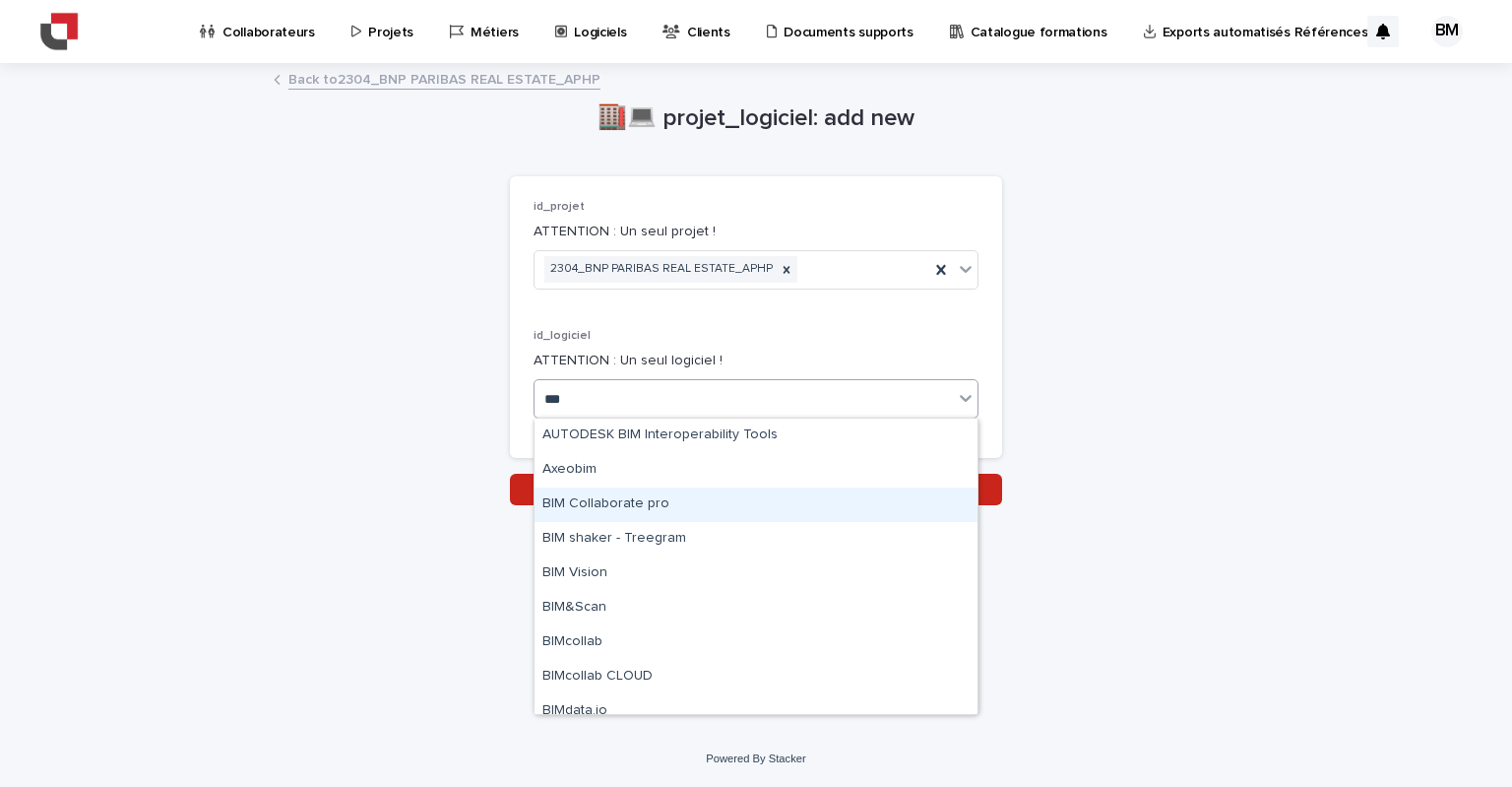 drag, startPoint x: 659, startPoint y: 486, endPoint x: 642, endPoint y: 496, distance: 19.723083 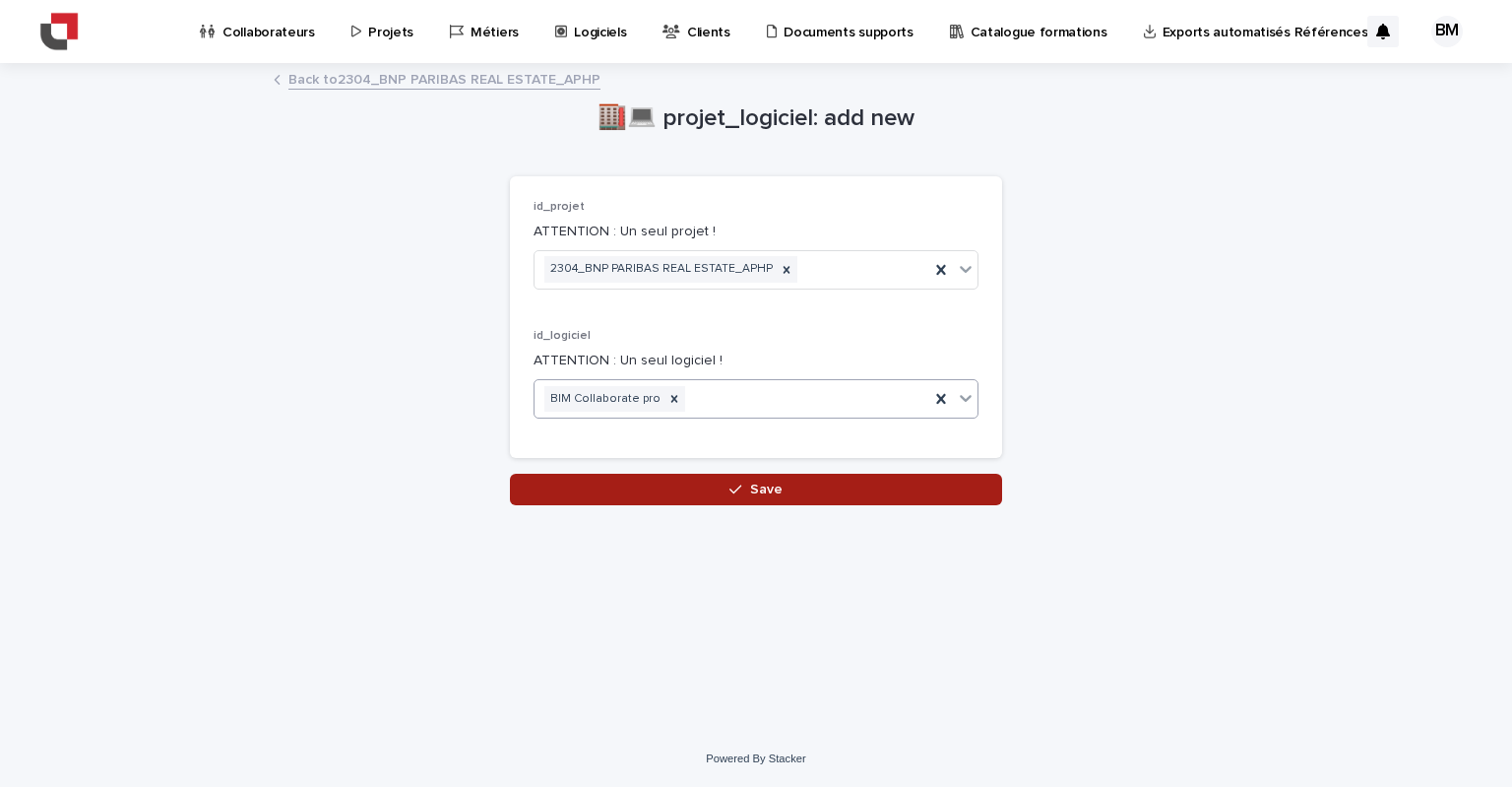 click on "Save" at bounding box center (766, 490) 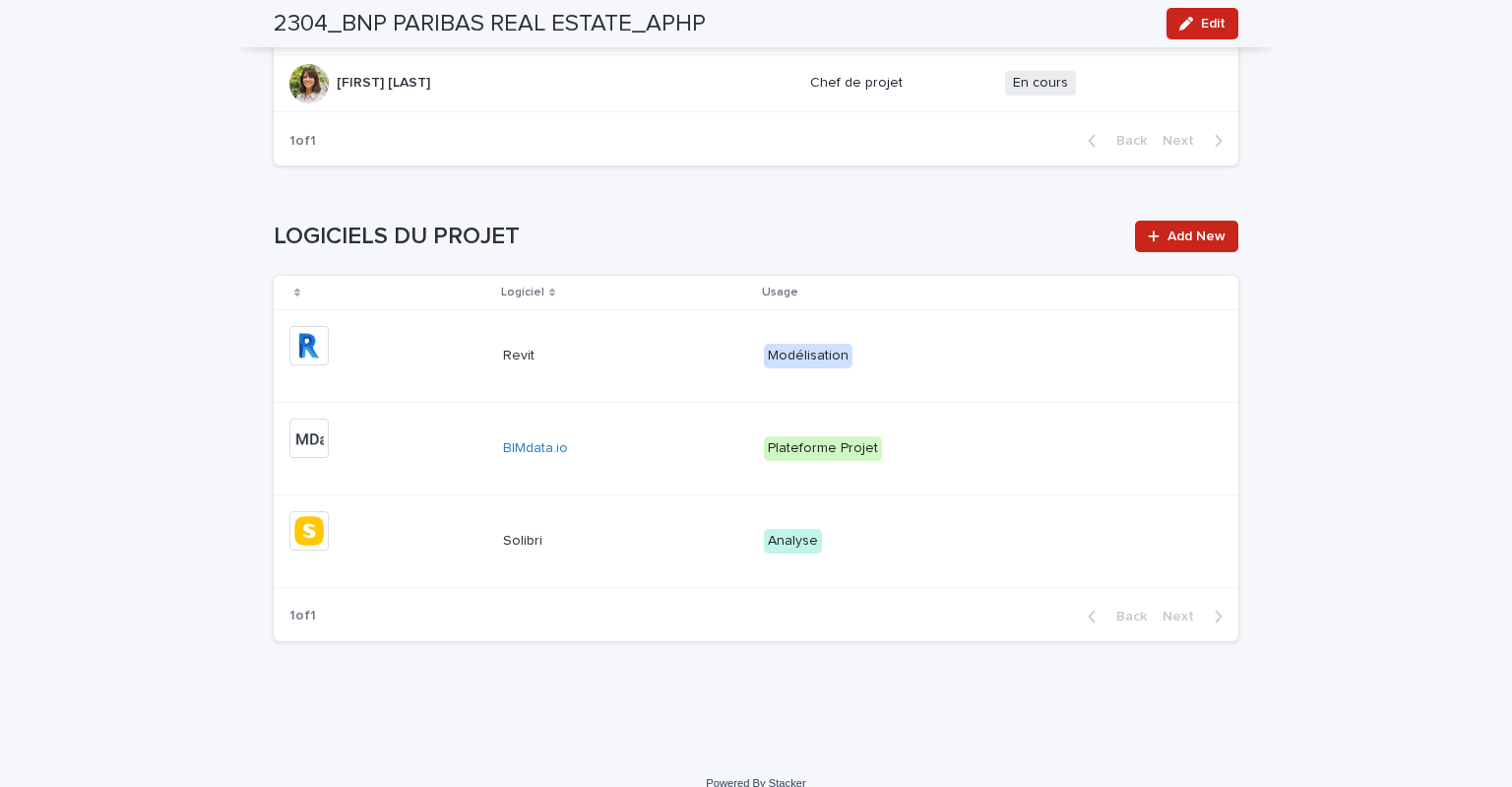 scroll, scrollTop: 2789, scrollLeft: 0, axis: vertical 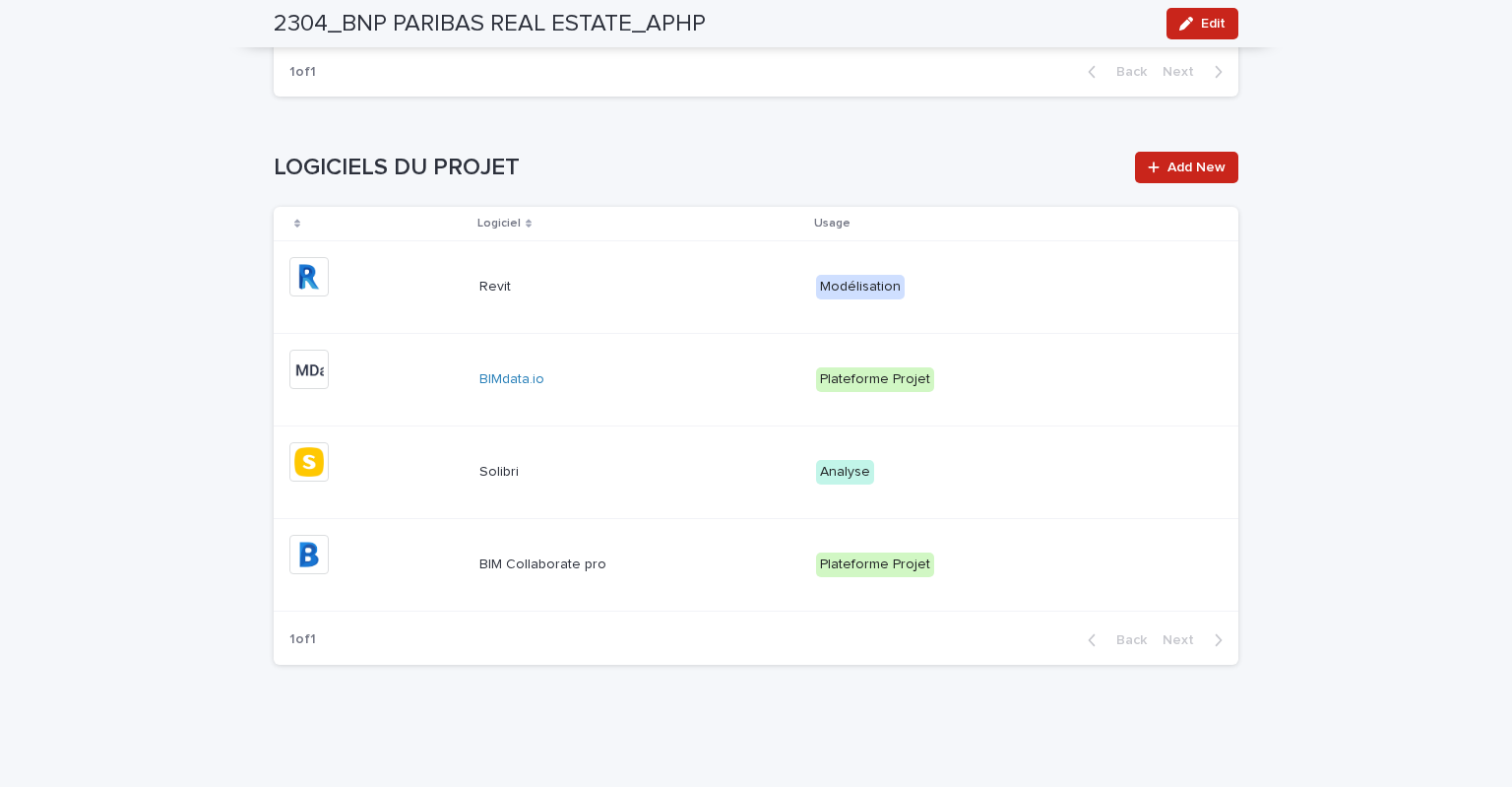 drag, startPoint x: 412, startPoint y: 370, endPoint x: 117, endPoint y: 316, distance: 300 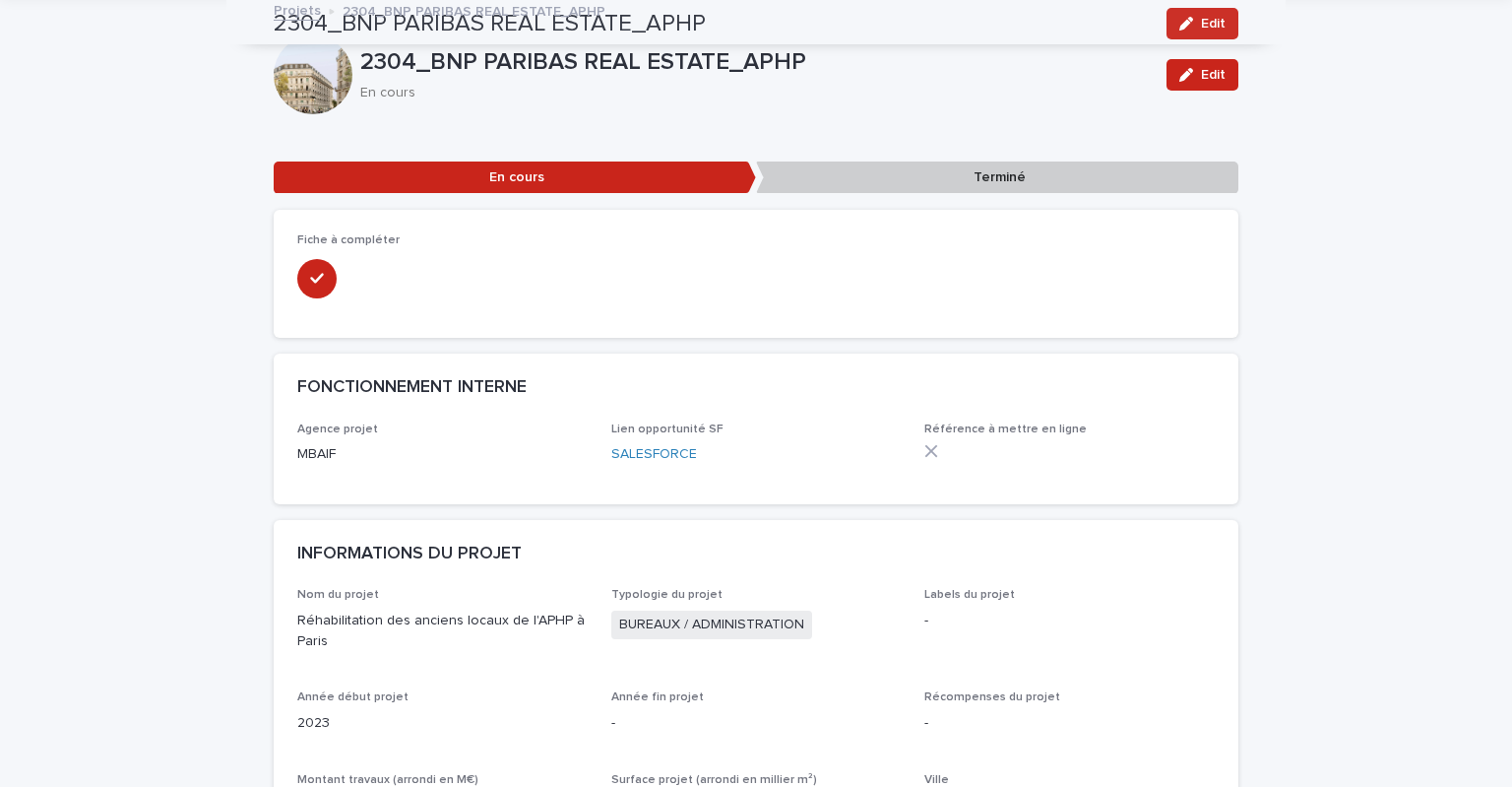 scroll, scrollTop: 0, scrollLeft: 0, axis: both 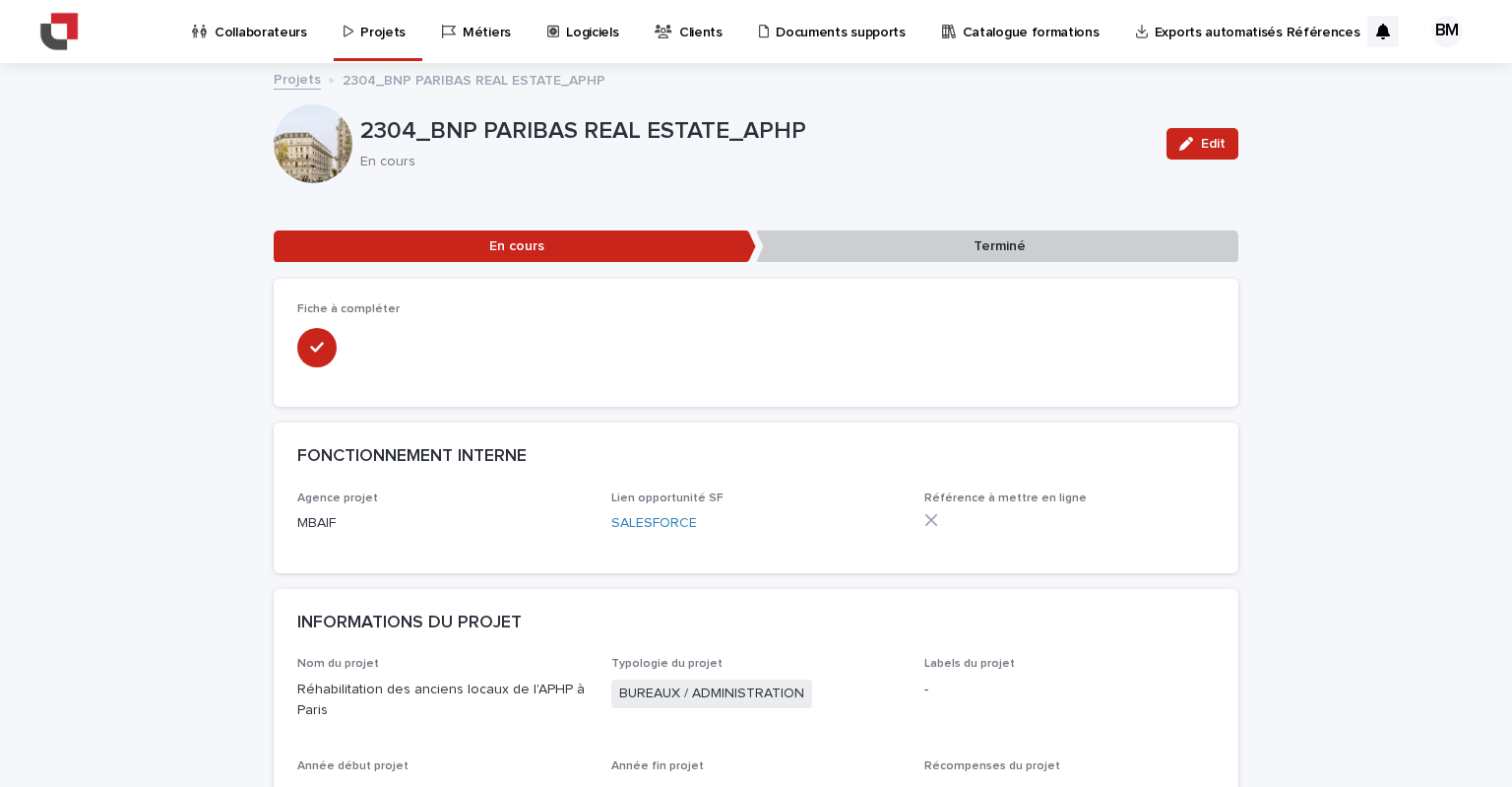 click on "Logiciels" at bounding box center [592, 21] 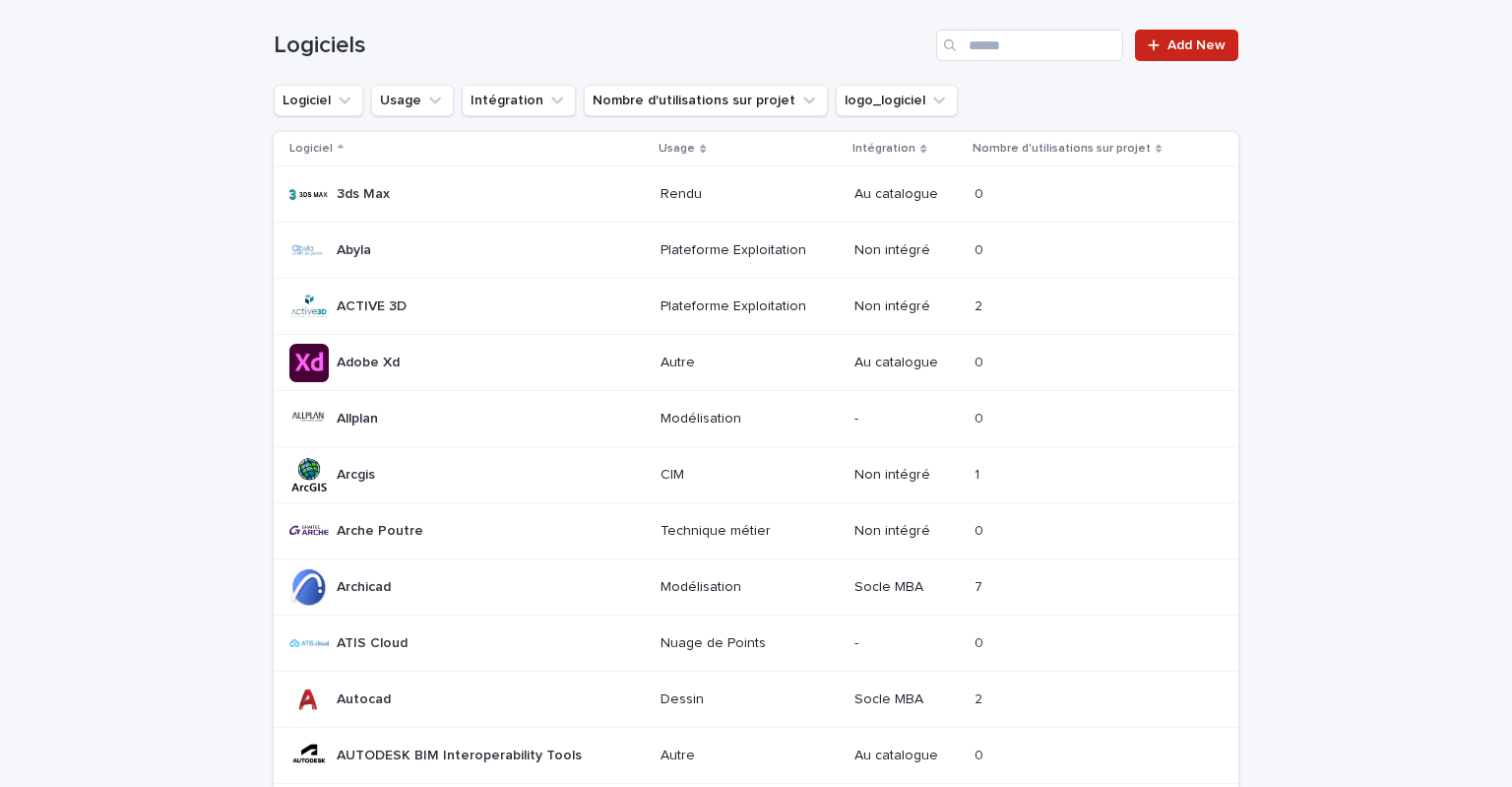 scroll, scrollTop: 0, scrollLeft: 0, axis: both 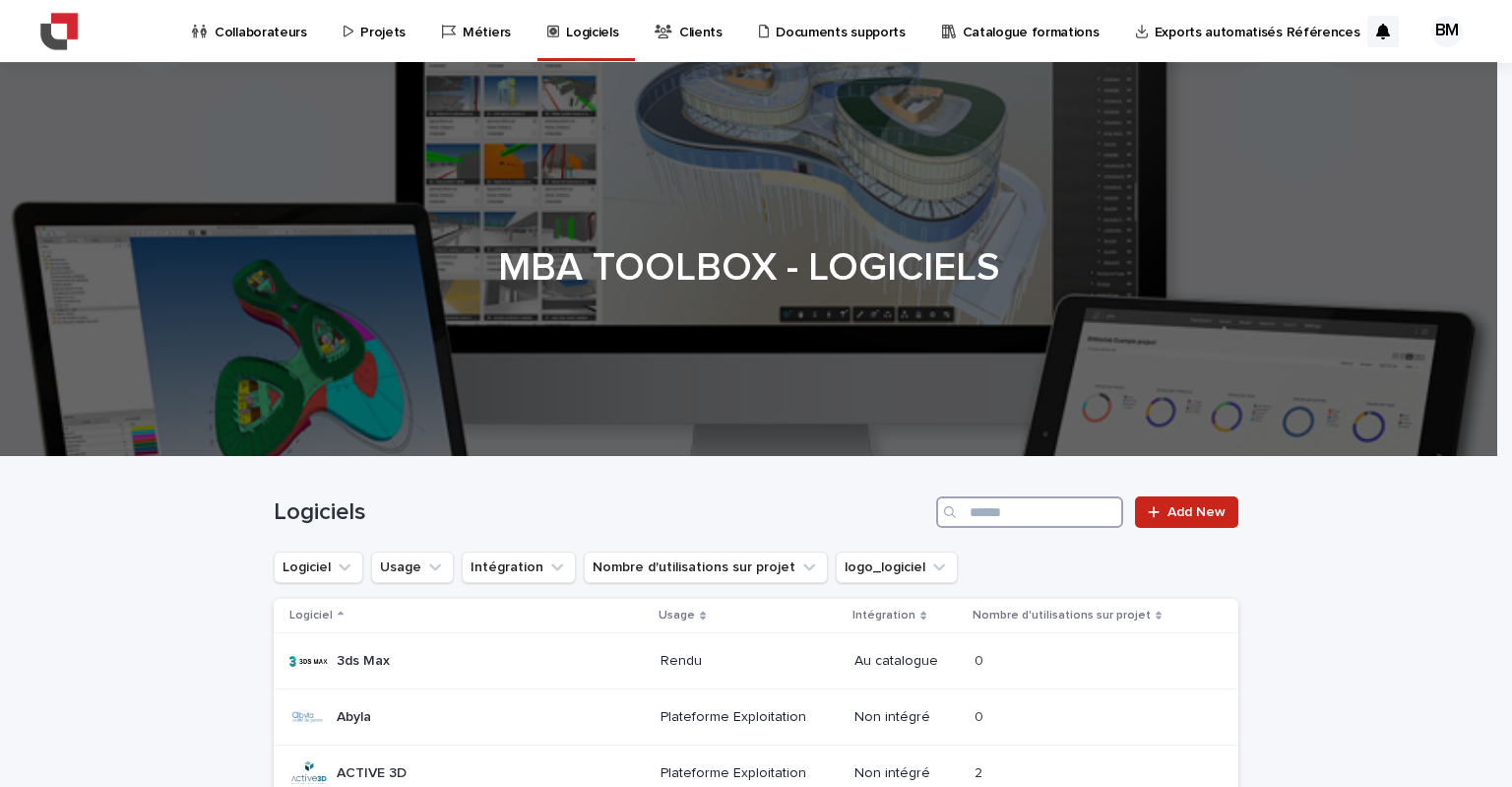 click at bounding box center [1030, 512] 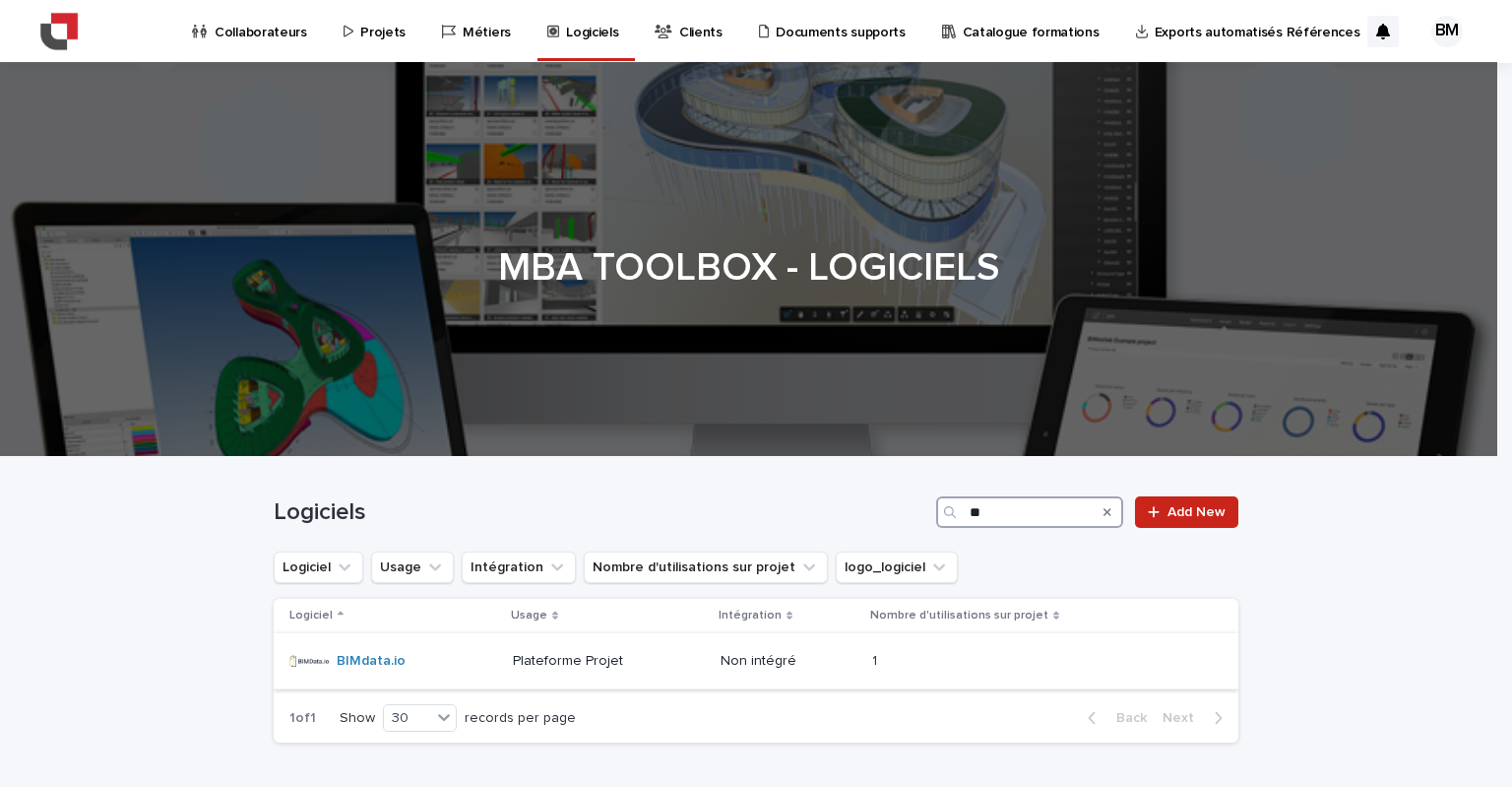 type on "**" 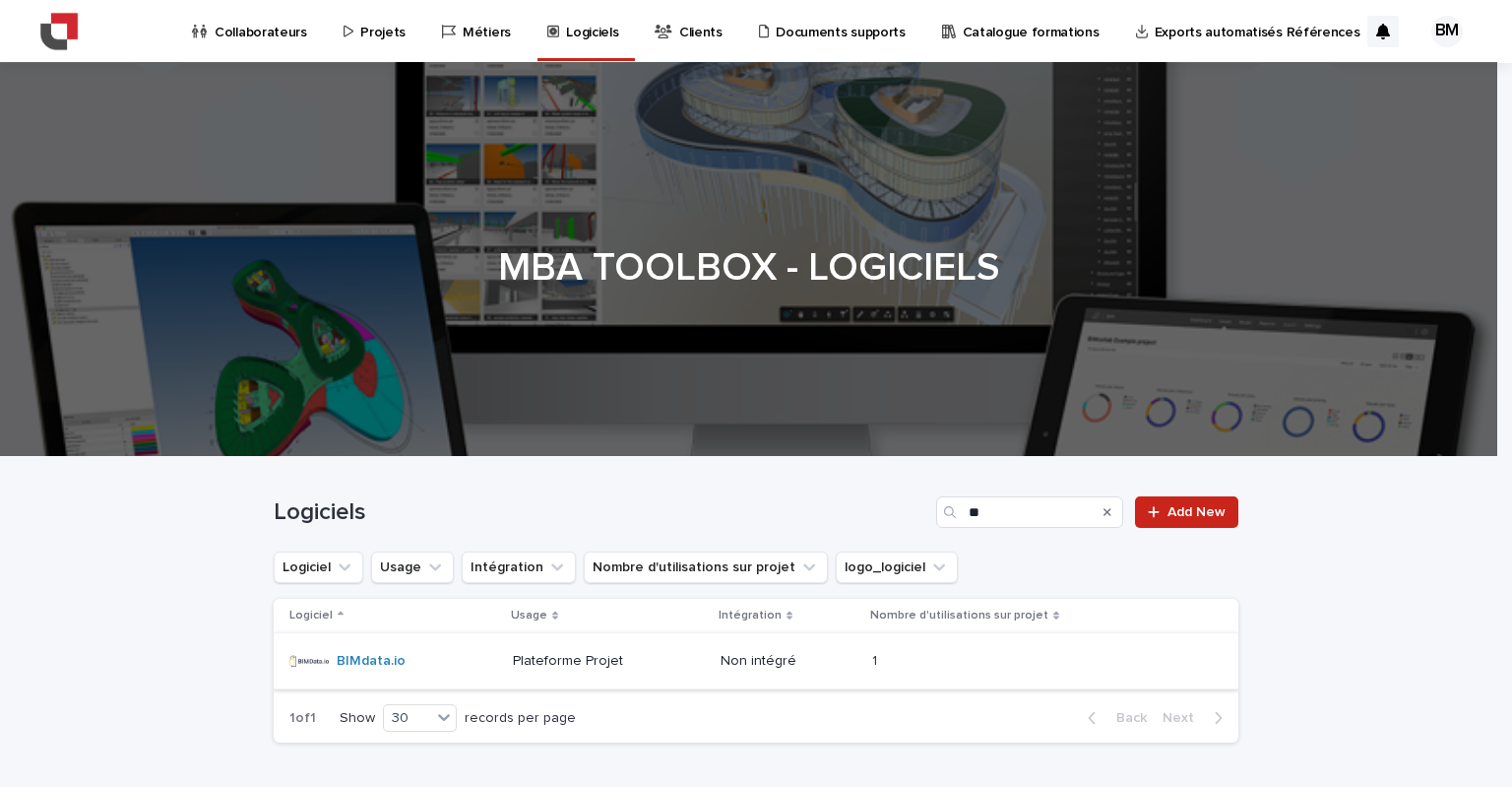 click on "BIMdata.io" at bounding box center (371, 661) 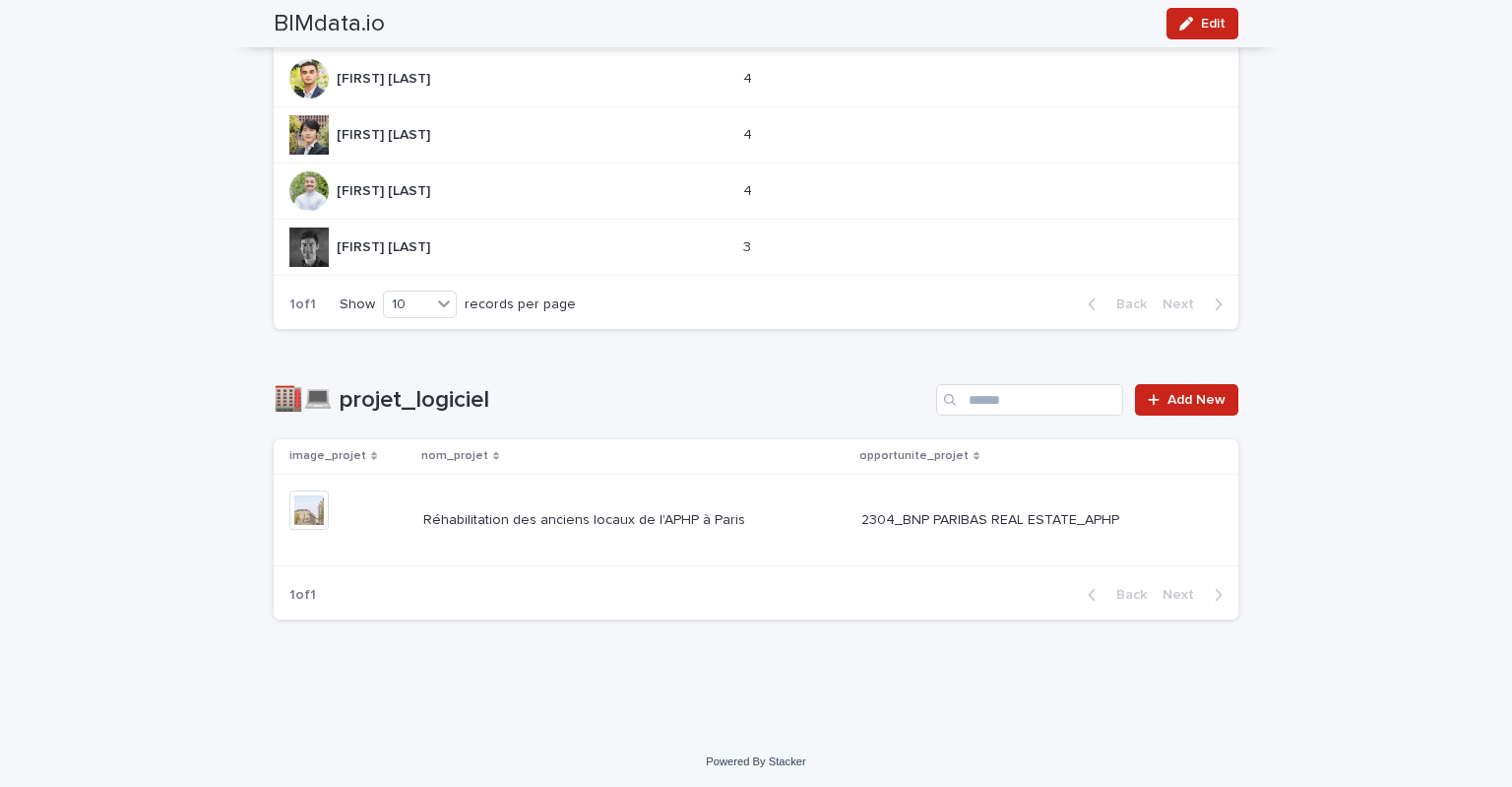 scroll, scrollTop: 1383, scrollLeft: 0, axis: vertical 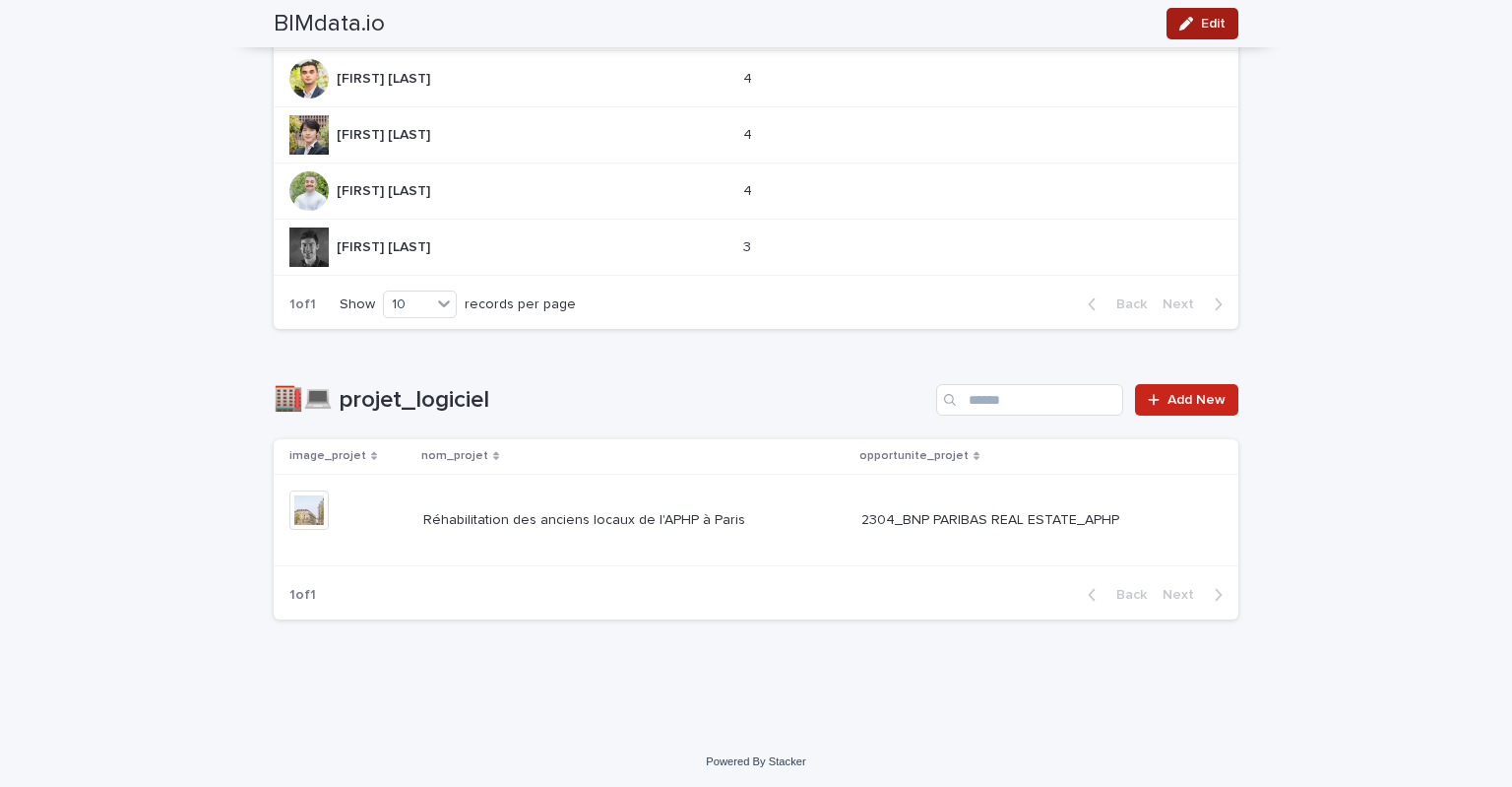click on "Edit" at bounding box center [1202, 24] 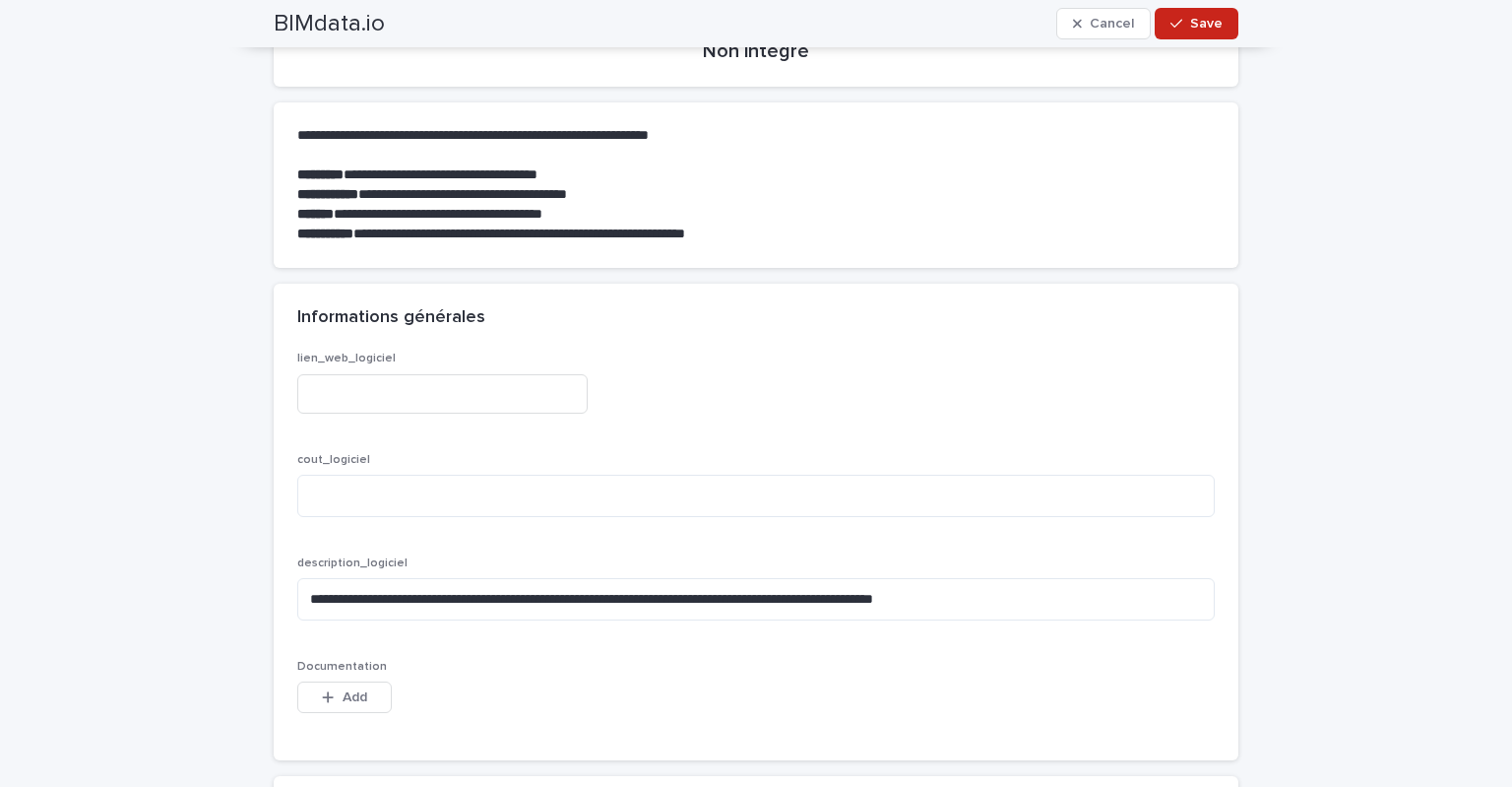 scroll, scrollTop: 0, scrollLeft: 0, axis: both 